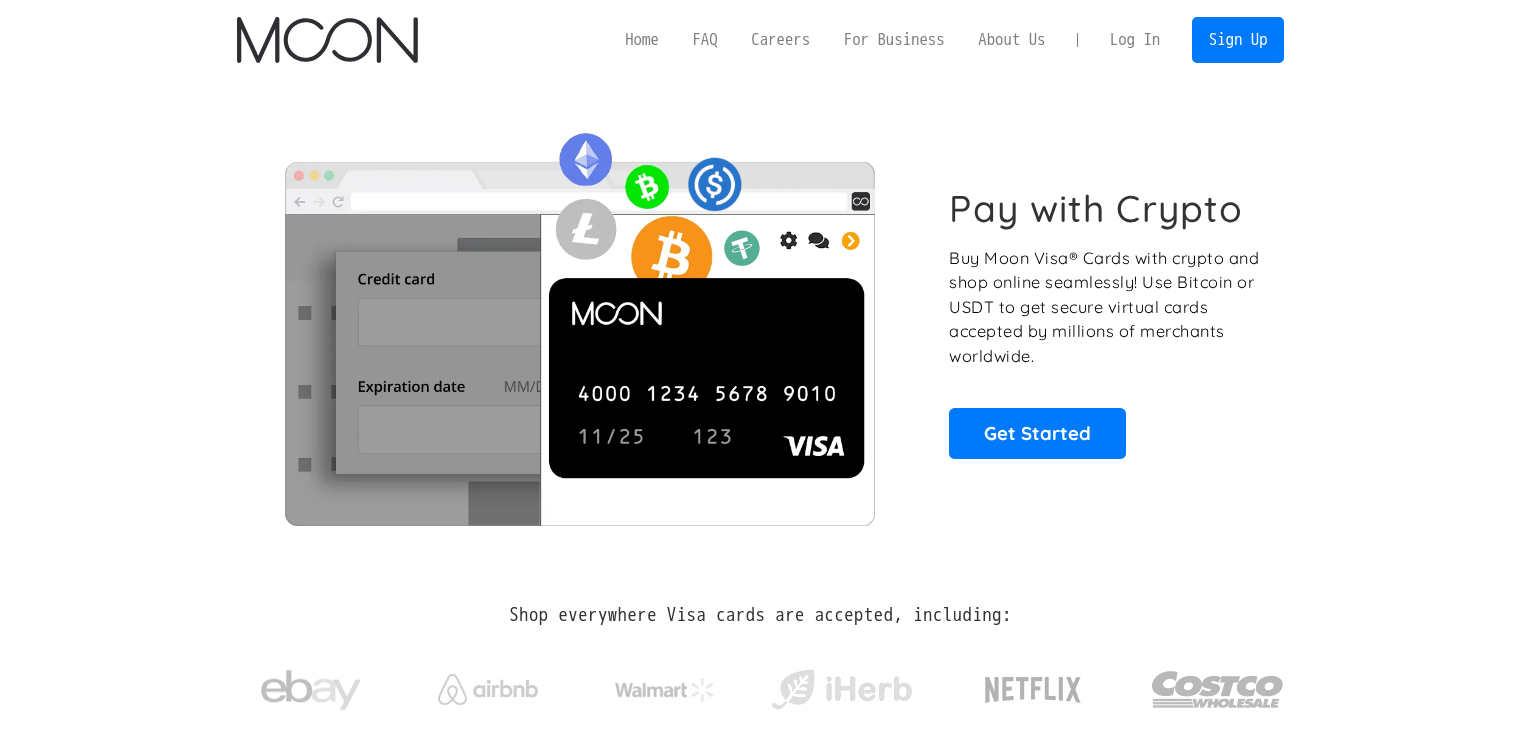scroll, scrollTop: 0, scrollLeft: 0, axis: both 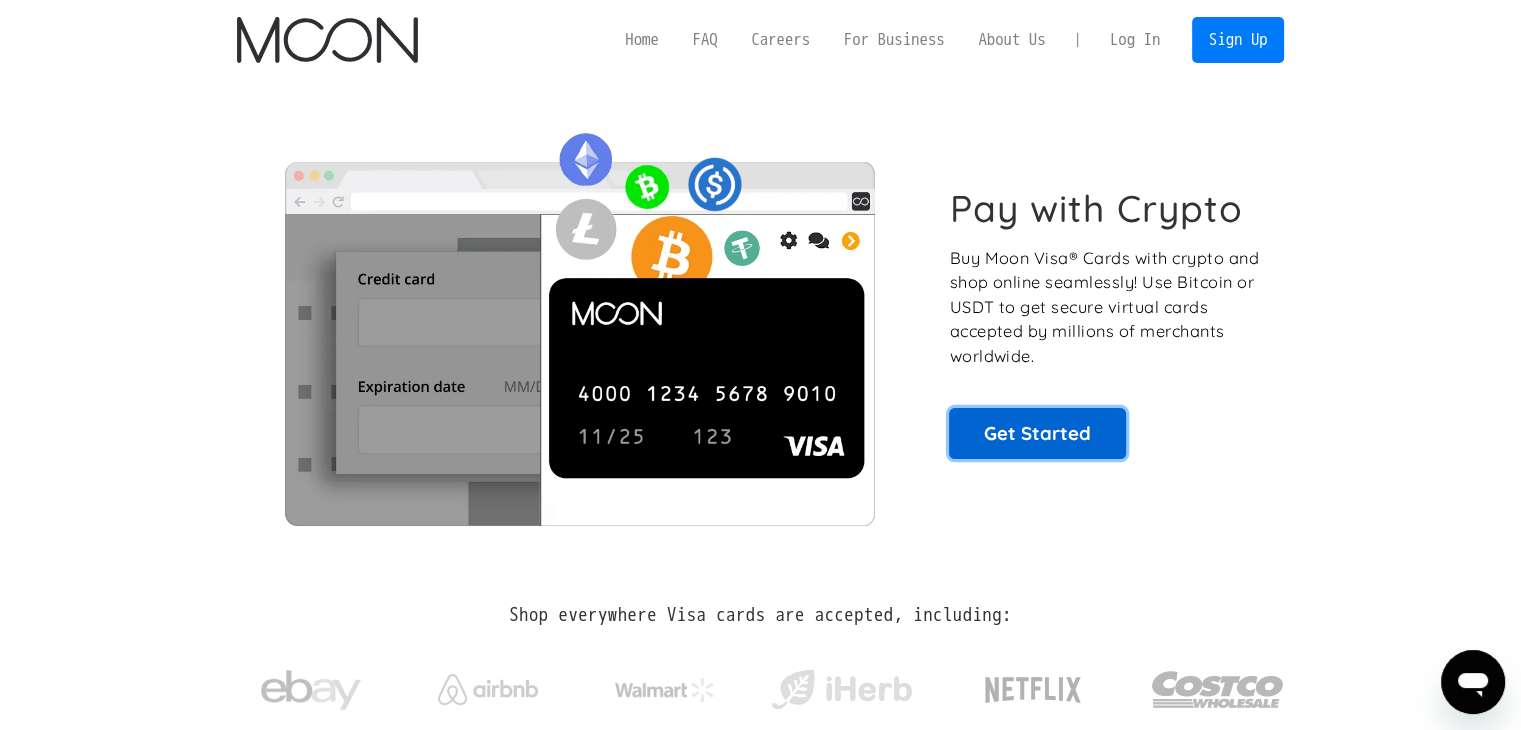 click on "Get Started" at bounding box center (1037, 433) 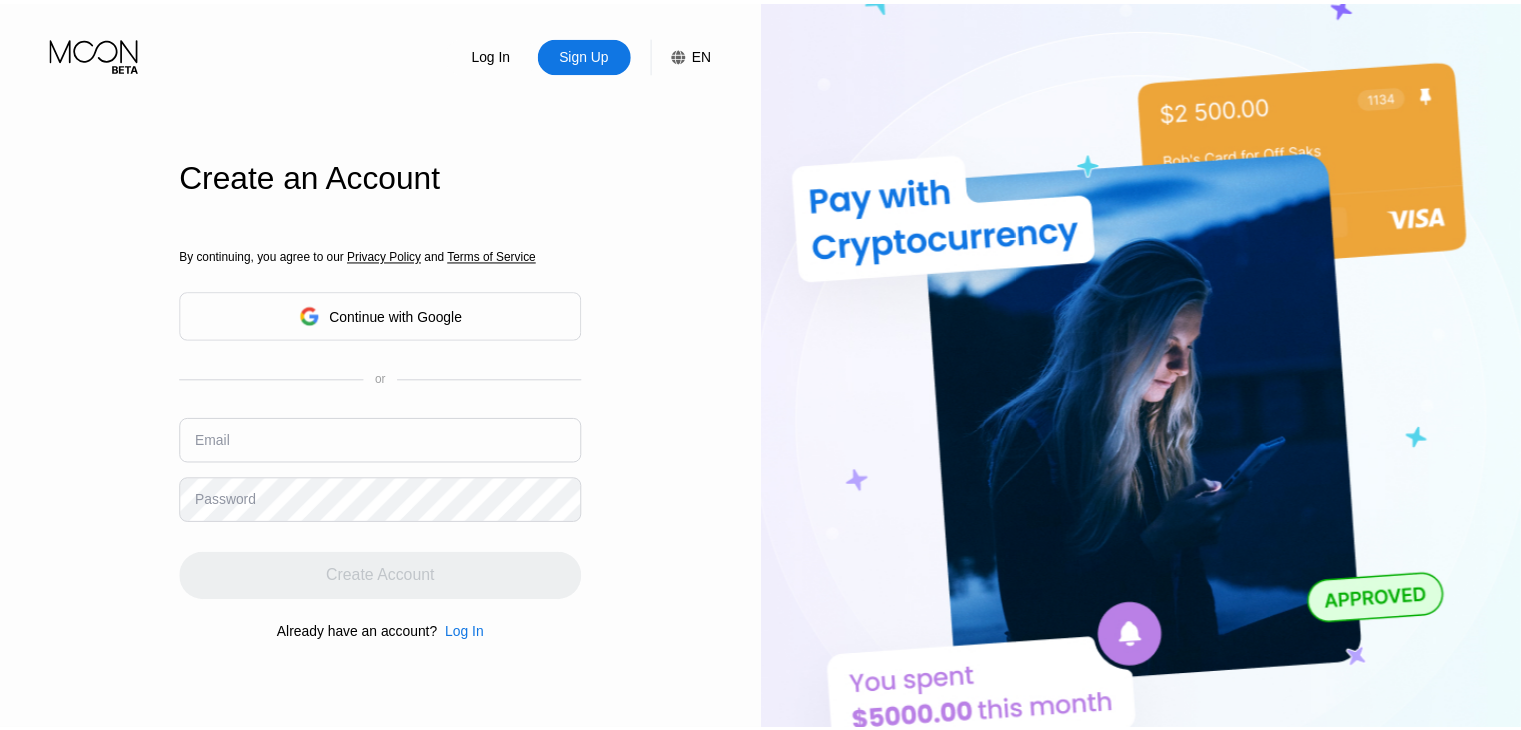 scroll, scrollTop: 0, scrollLeft: 0, axis: both 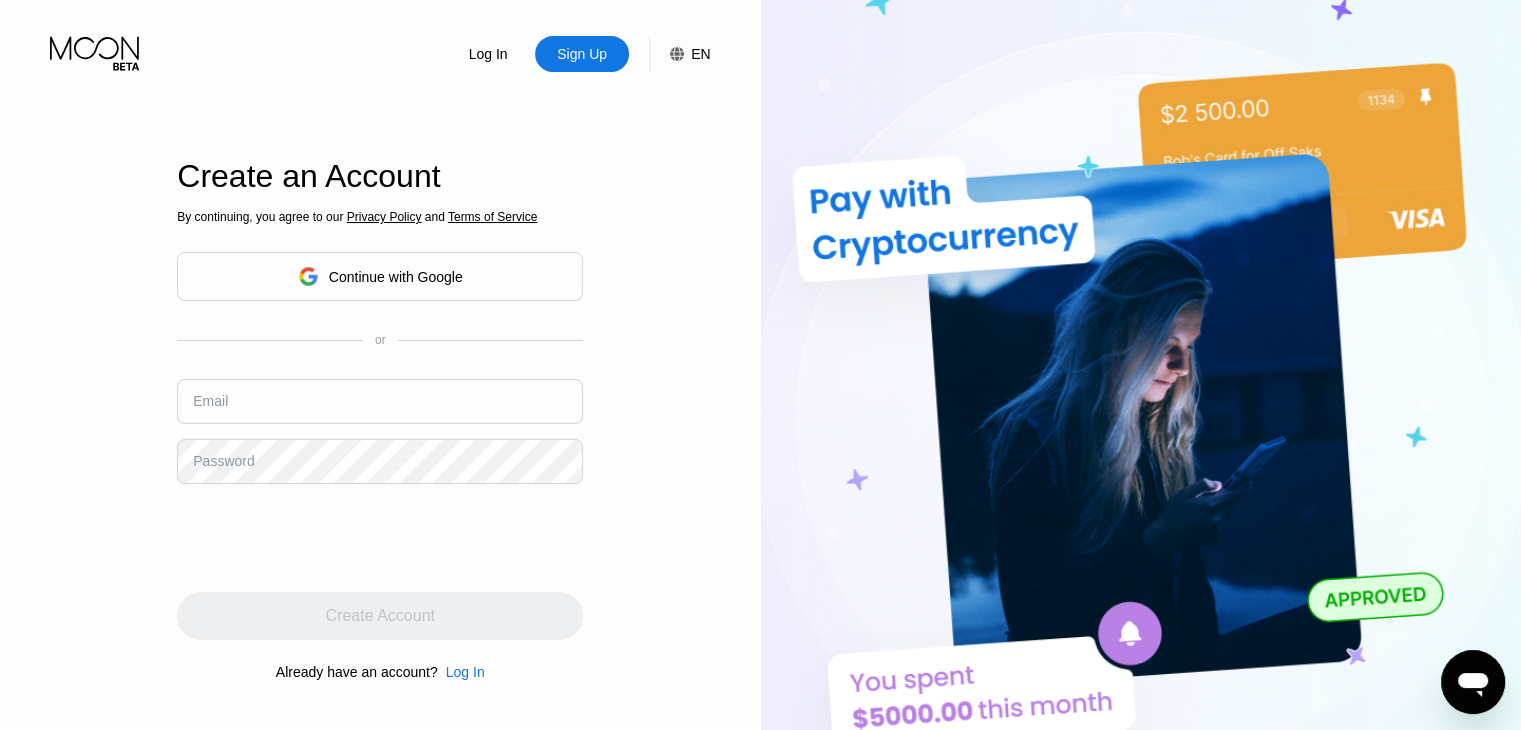click on "Continue with Google" at bounding box center (396, 277) 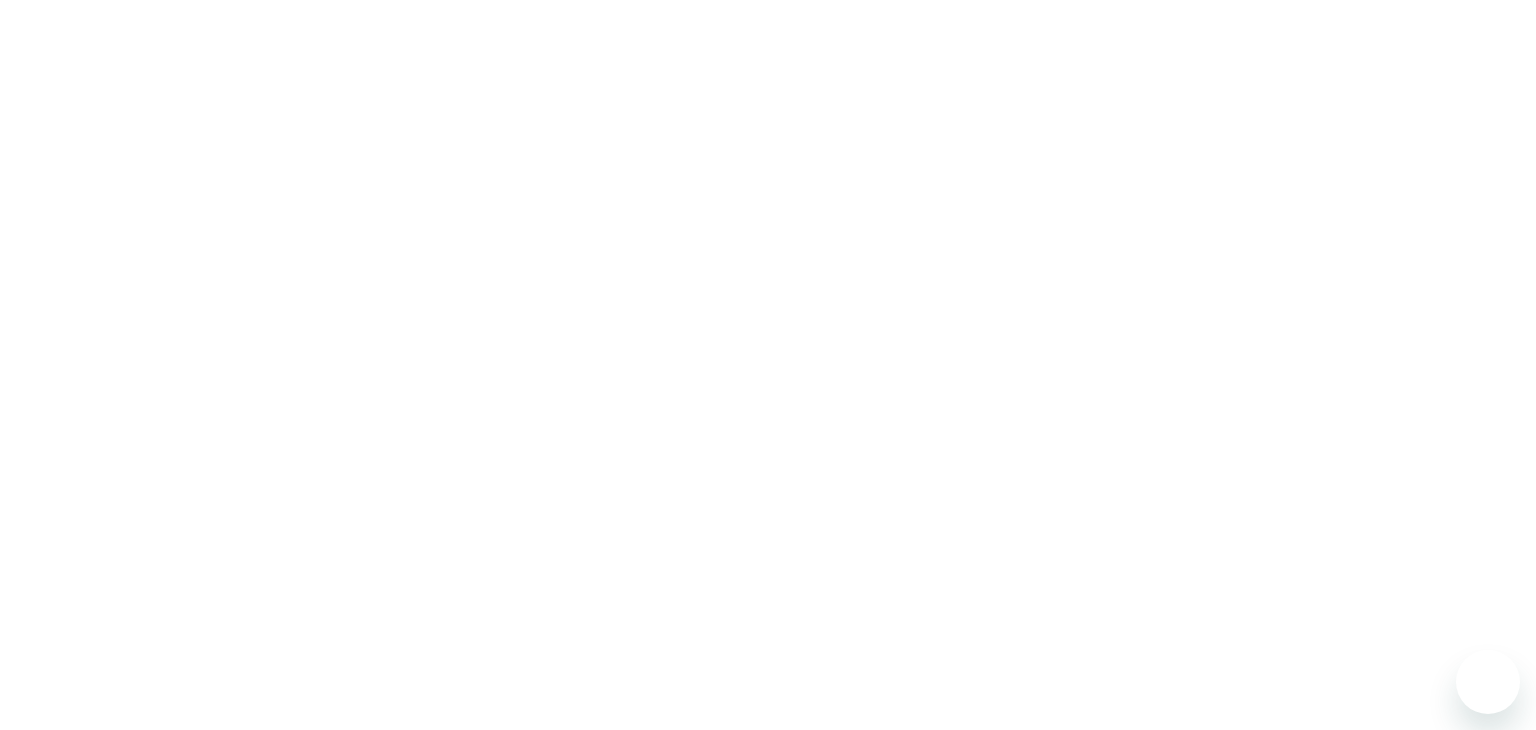 scroll, scrollTop: 0, scrollLeft: 0, axis: both 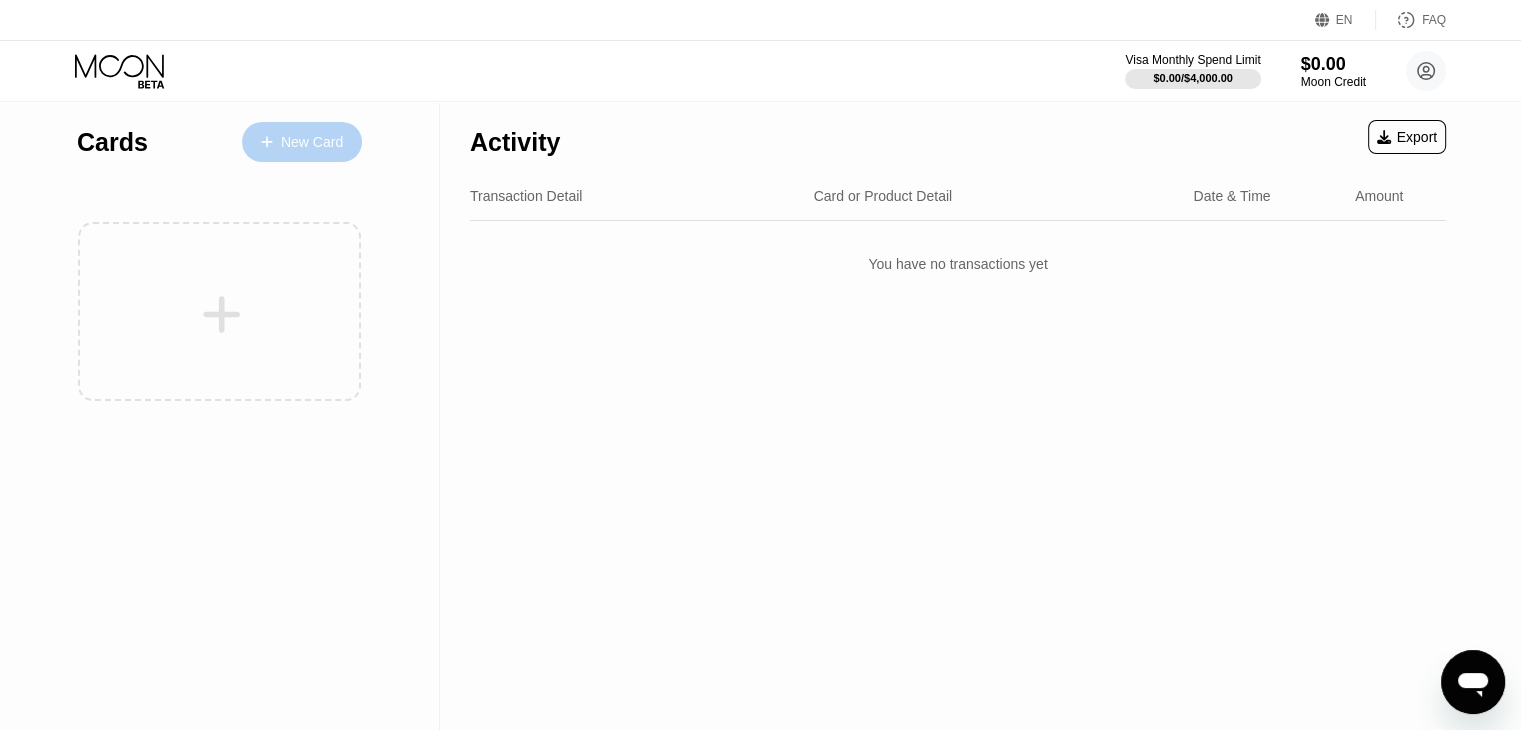 click at bounding box center [277, 142] 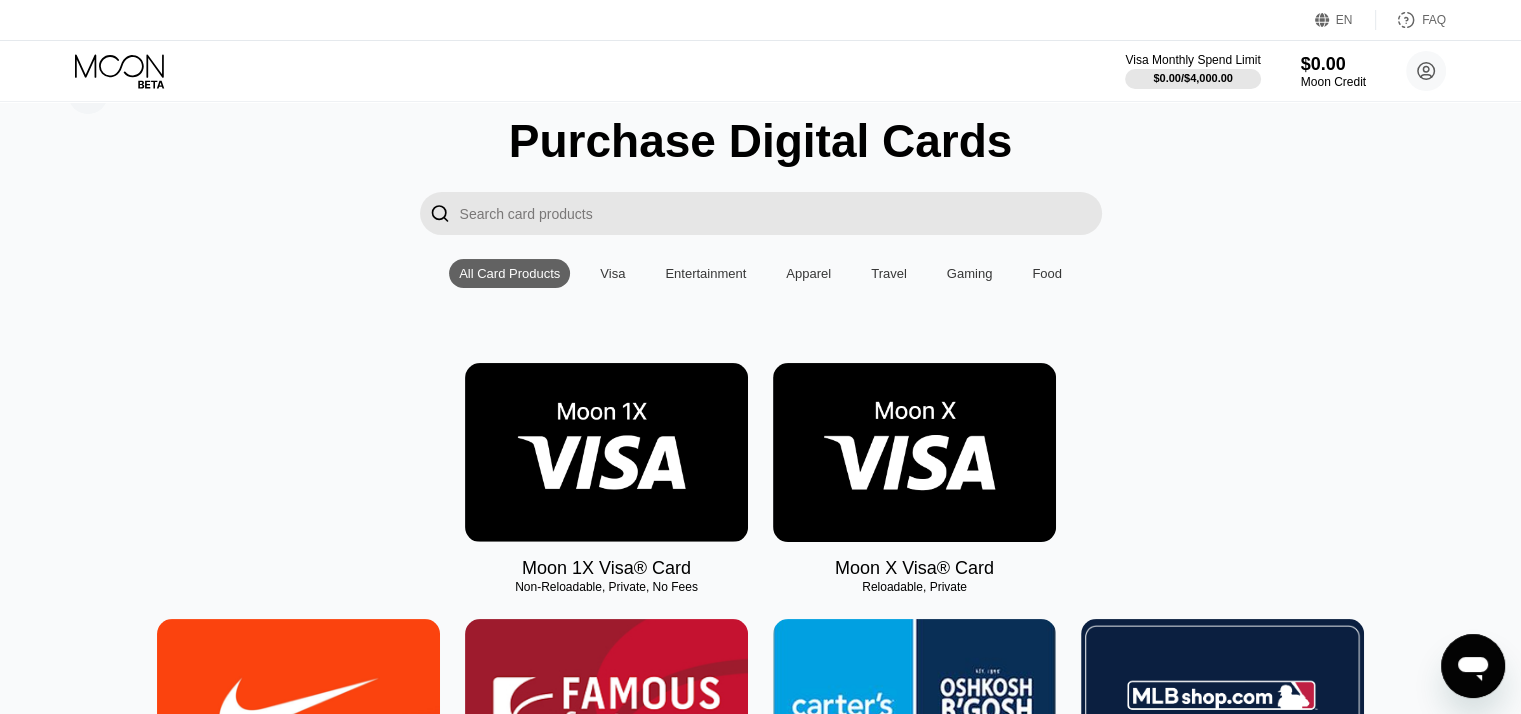 scroll, scrollTop: 0, scrollLeft: 0, axis: both 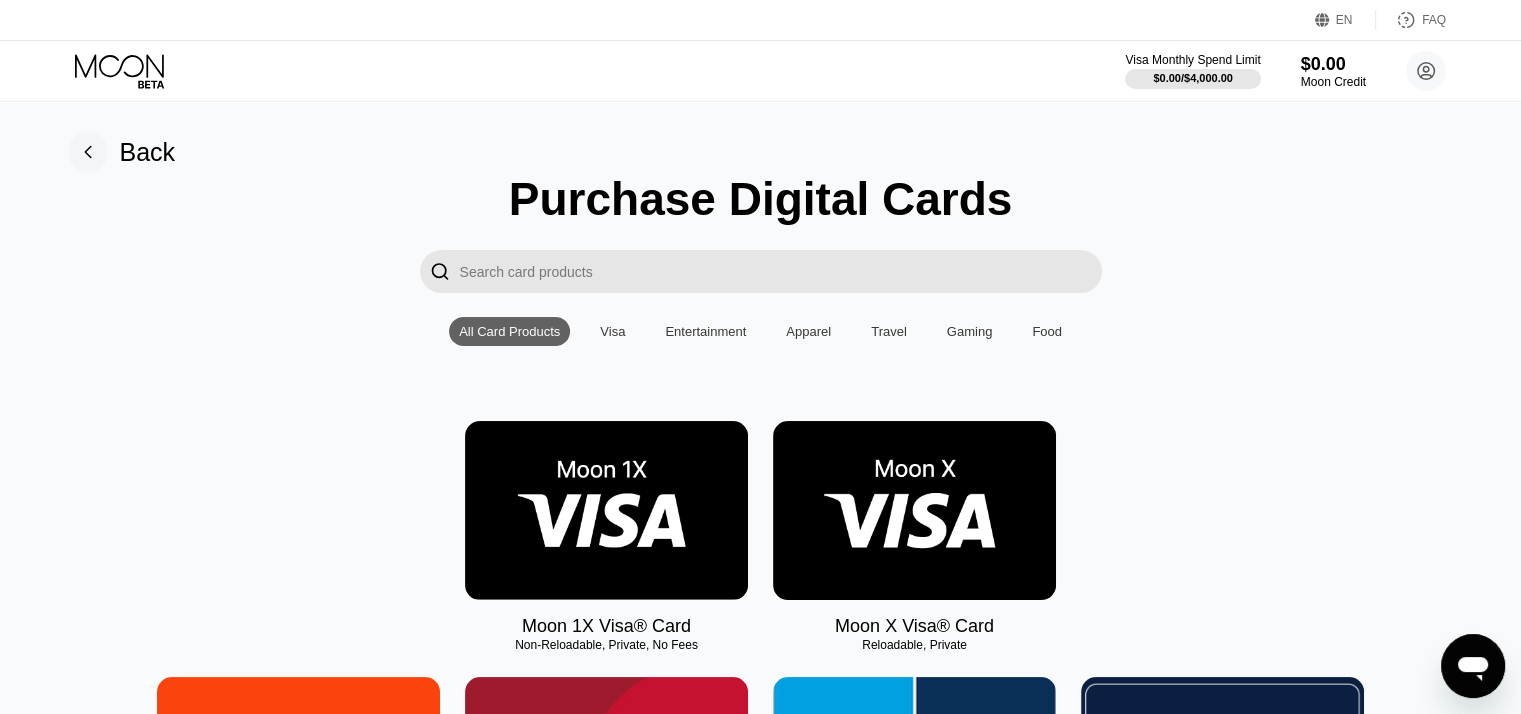 click on "Visa" at bounding box center [612, 331] 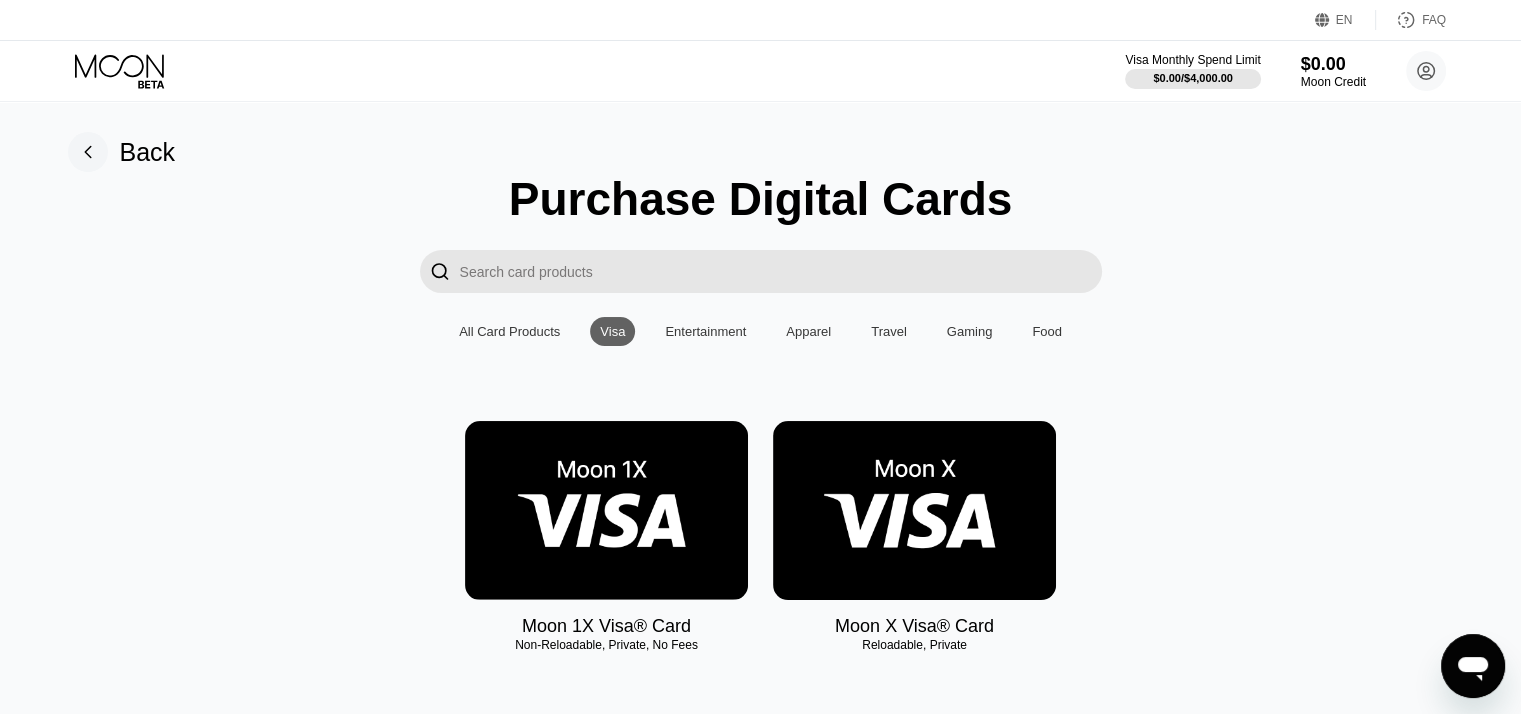 click on "Entertainment" at bounding box center (705, 331) 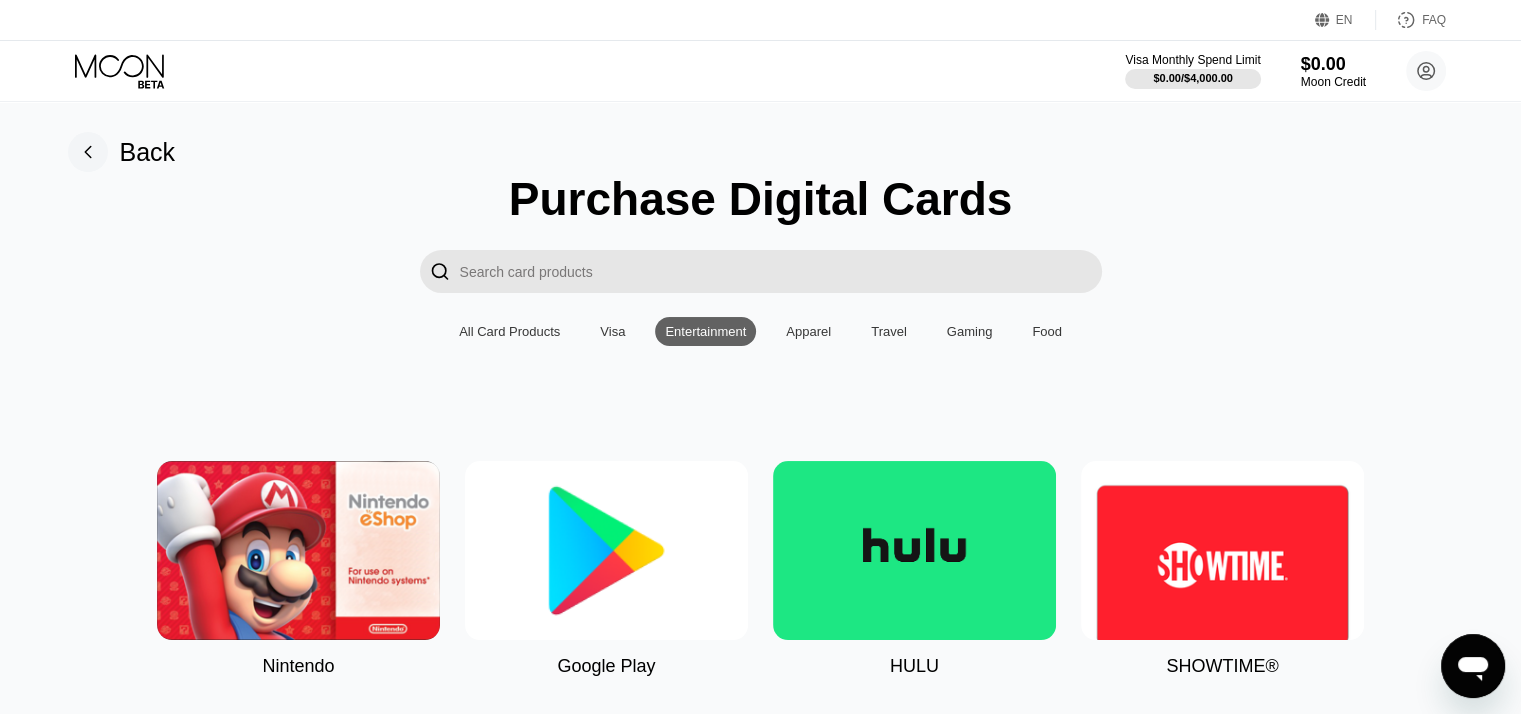 click on "Visa" at bounding box center (612, 331) 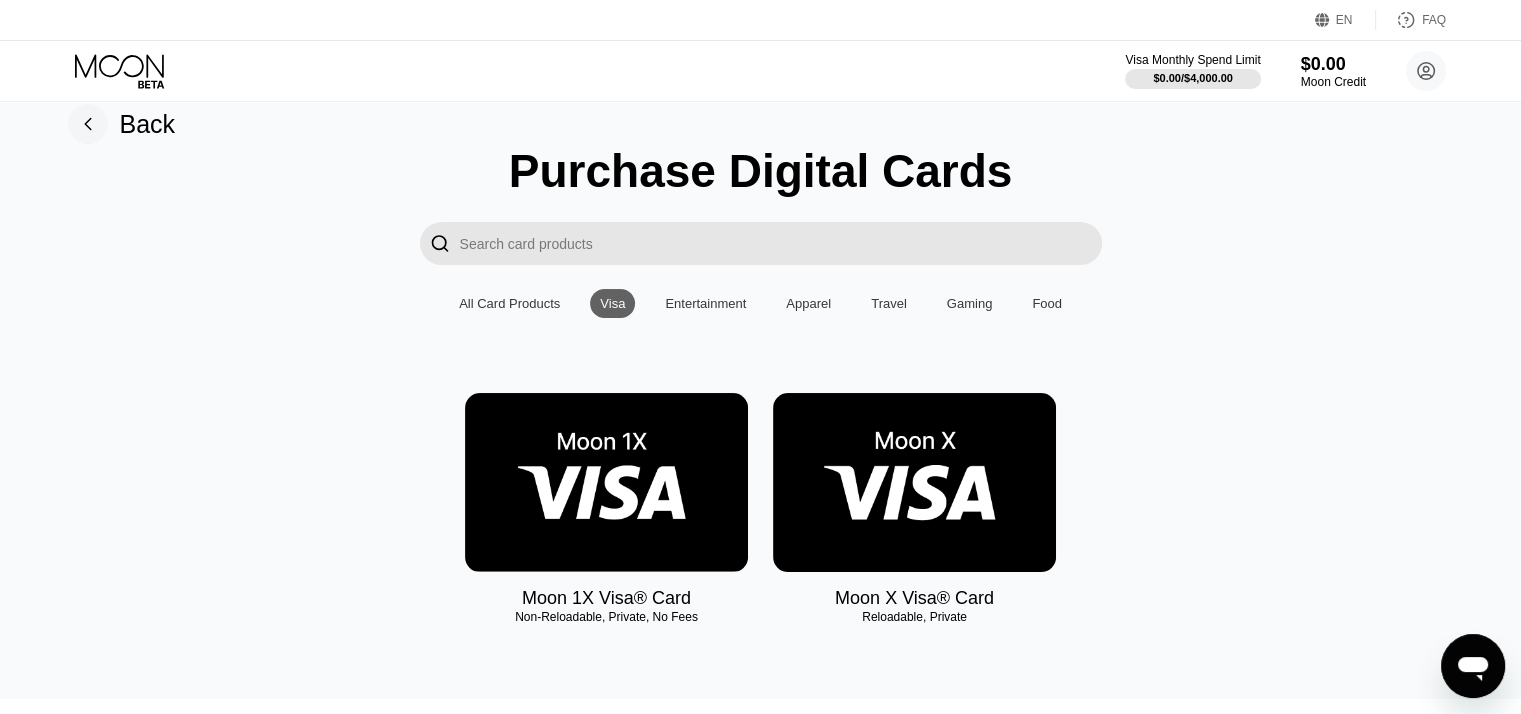 scroll, scrollTop: 166, scrollLeft: 0, axis: vertical 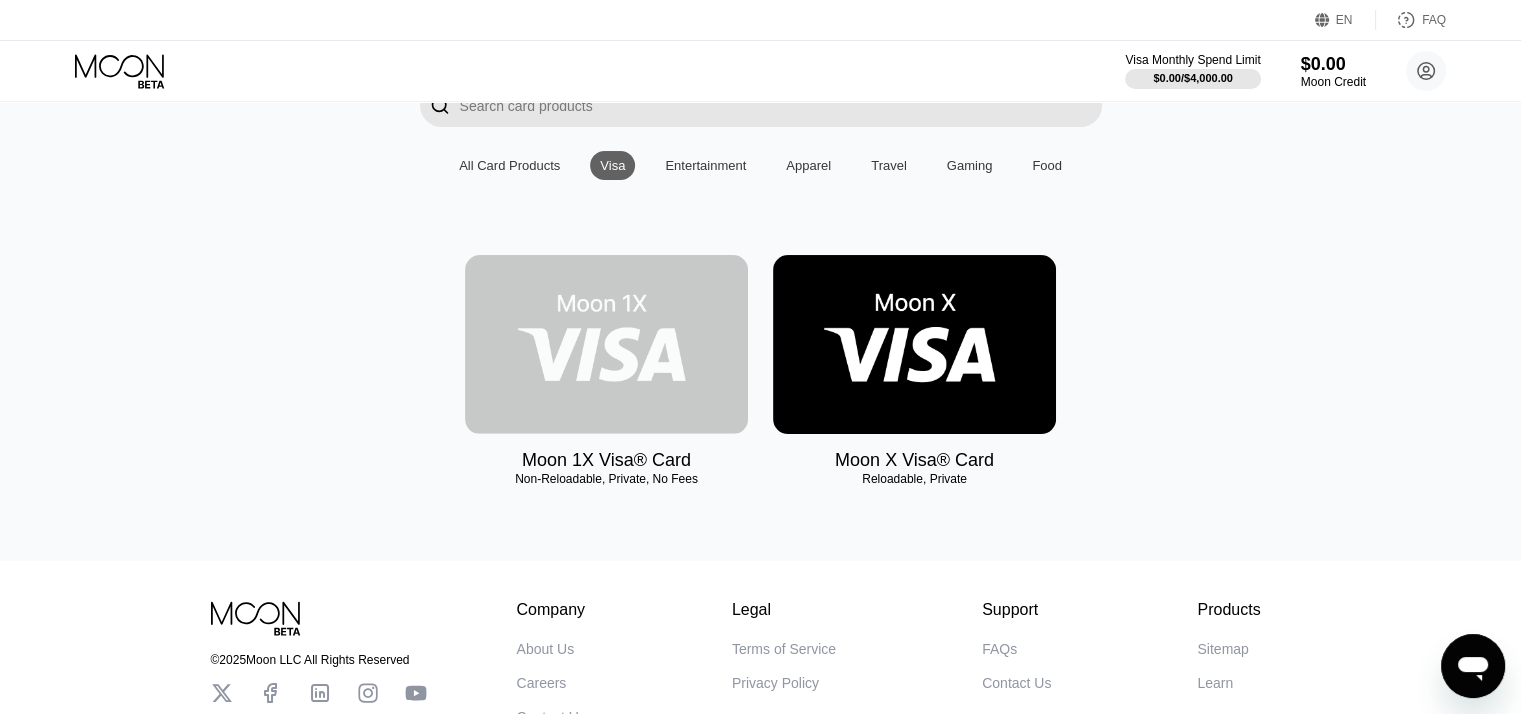 click at bounding box center [606, 344] 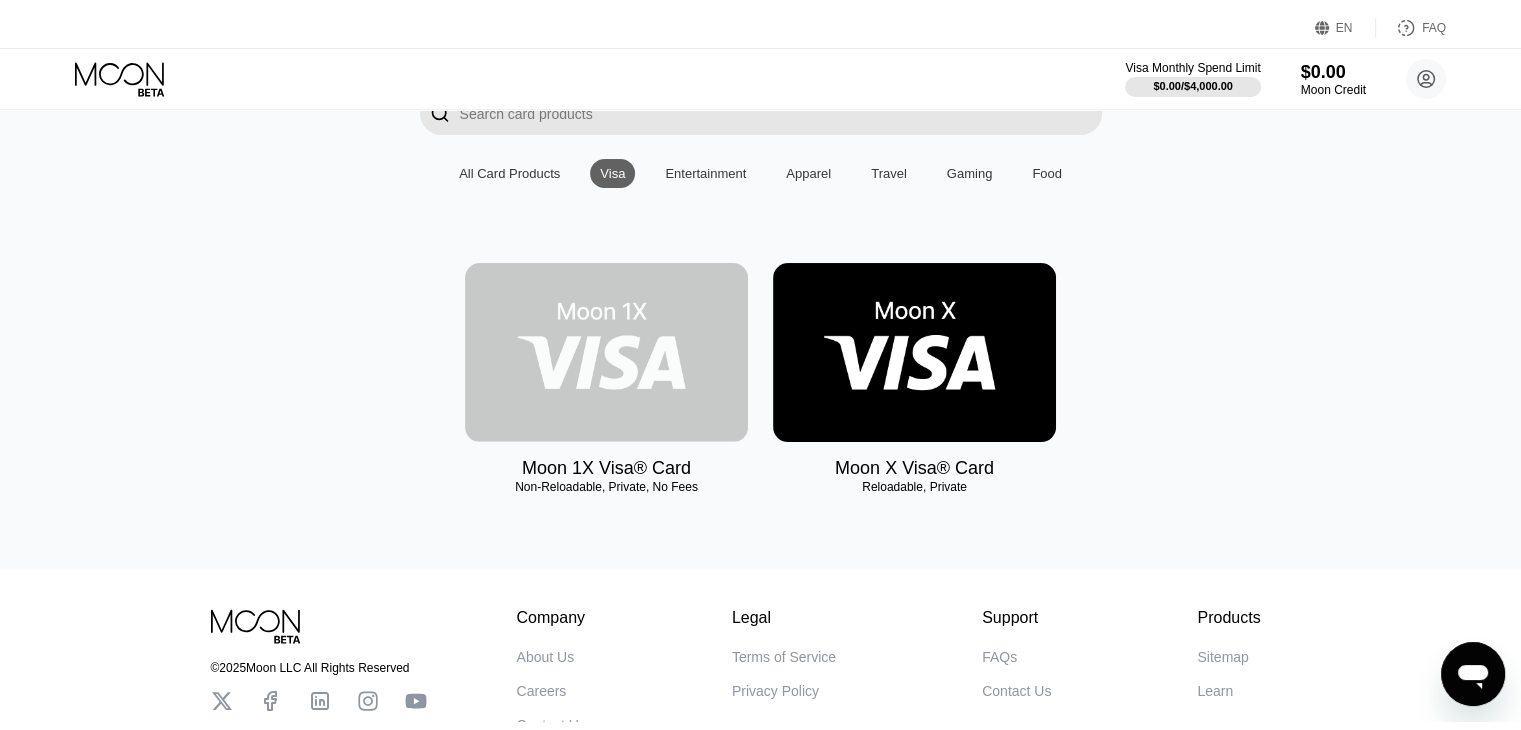 scroll, scrollTop: 0, scrollLeft: 0, axis: both 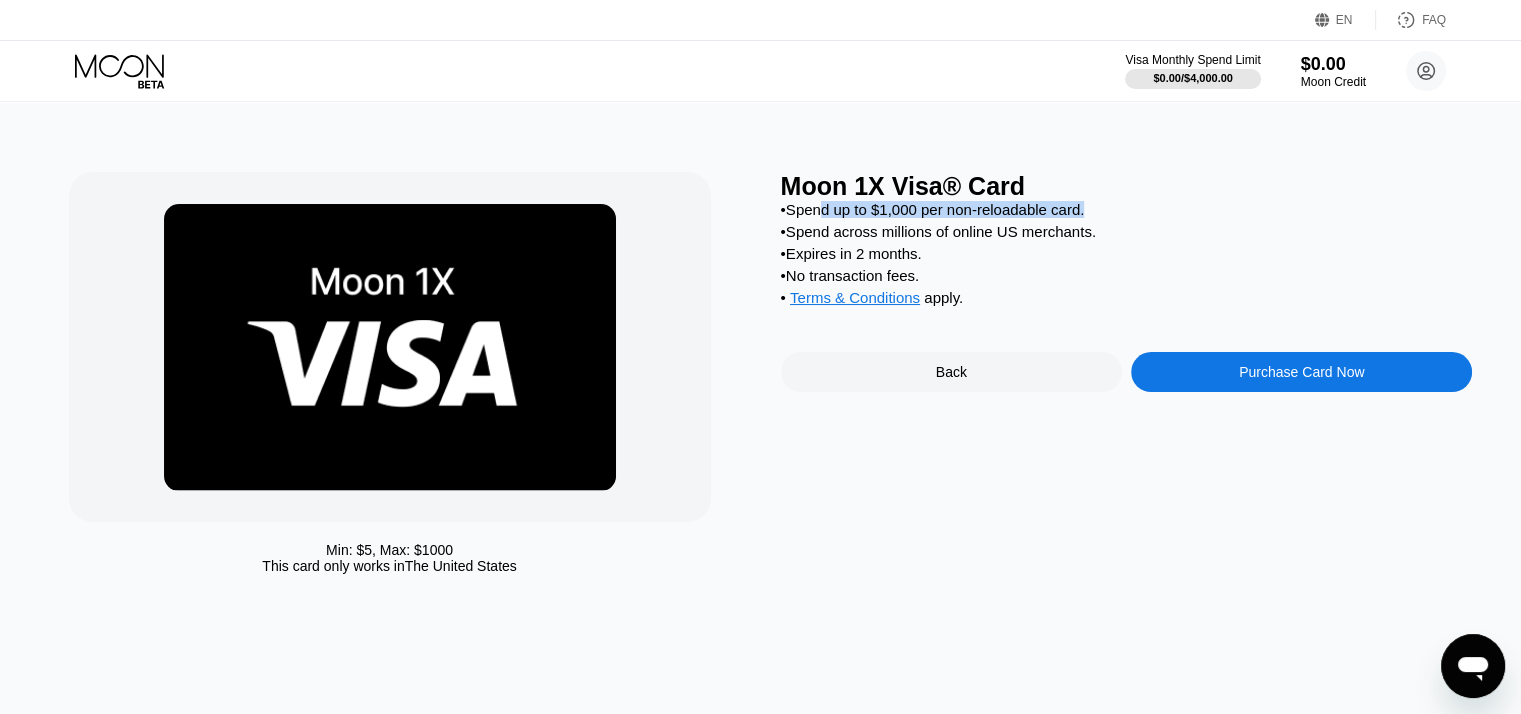 drag, startPoint x: 820, startPoint y: 214, endPoint x: 1100, endPoint y: 217, distance: 280.01608 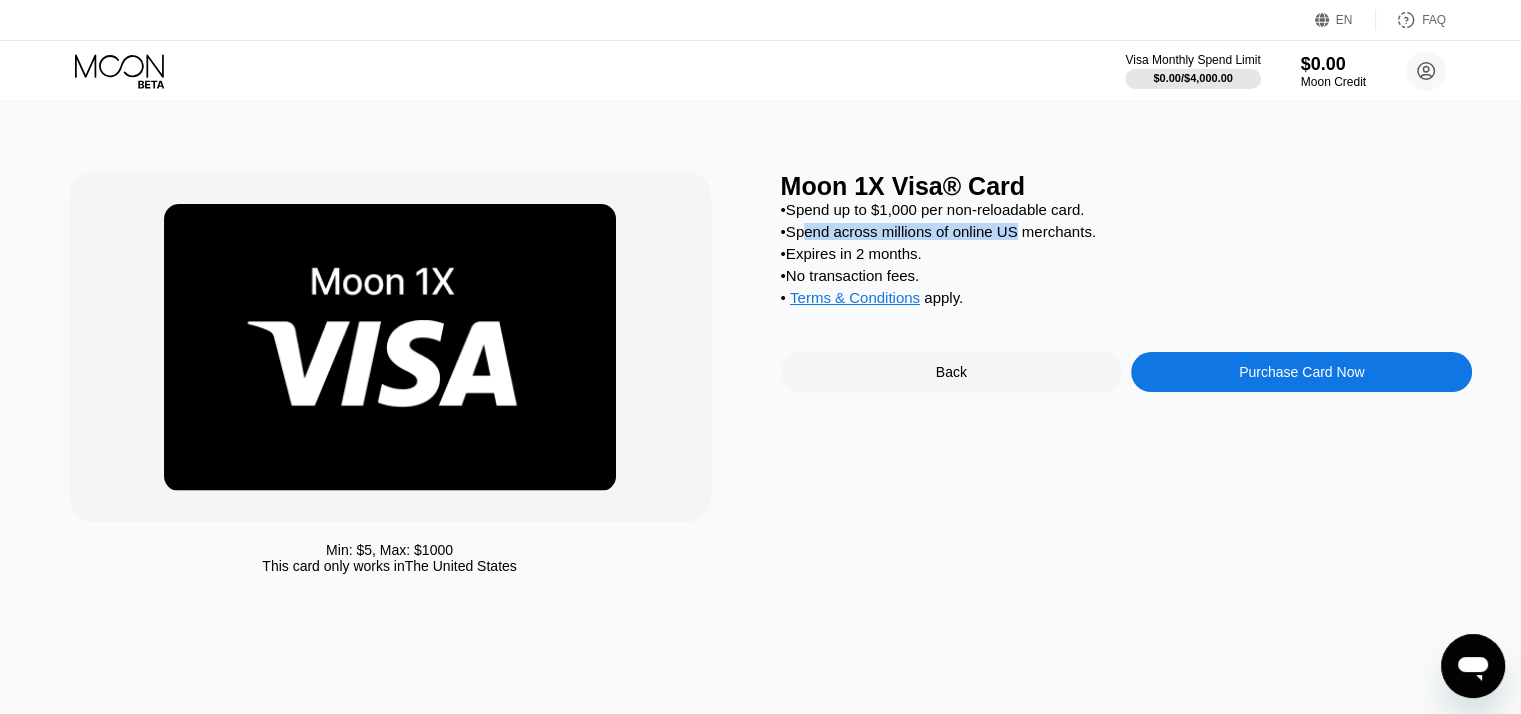 drag, startPoint x: 811, startPoint y: 240, endPoint x: 1017, endPoint y: 244, distance: 206.03883 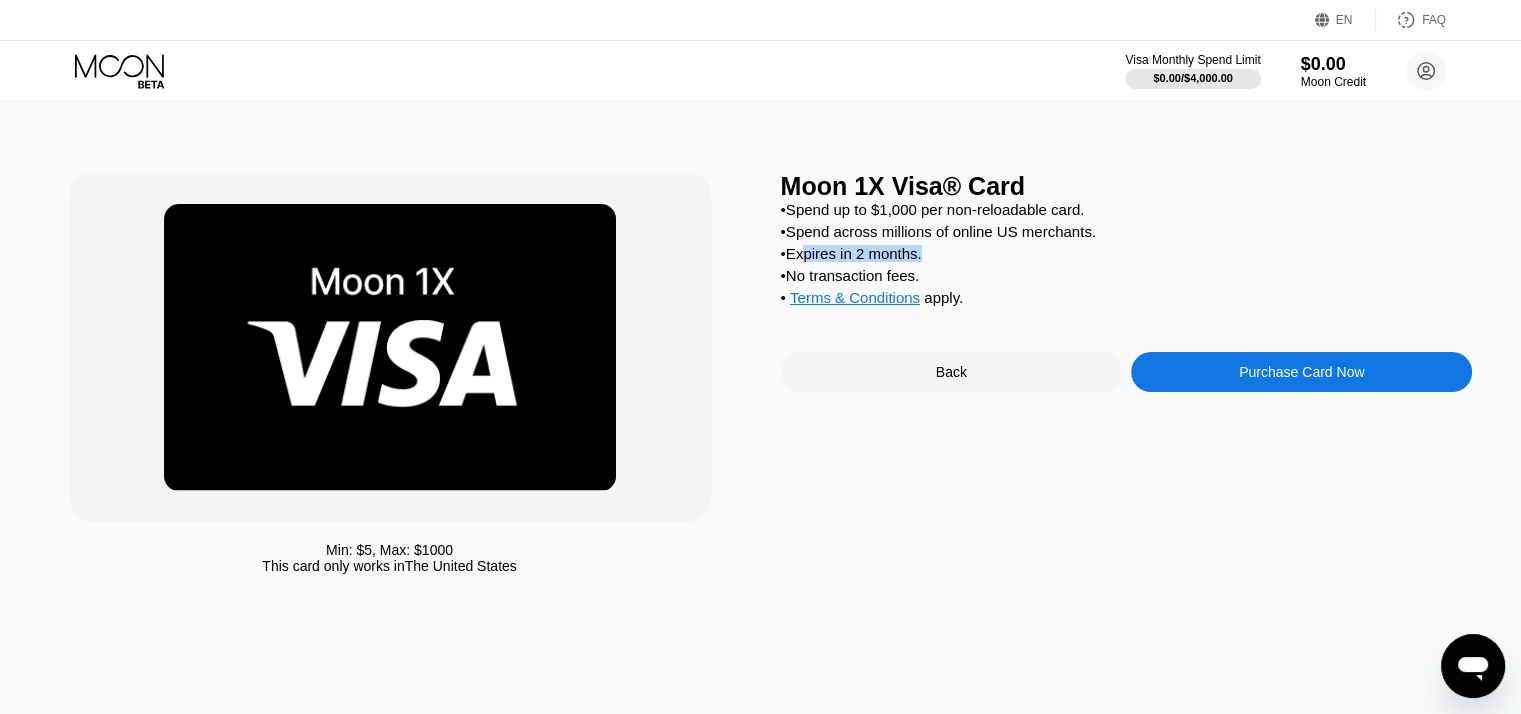 drag, startPoint x: 805, startPoint y: 274, endPoint x: 962, endPoint y: 269, distance: 157.0796 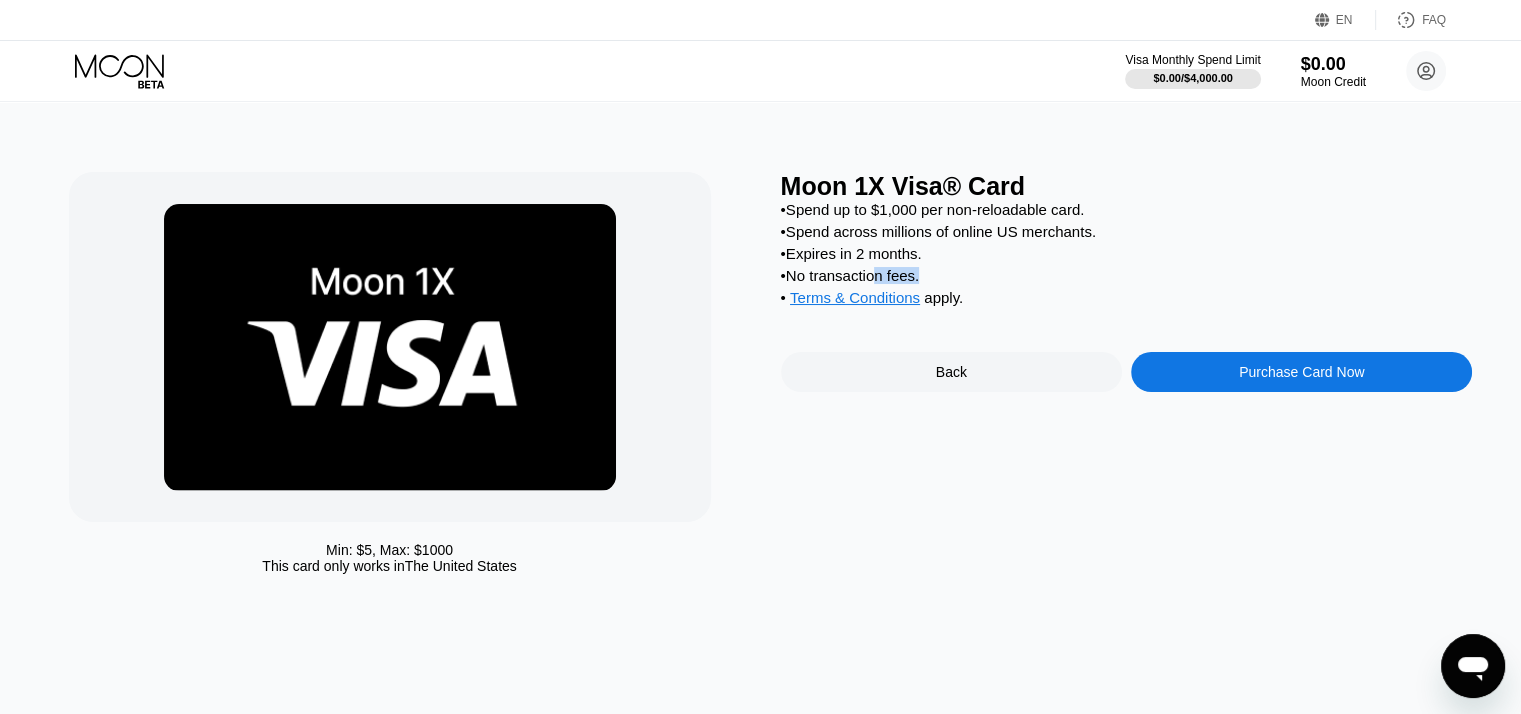 drag, startPoint x: 877, startPoint y: 292, endPoint x: 962, endPoint y: 286, distance: 85.2115 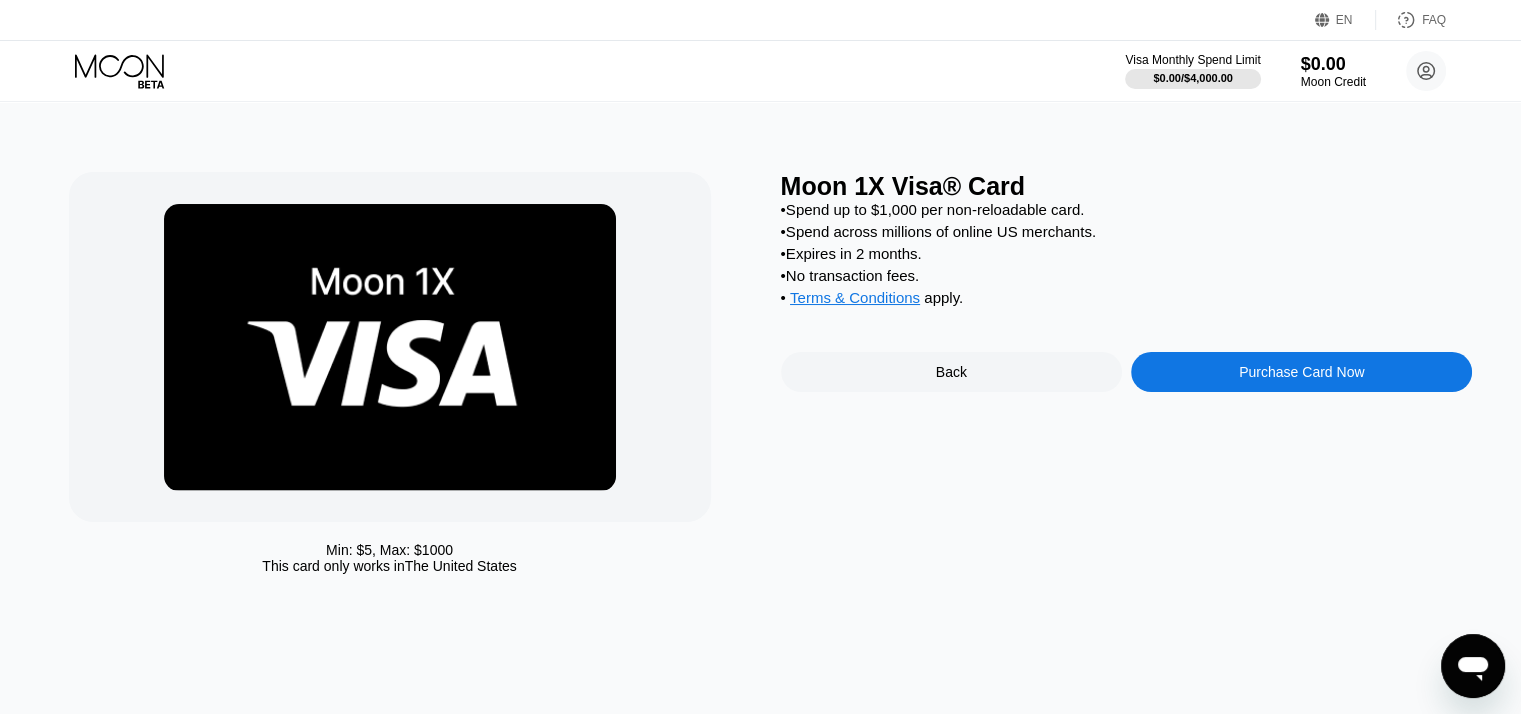 click on "Purchase Card Now" at bounding box center (1301, 372) 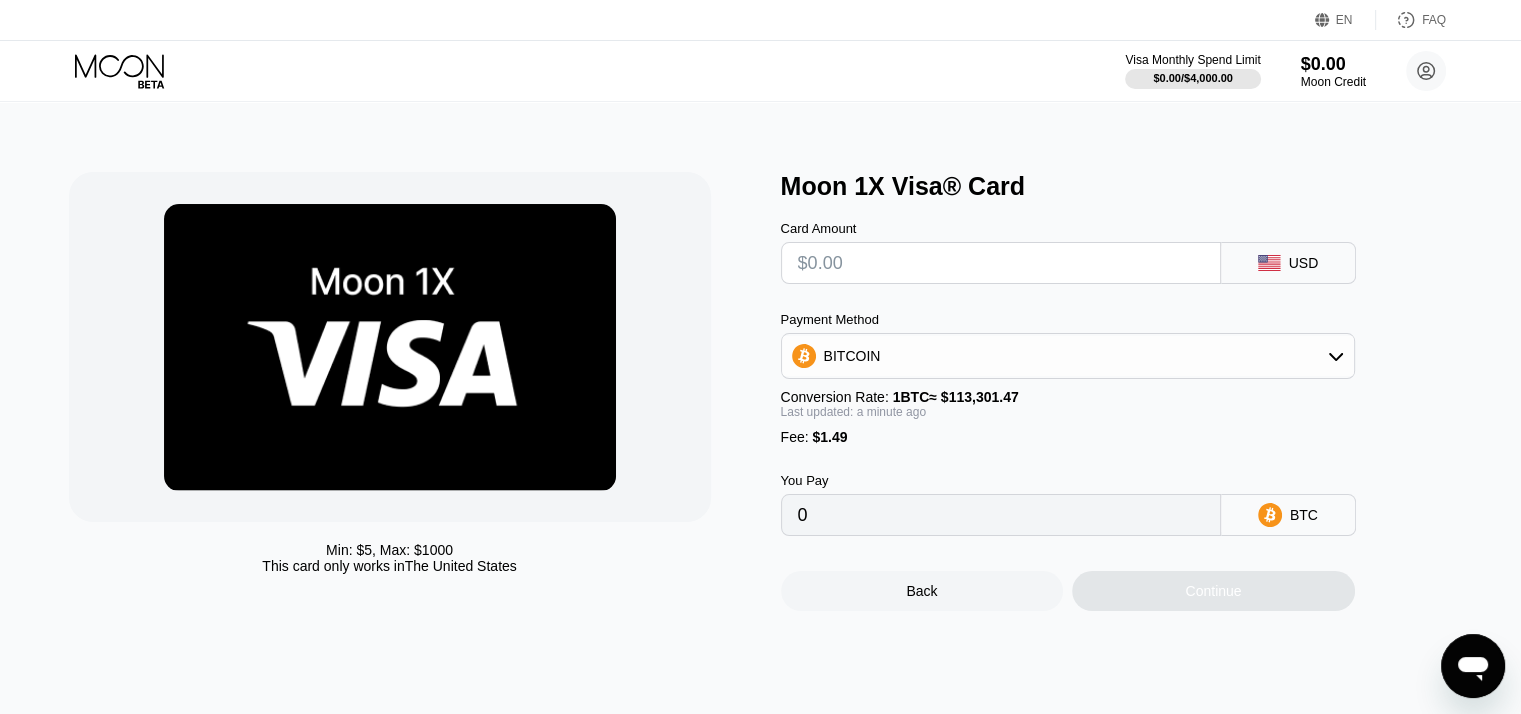 drag, startPoint x: 865, startPoint y: 443, endPoint x: 758, endPoint y: 443, distance: 107 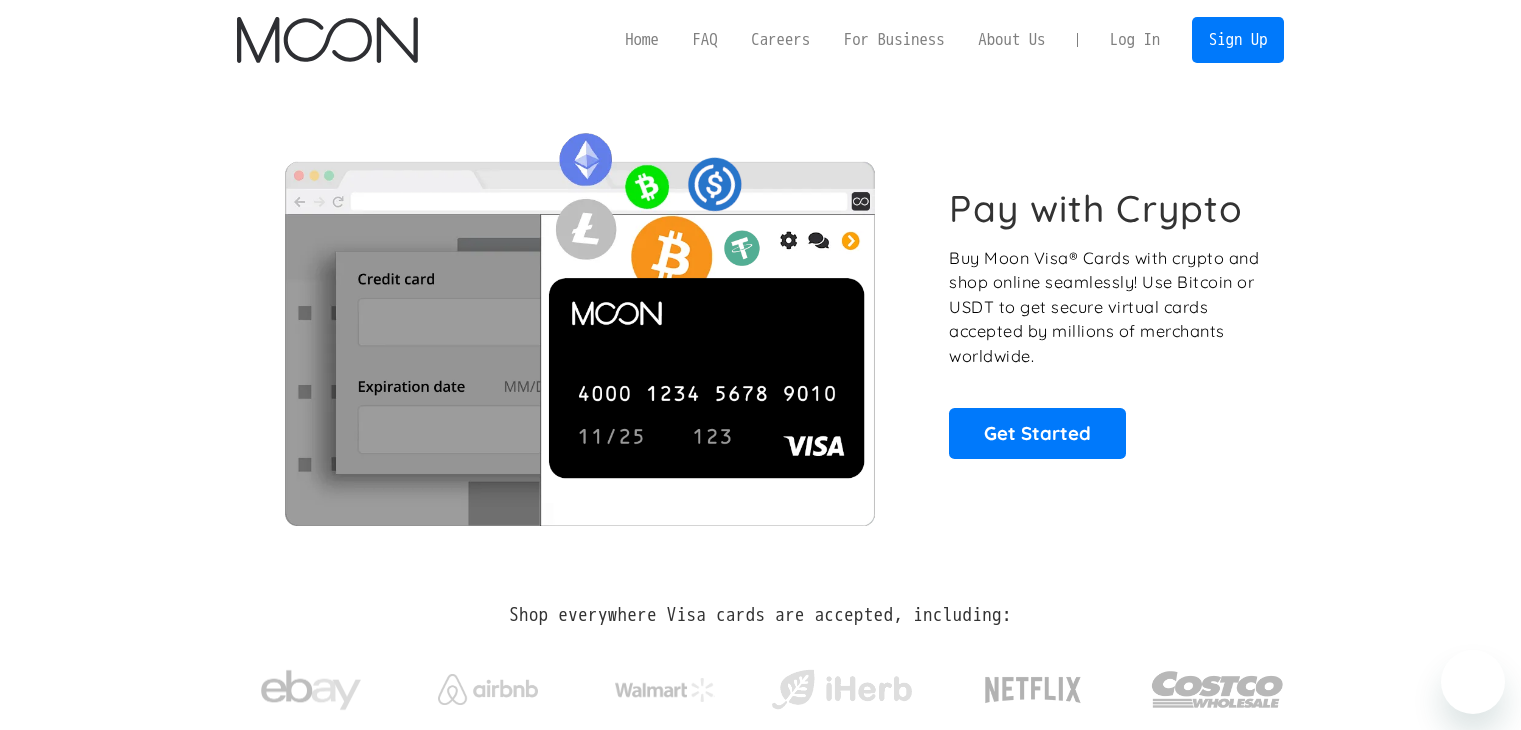 scroll, scrollTop: 0, scrollLeft: 0, axis: both 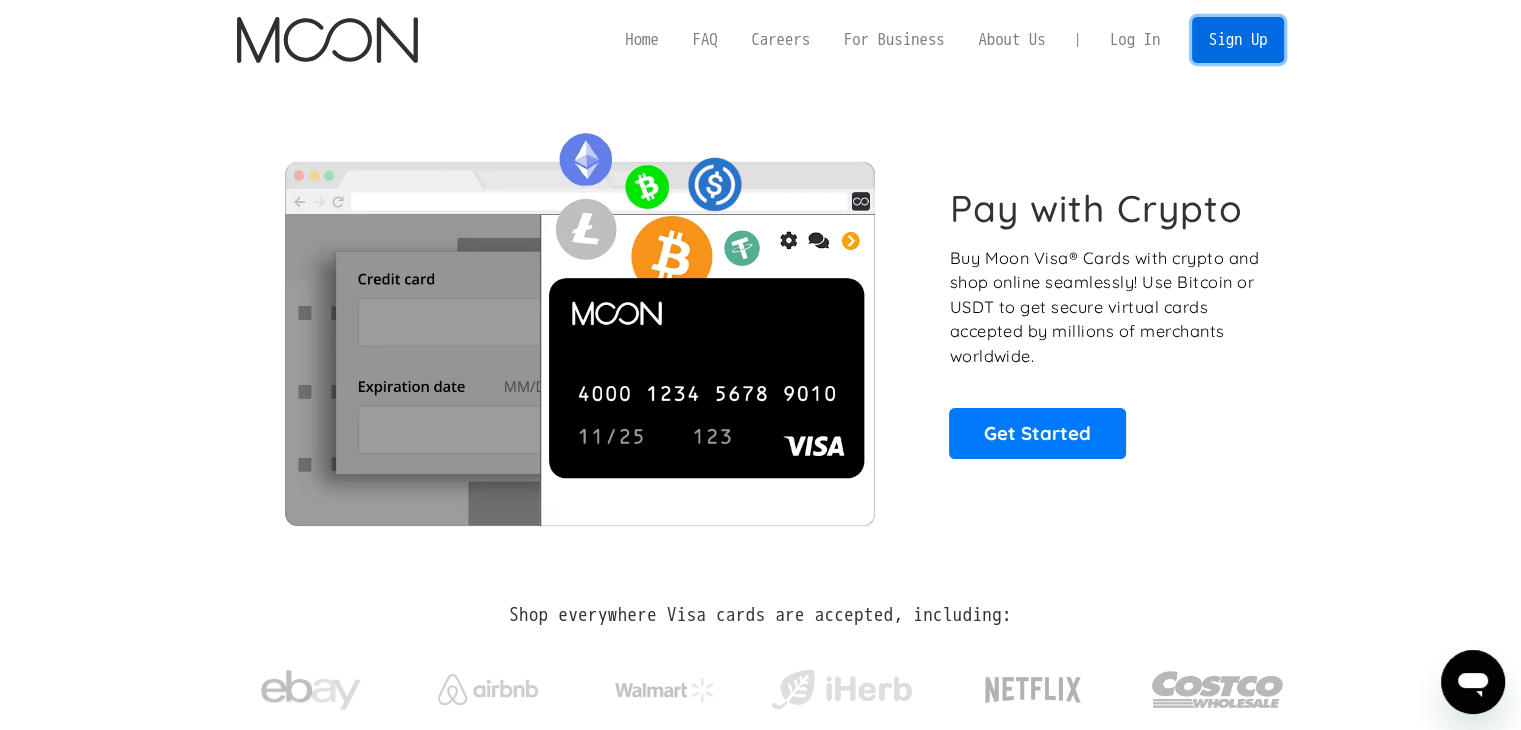 click on "Sign Up" at bounding box center (1238, 39) 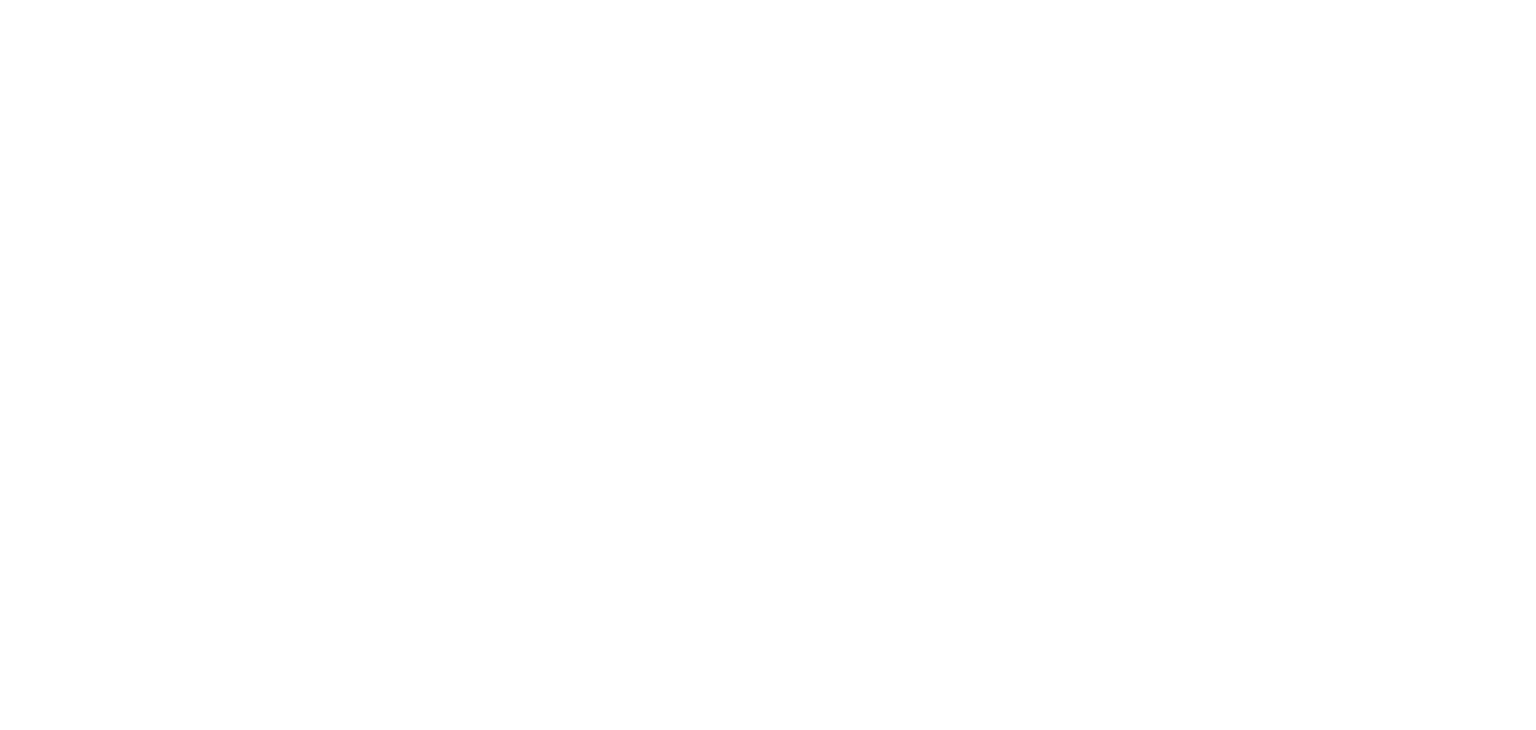 scroll, scrollTop: 0, scrollLeft: 0, axis: both 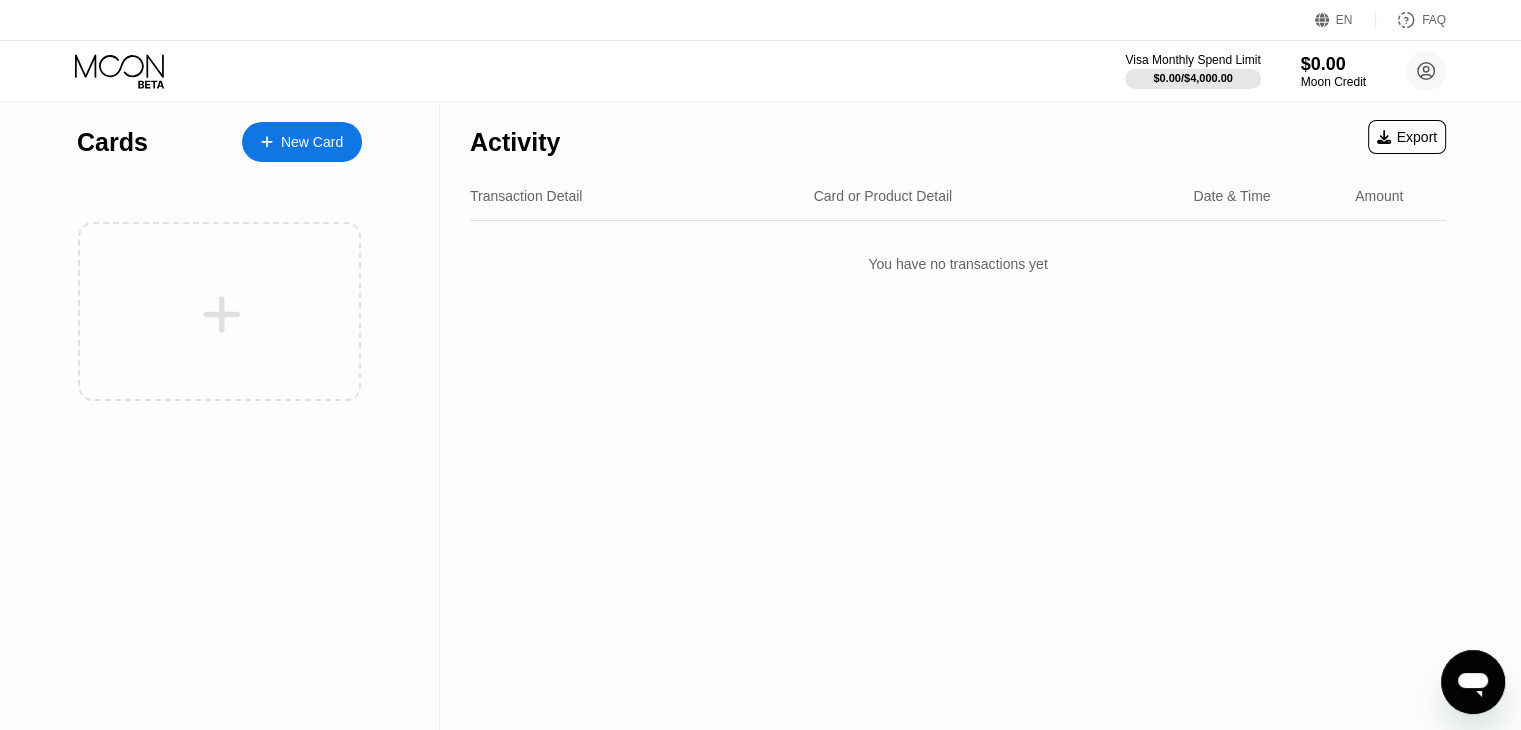 click on "New Card" at bounding box center (312, 142) 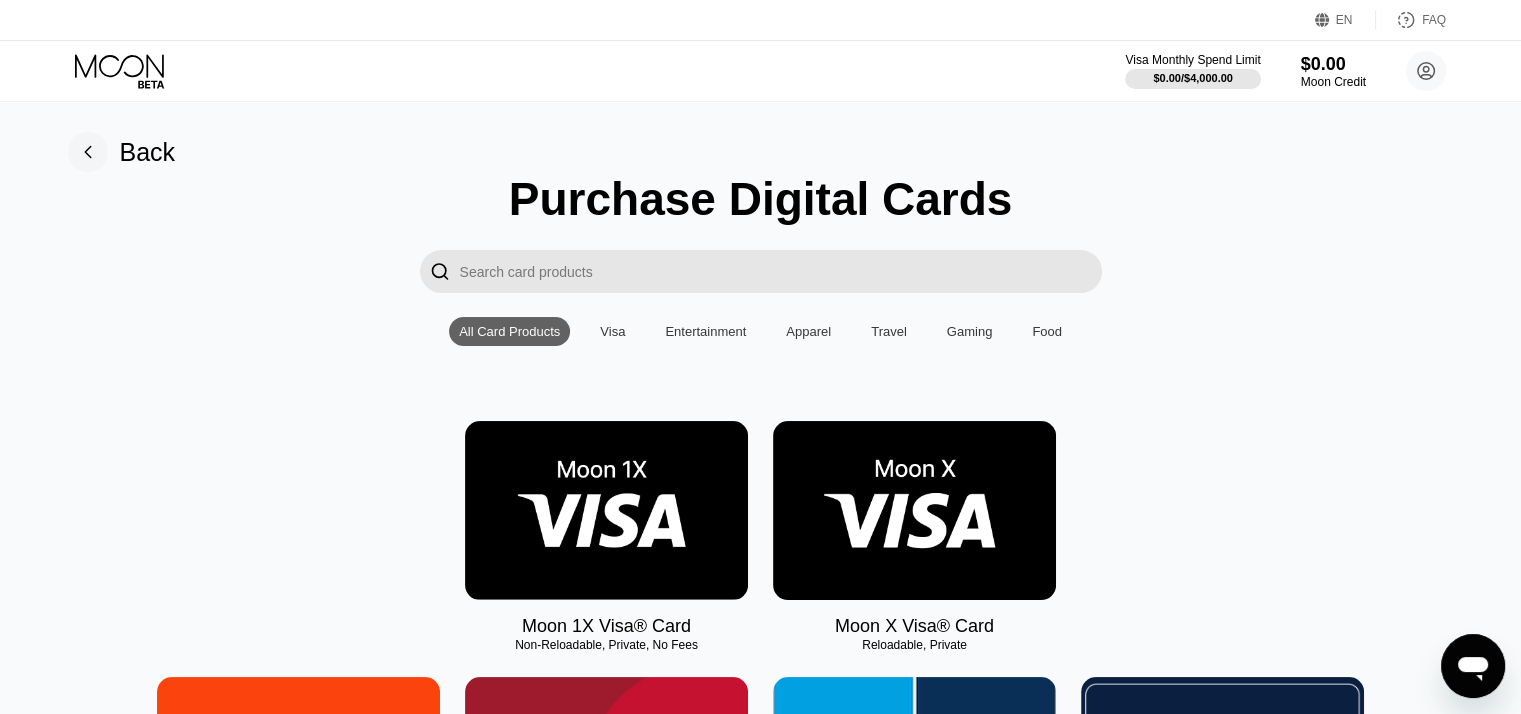 click at bounding box center (914, 510) 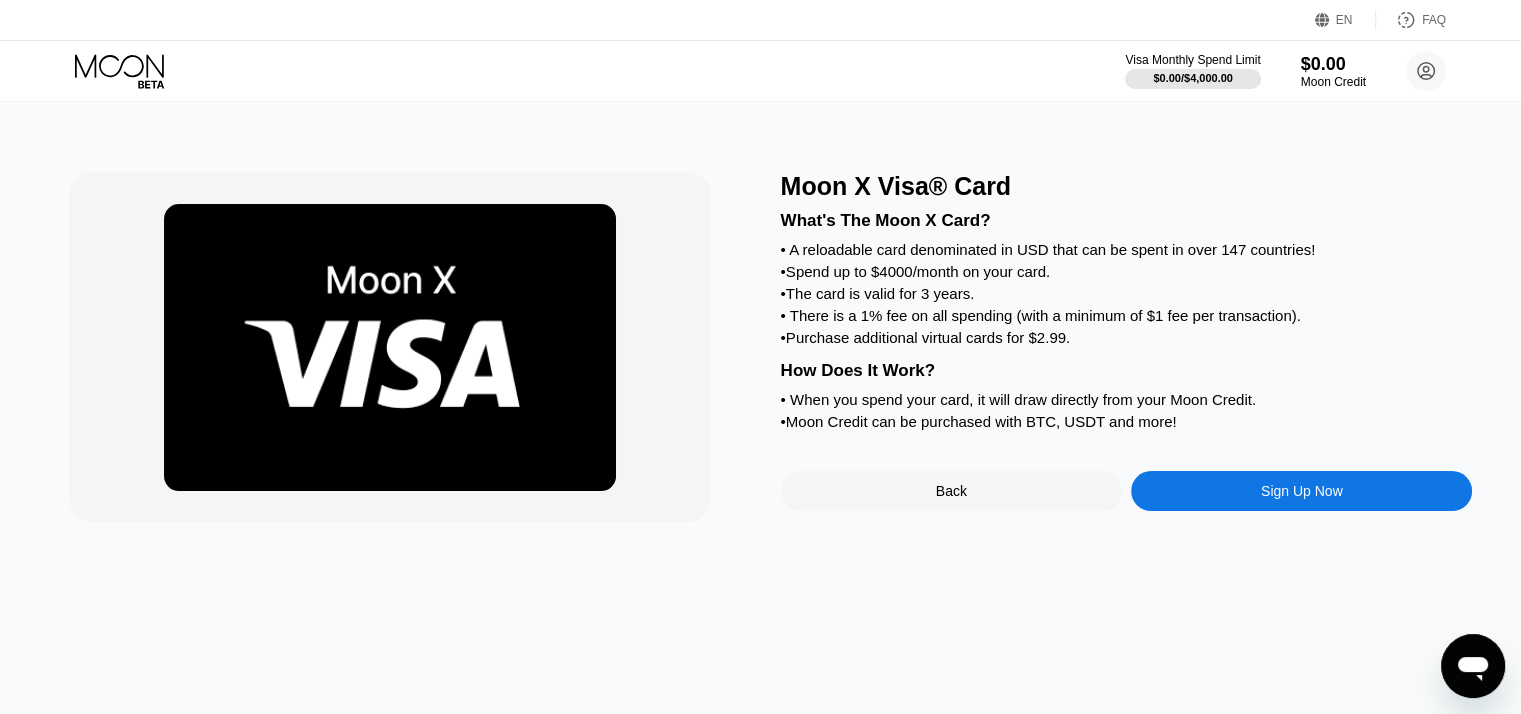 click on "Sign Up Now" at bounding box center [1301, 491] 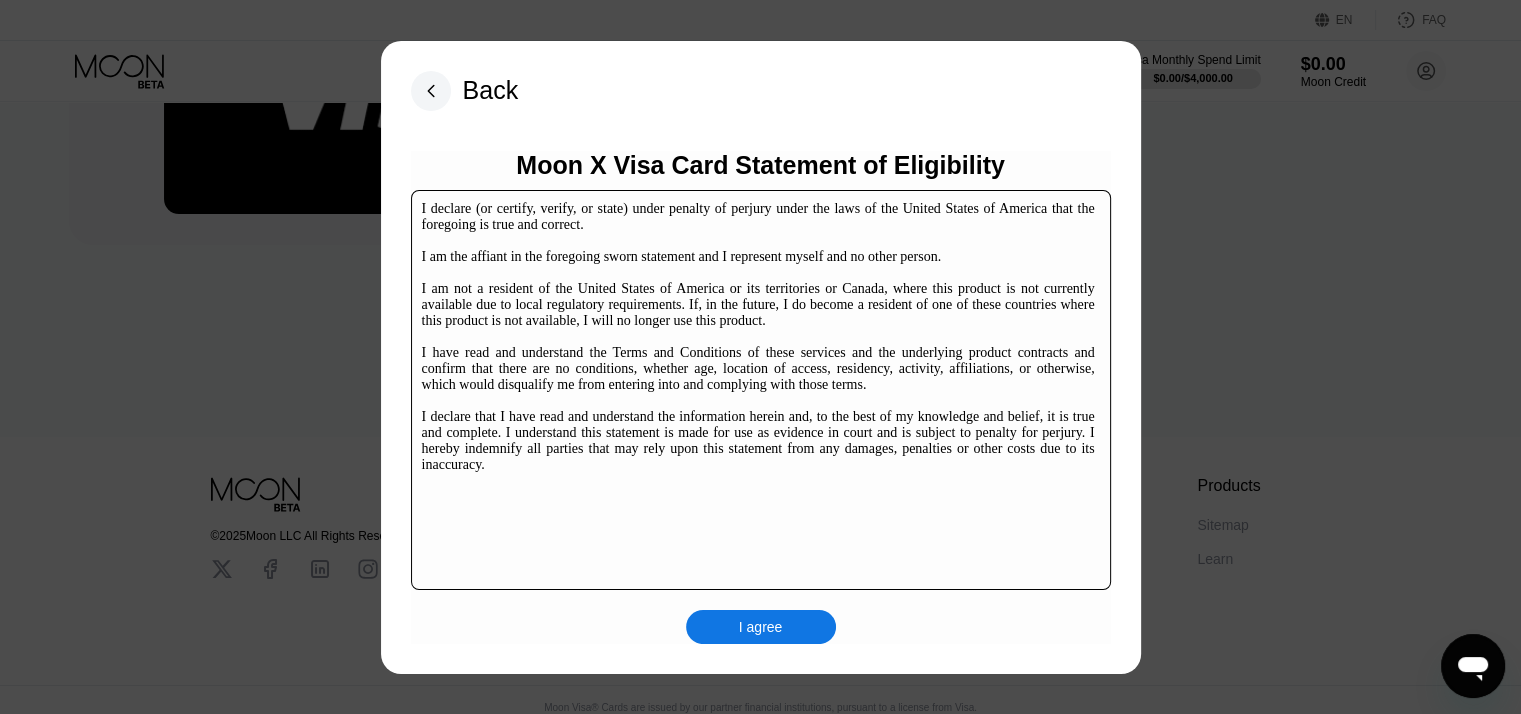 scroll, scrollTop: 304, scrollLeft: 0, axis: vertical 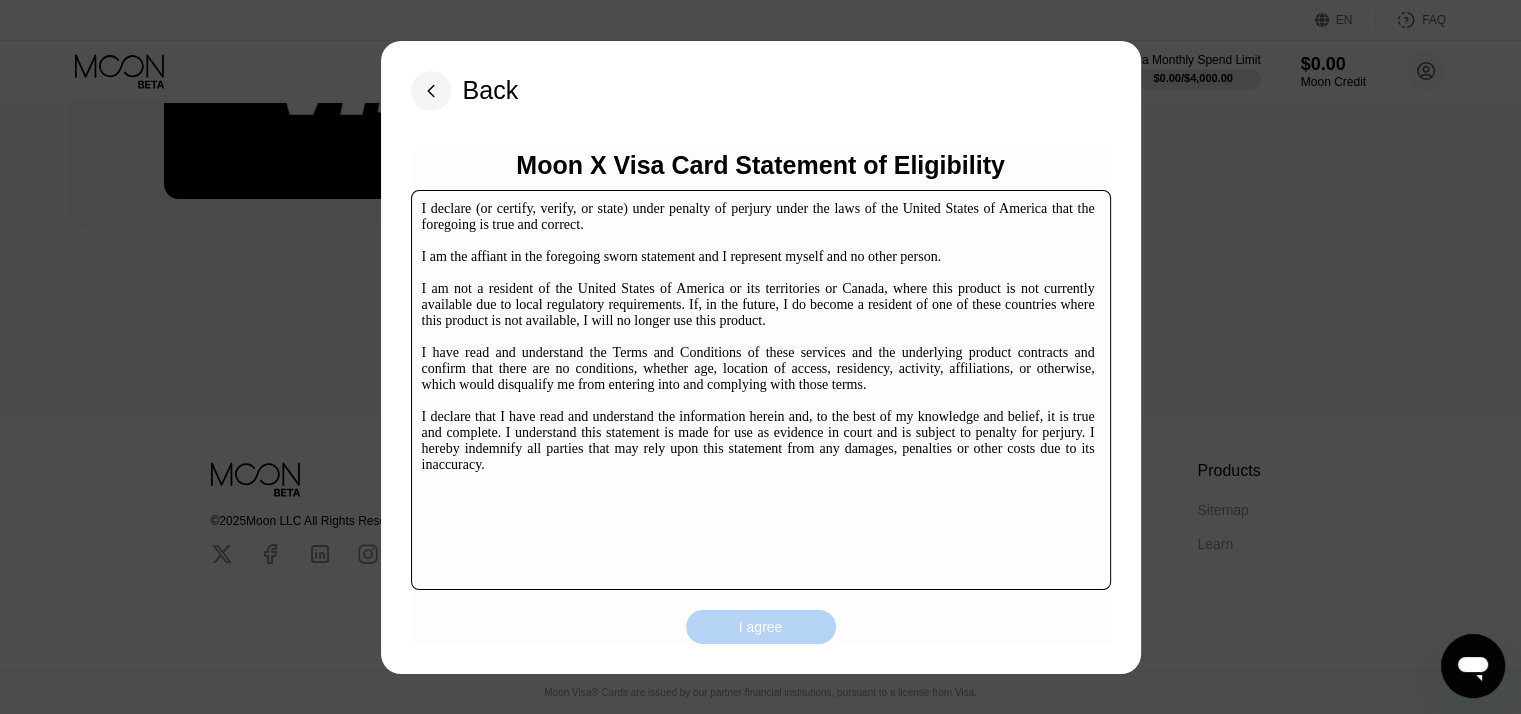 drag, startPoint x: 793, startPoint y: 632, endPoint x: 783, endPoint y: 627, distance: 11.18034 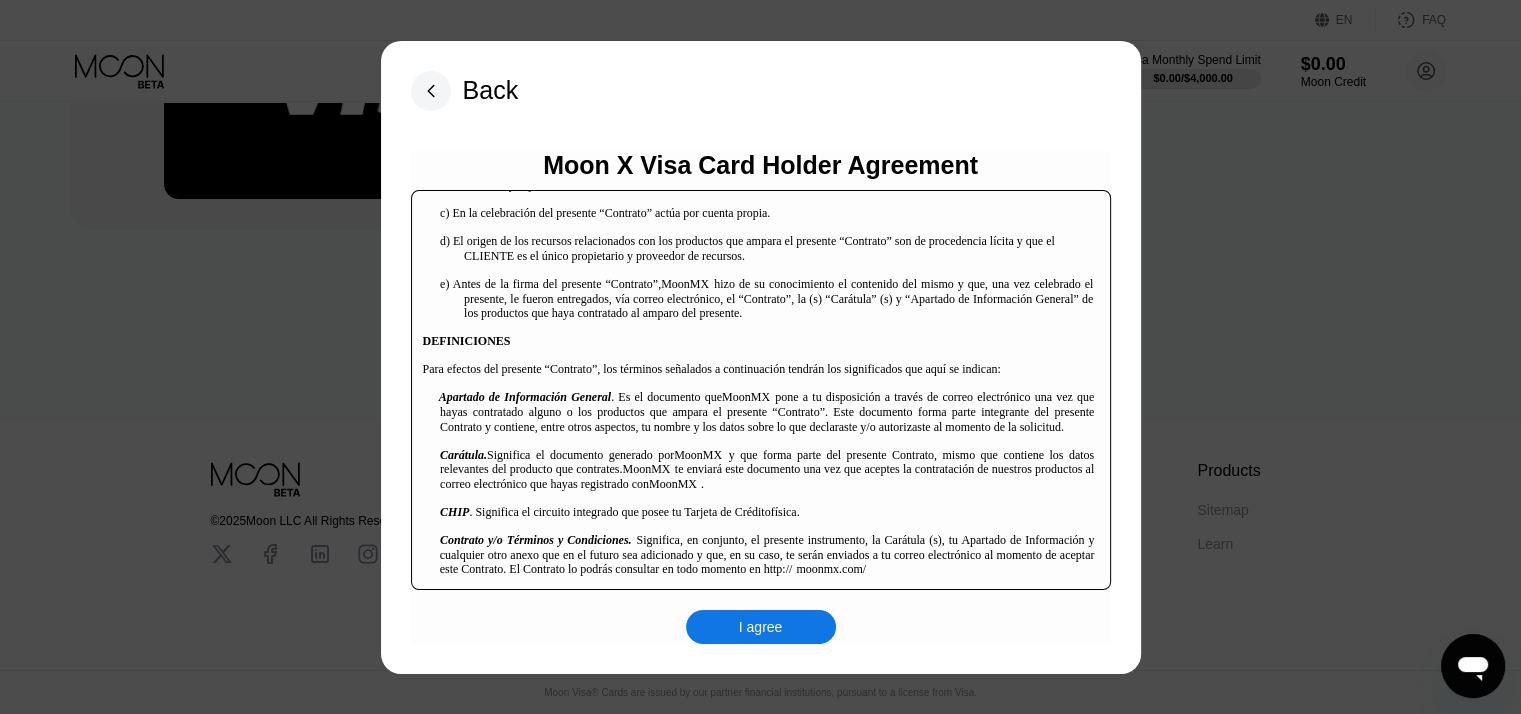 scroll, scrollTop: 833, scrollLeft: 0, axis: vertical 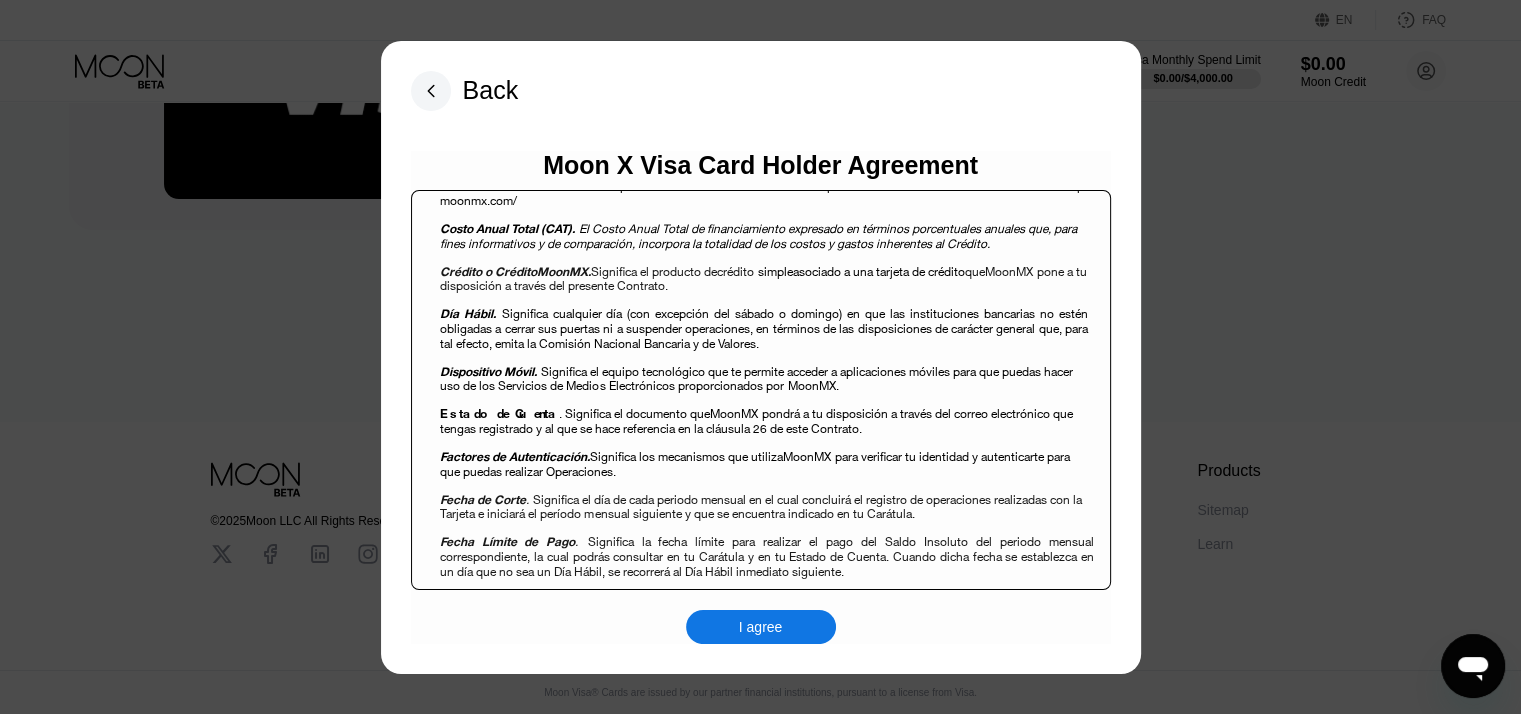 drag, startPoint x: 799, startPoint y: 617, endPoint x: 776, endPoint y: 625, distance: 24.351591 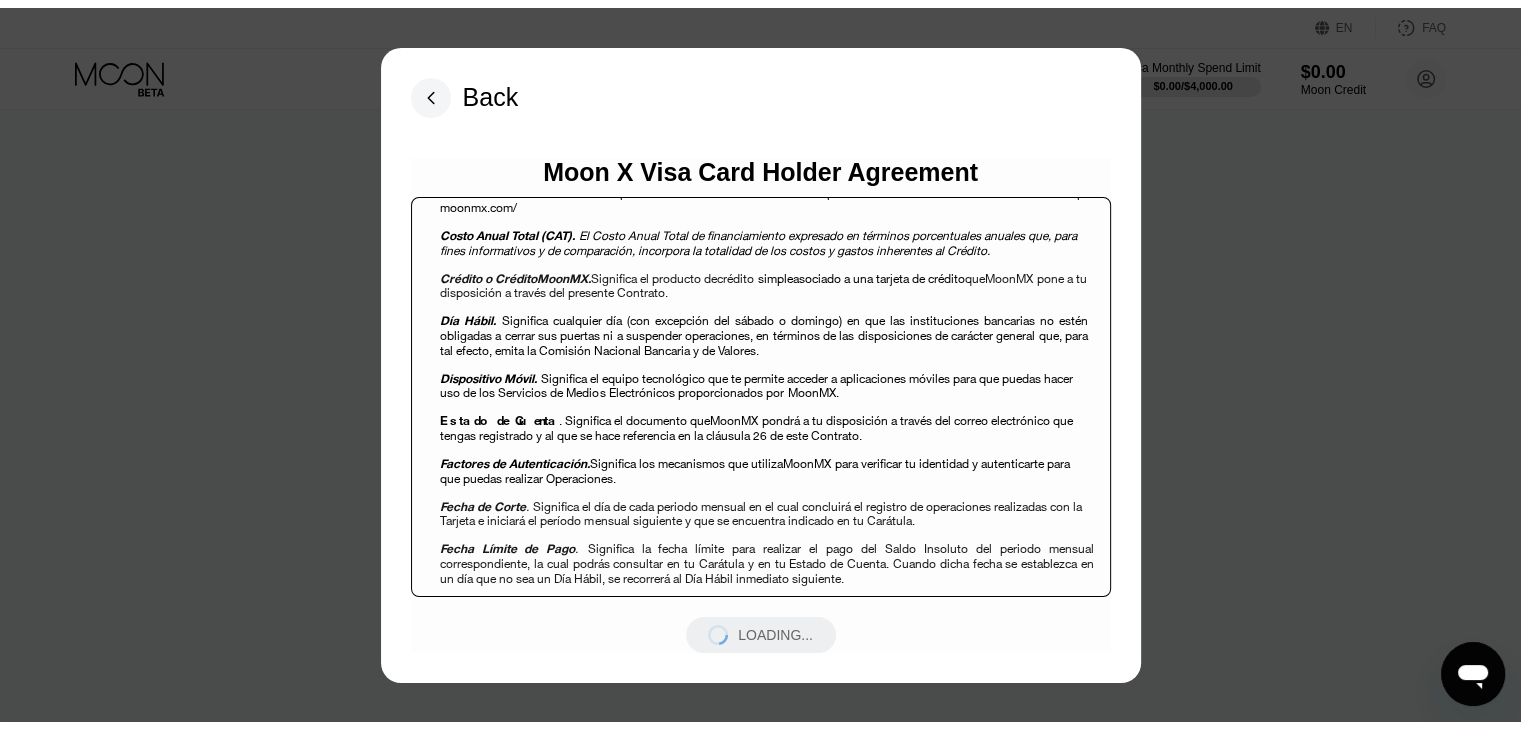scroll, scrollTop: 0, scrollLeft: 0, axis: both 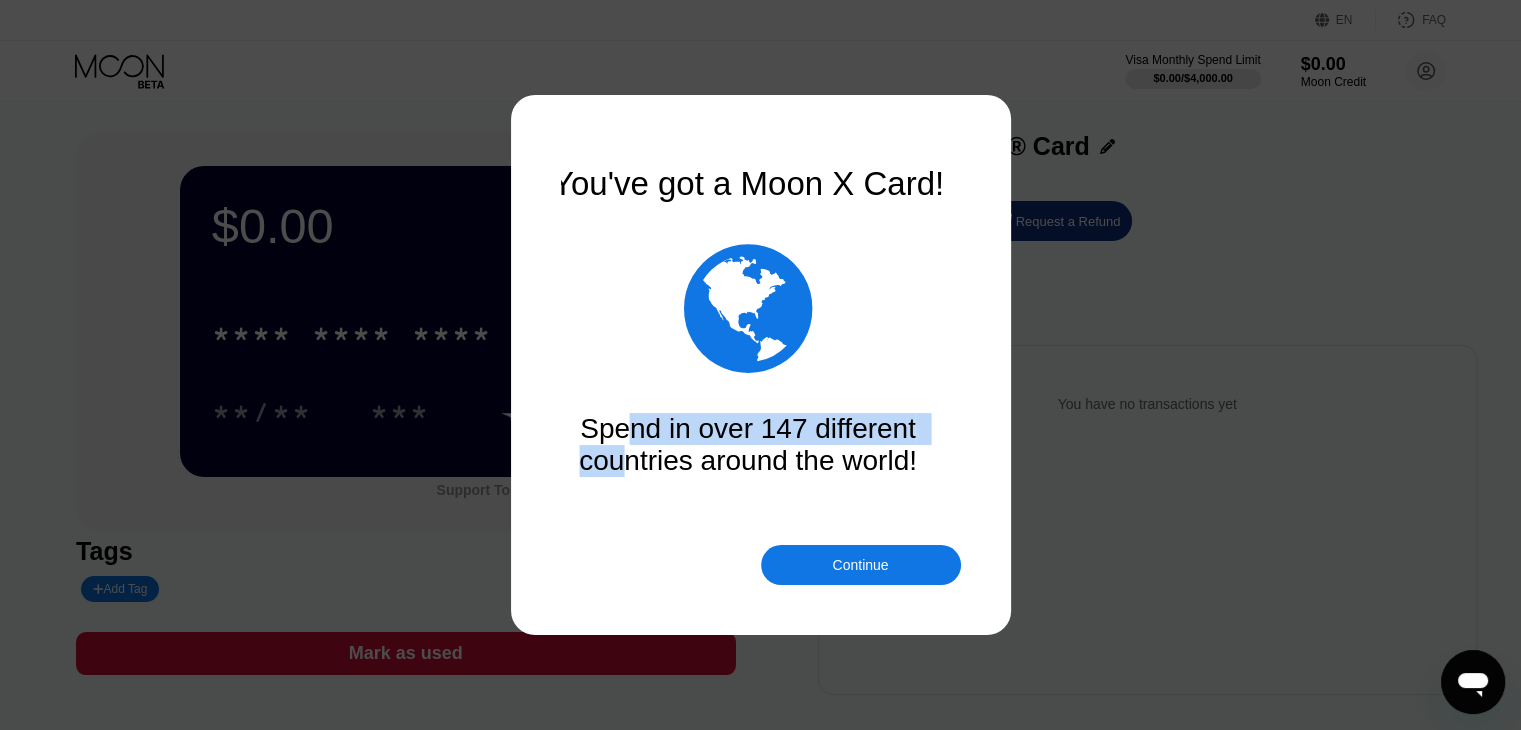 drag, startPoint x: 636, startPoint y: 446, endPoint x: 628, endPoint y: 465, distance: 20.615528 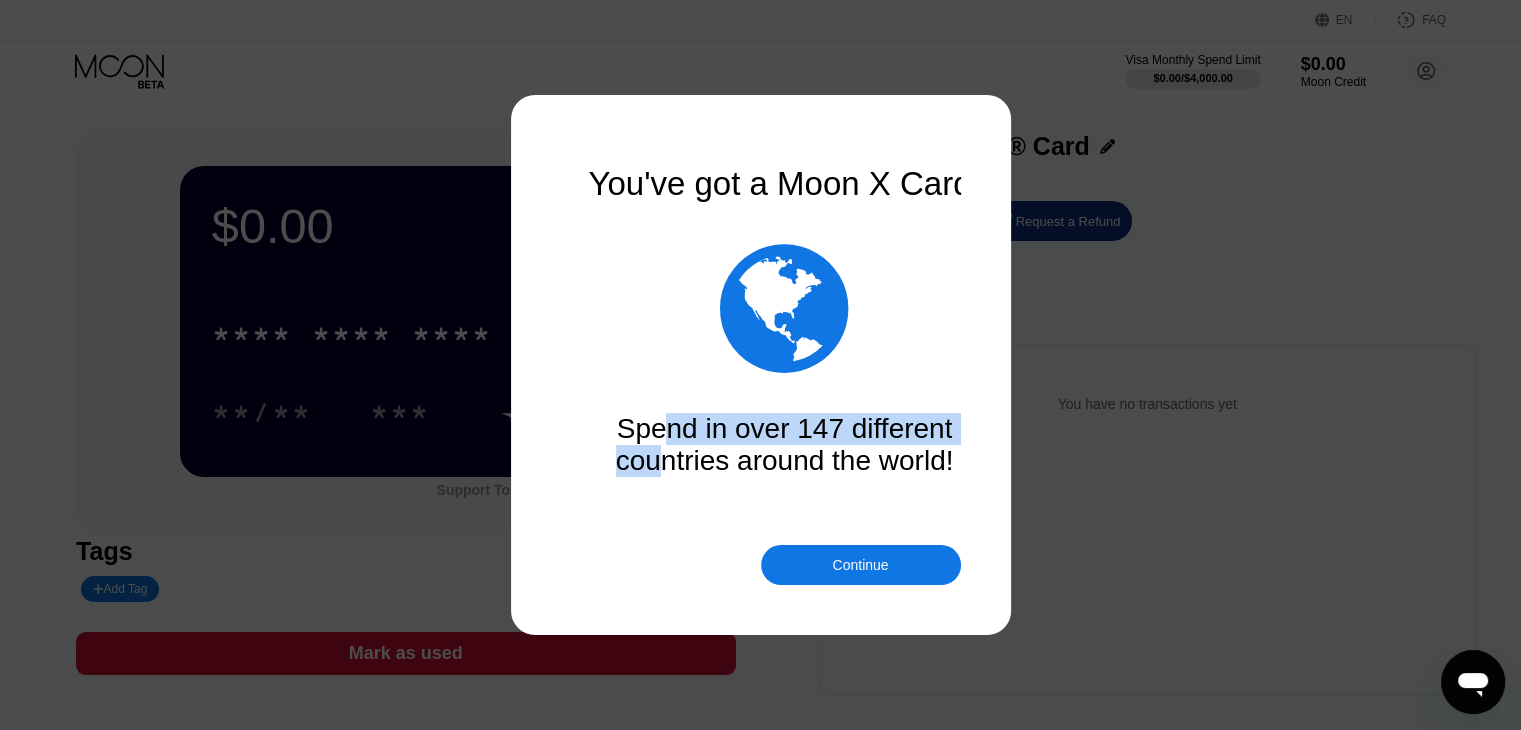 drag, startPoint x: 701, startPoint y: 363, endPoint x: 1117, endPoint y: 390, distance: 416.87527 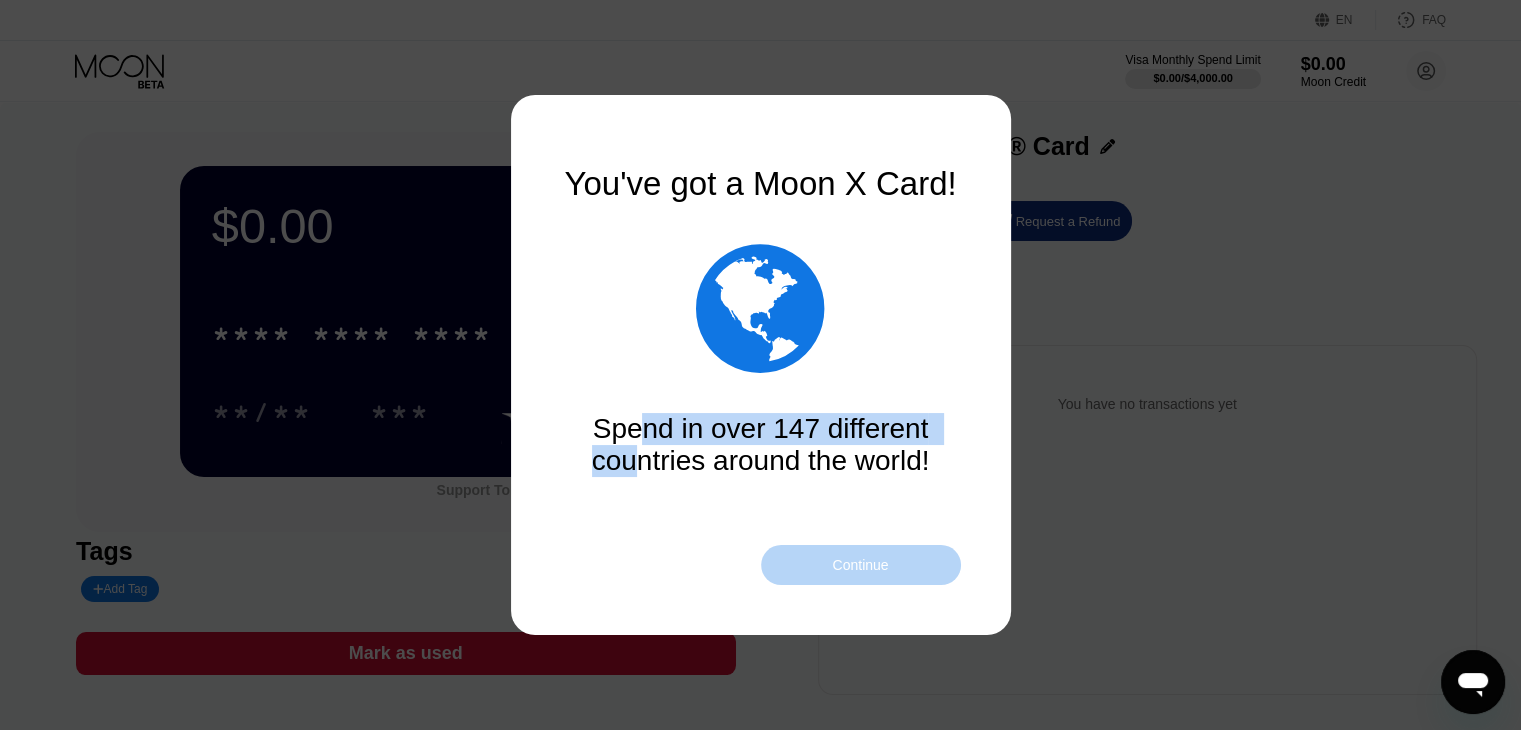 click on "Continue" at bounding box center (861, 565) 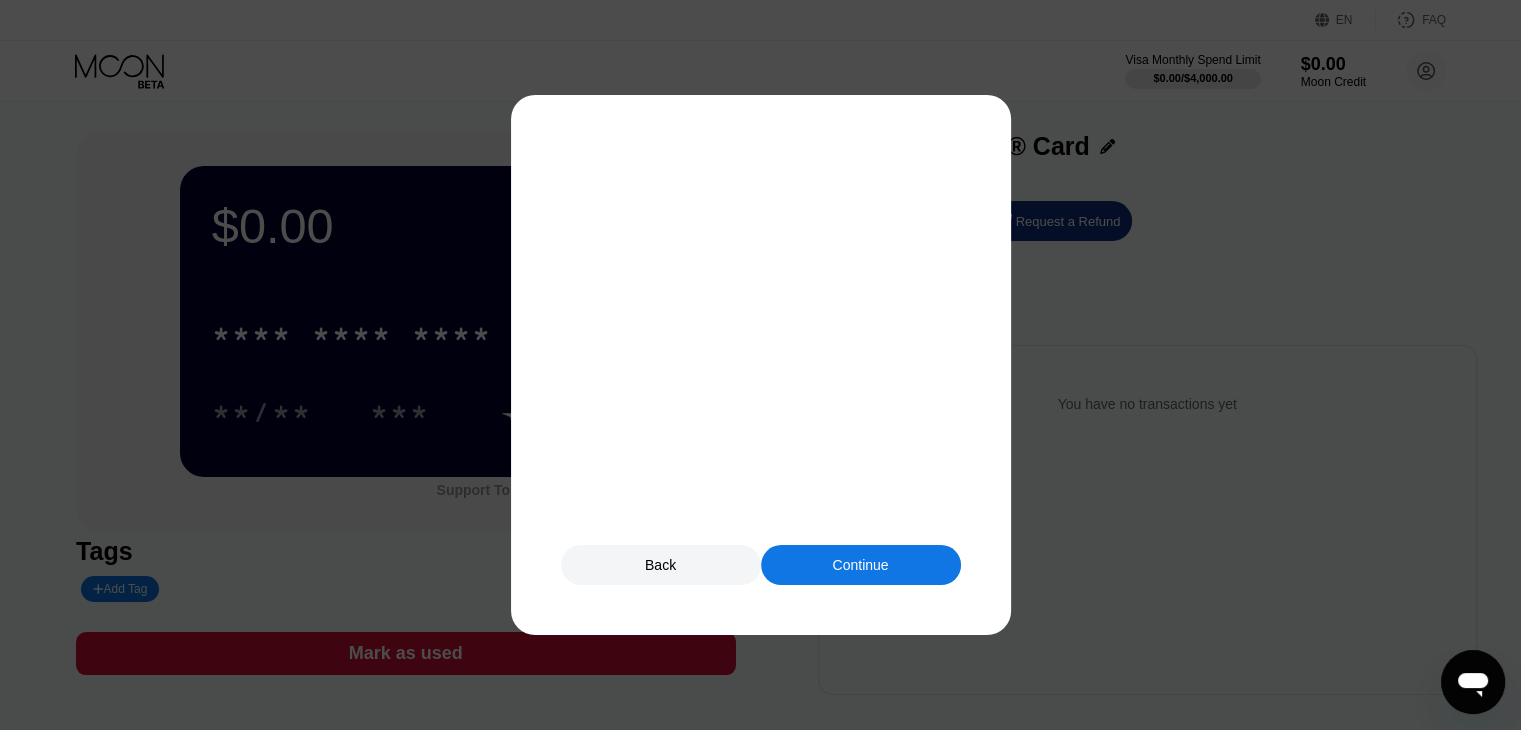 click on "Buy Moon Credit now to get started.  Buy Moon Credit Do this later" at bounding box center (761, 365) 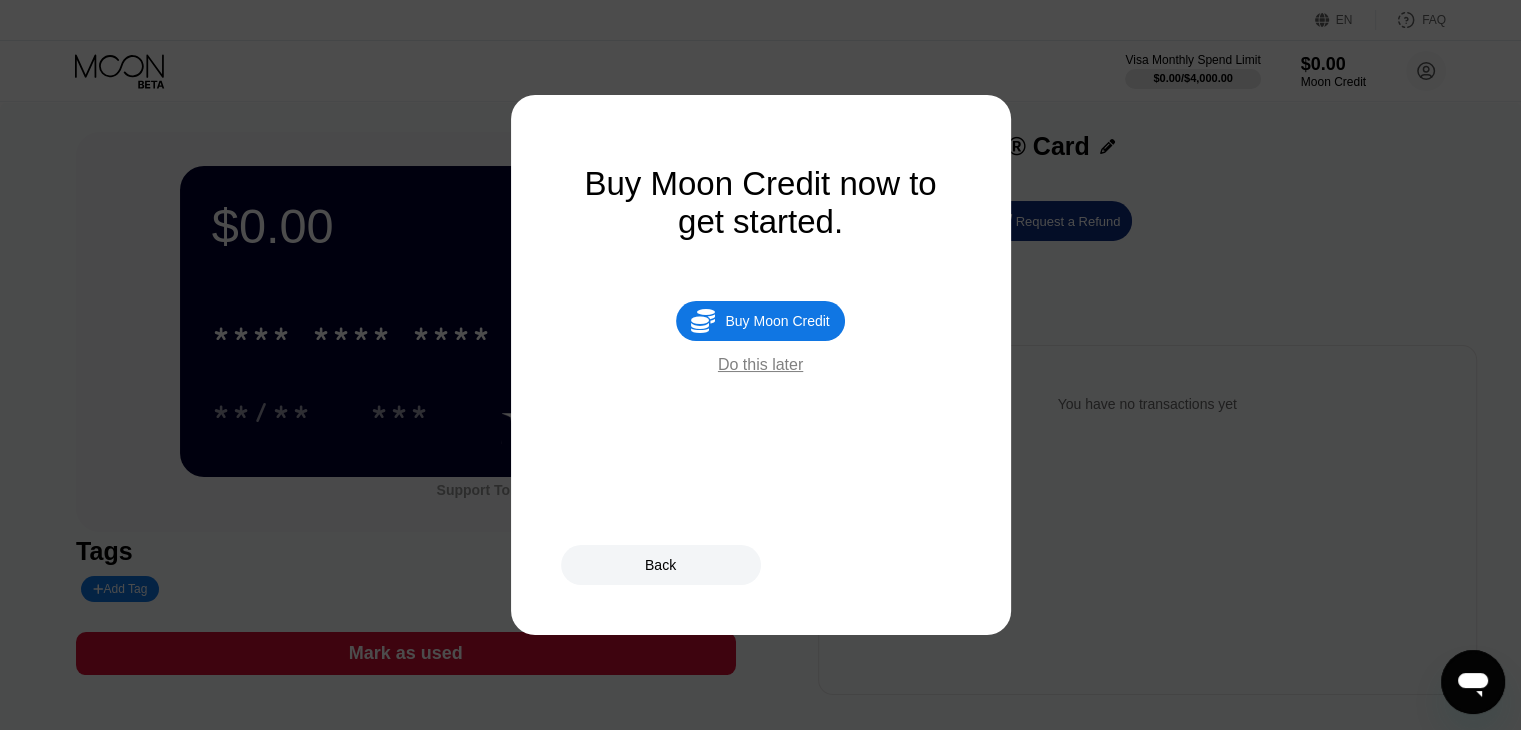 click on "Buy Moon Credit" at bounding box center (777, 321) 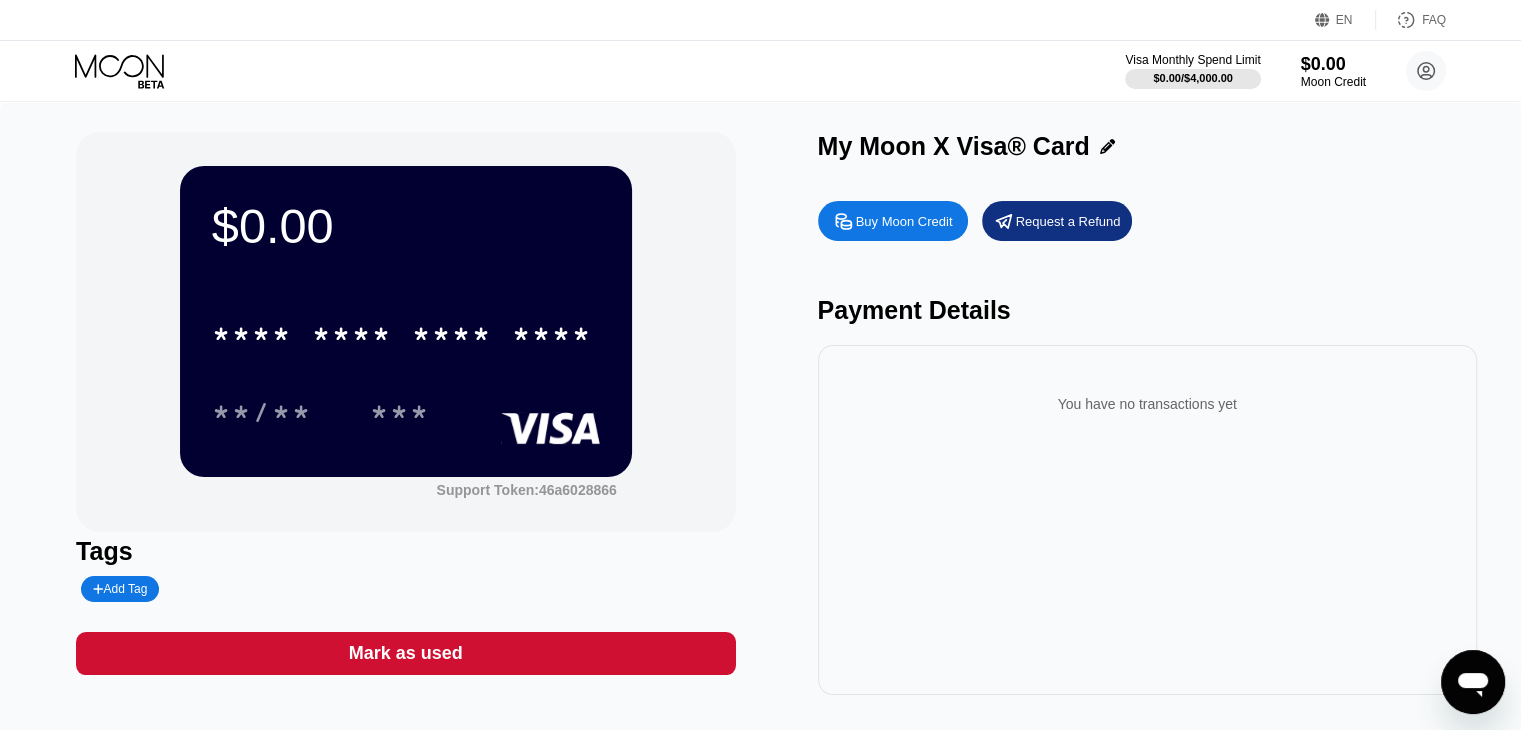 type on "0" 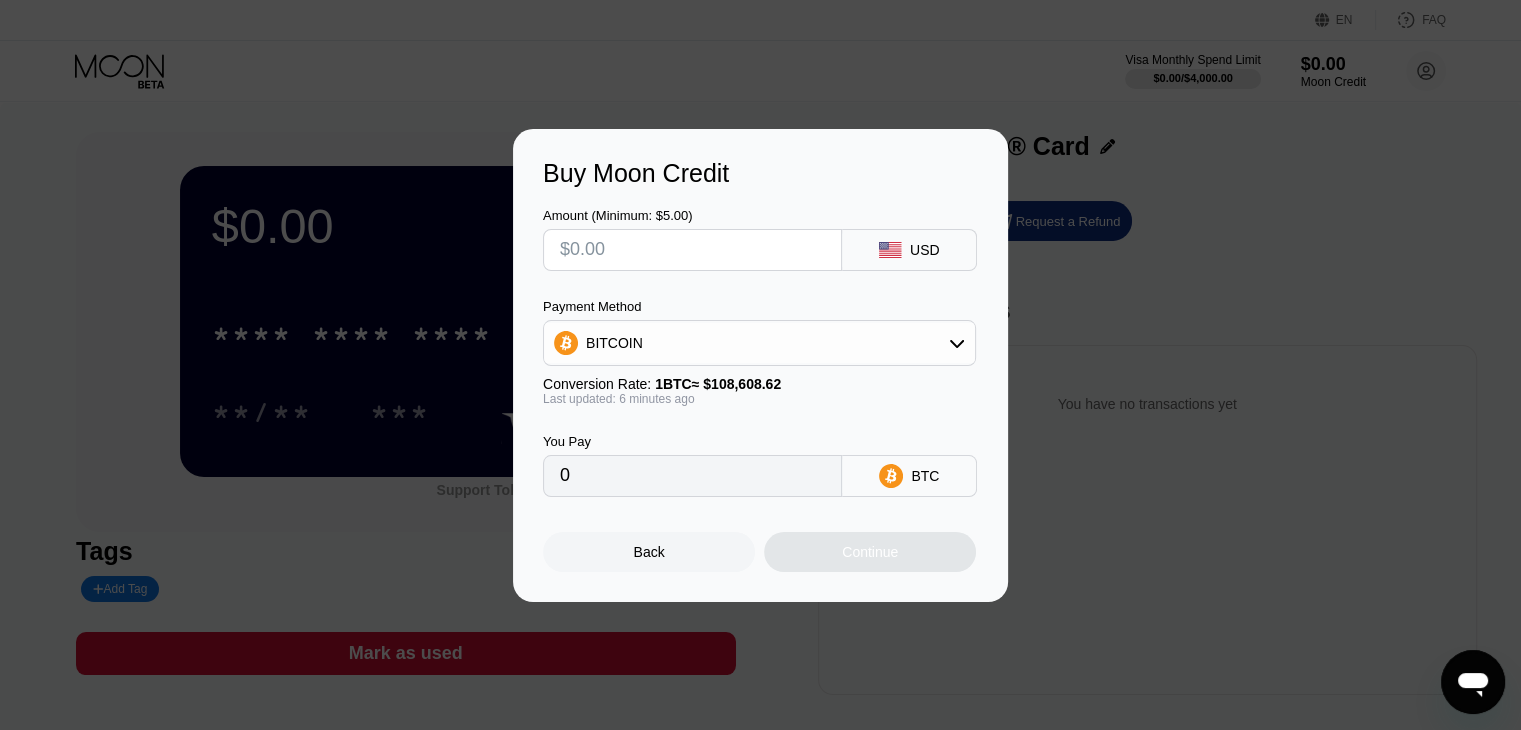 click at bounding box center [692, 250] 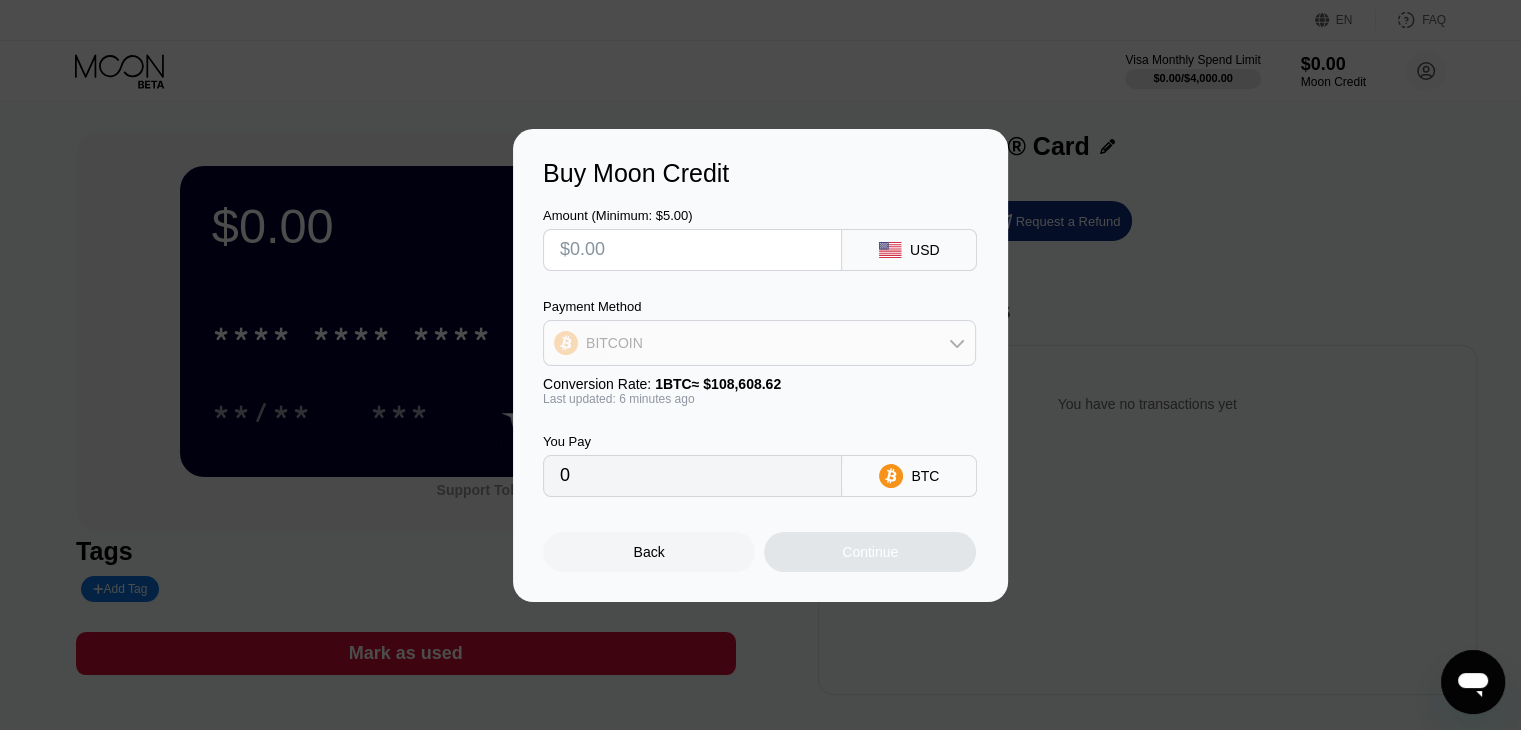 click on "BITCOIN" at bounding box center (759, 343) 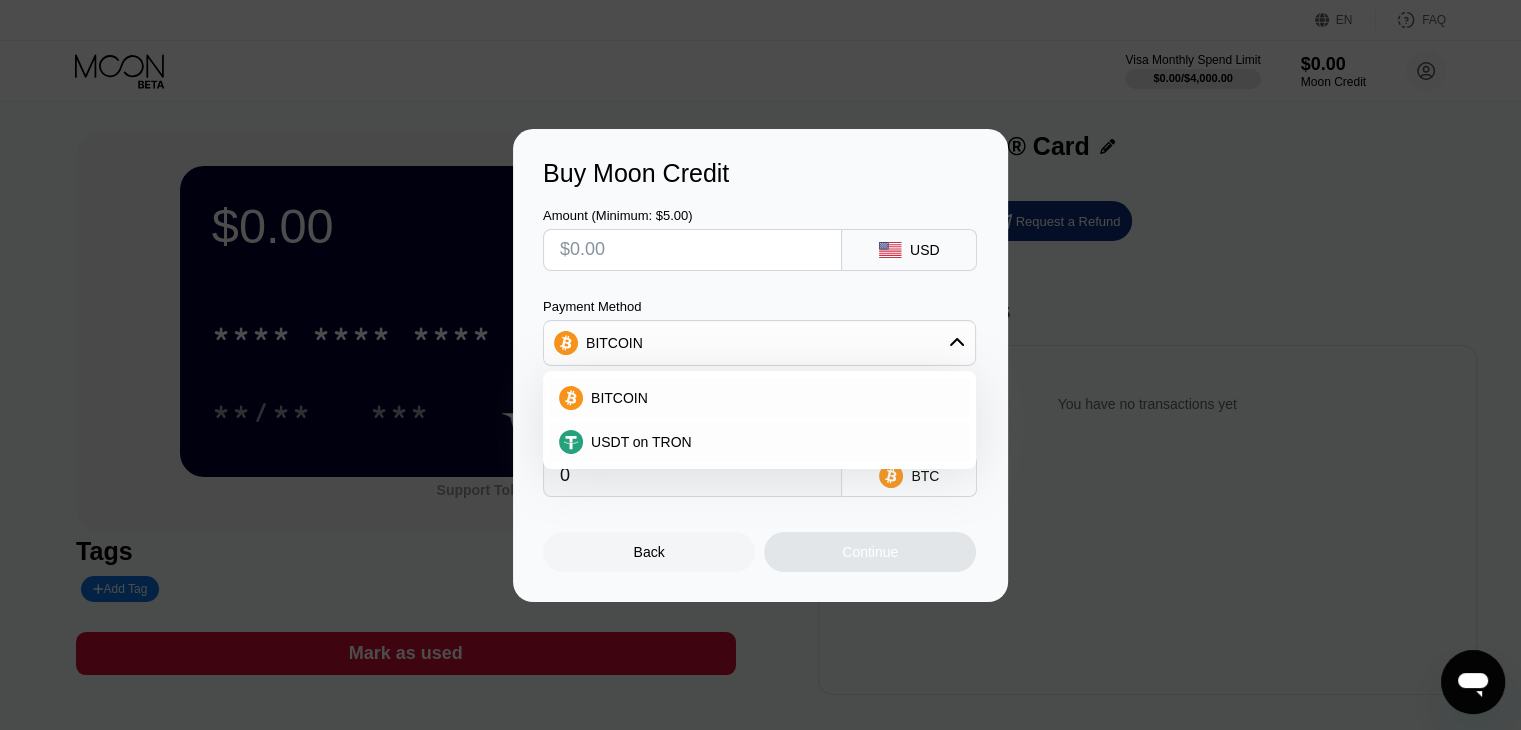 click on "BITCOIN" at bounding box center [759, 343] 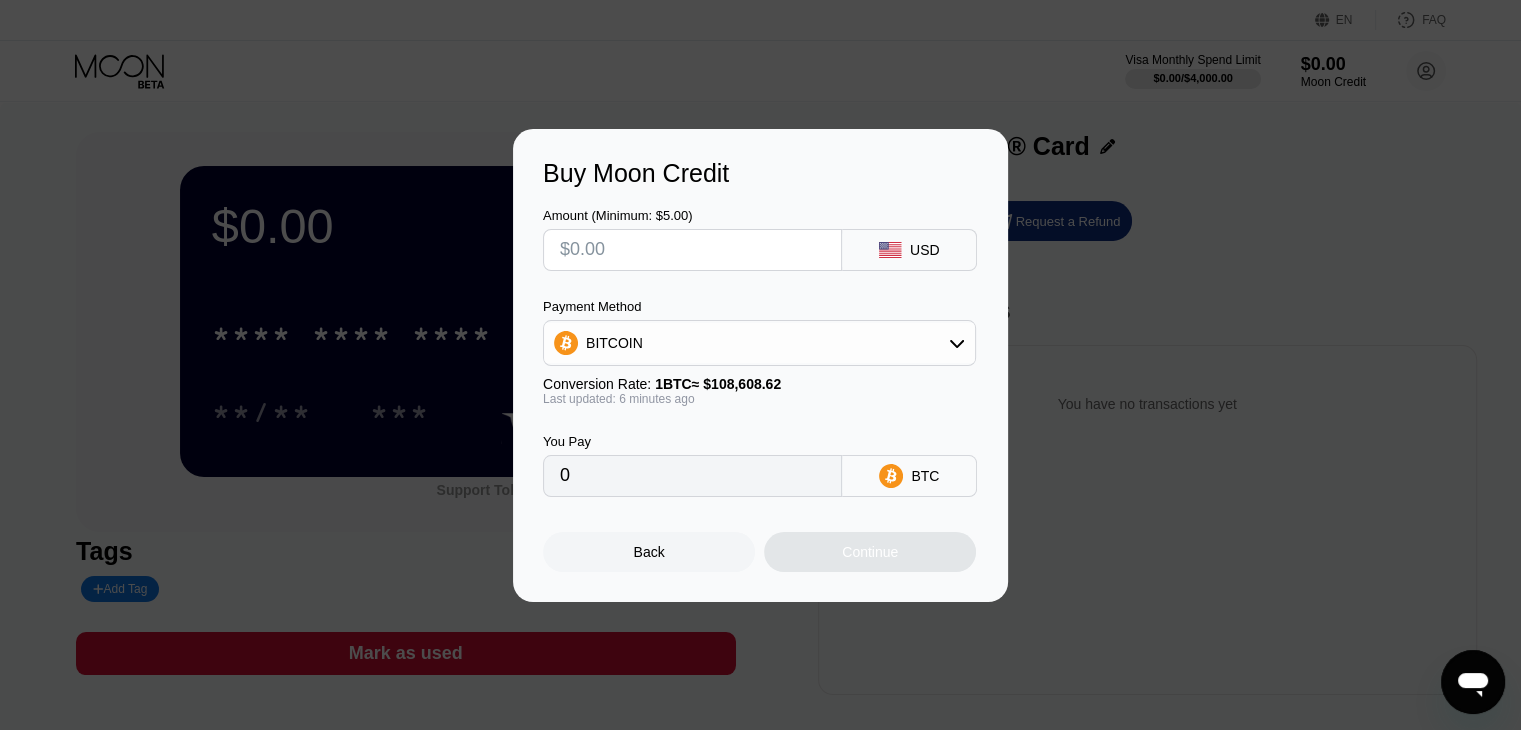 click on "BITCOIN" at bounding box center (759, 343) 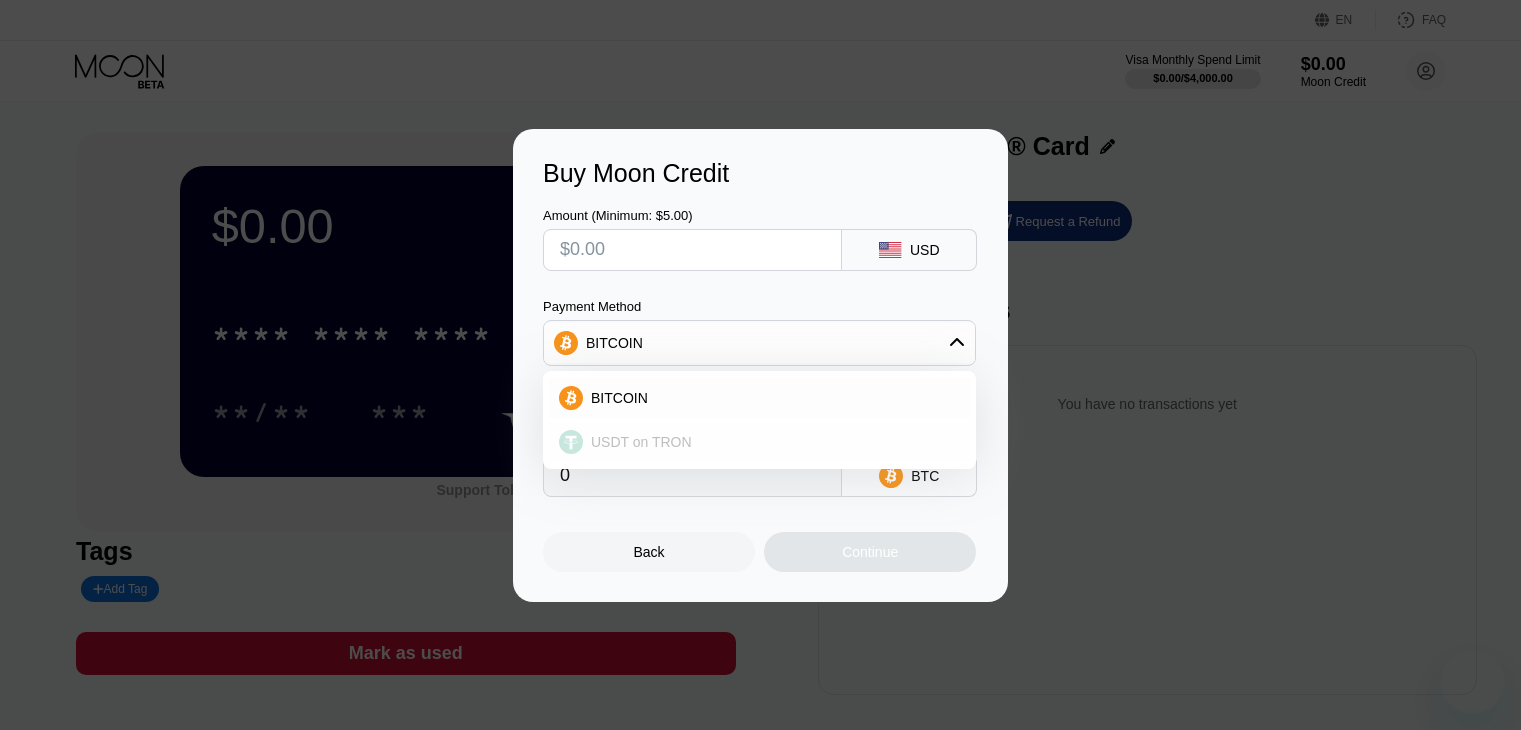 scroll, scrollTop: 0, scrollLeft: 0, axis: both 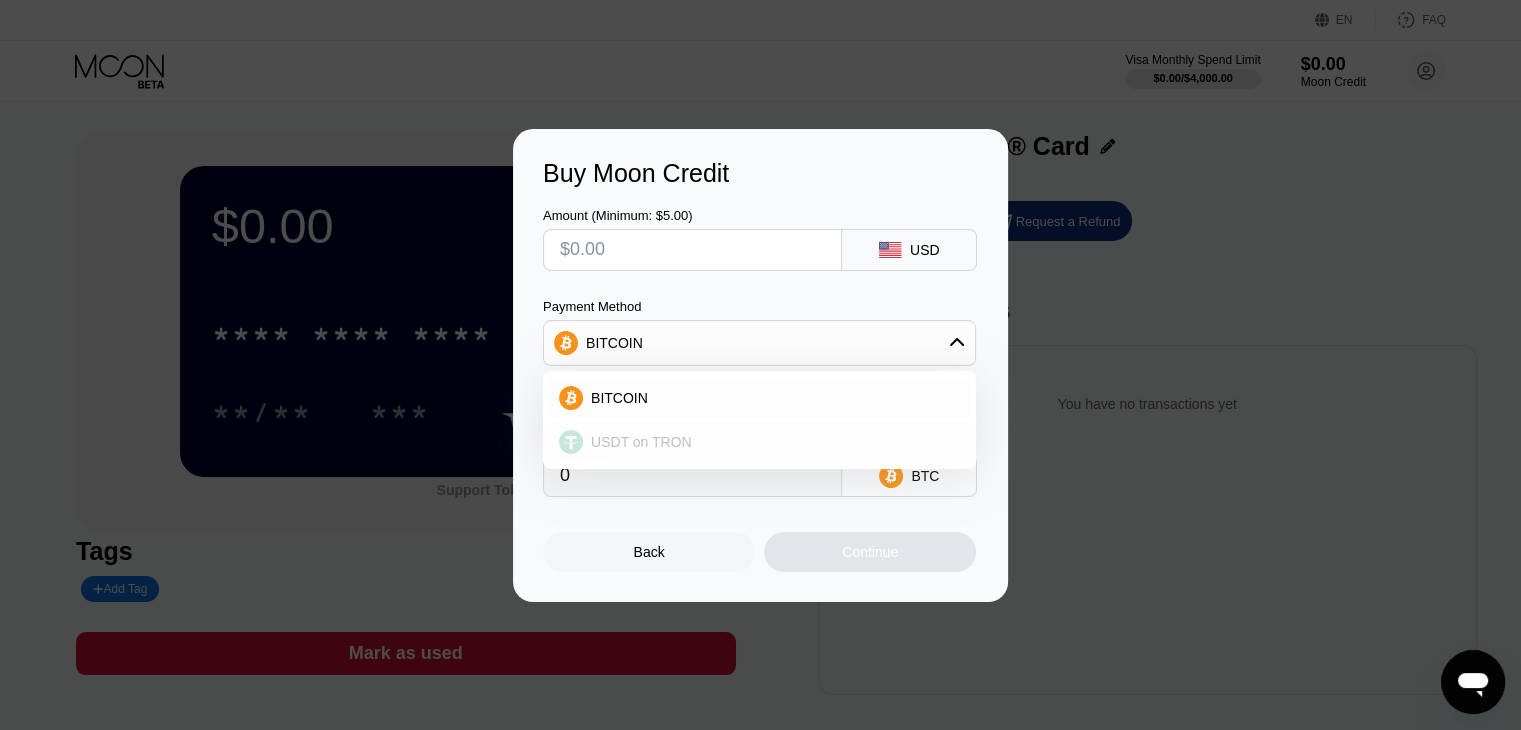 click on "USDT on TRON" at bounding box center (759, 442) 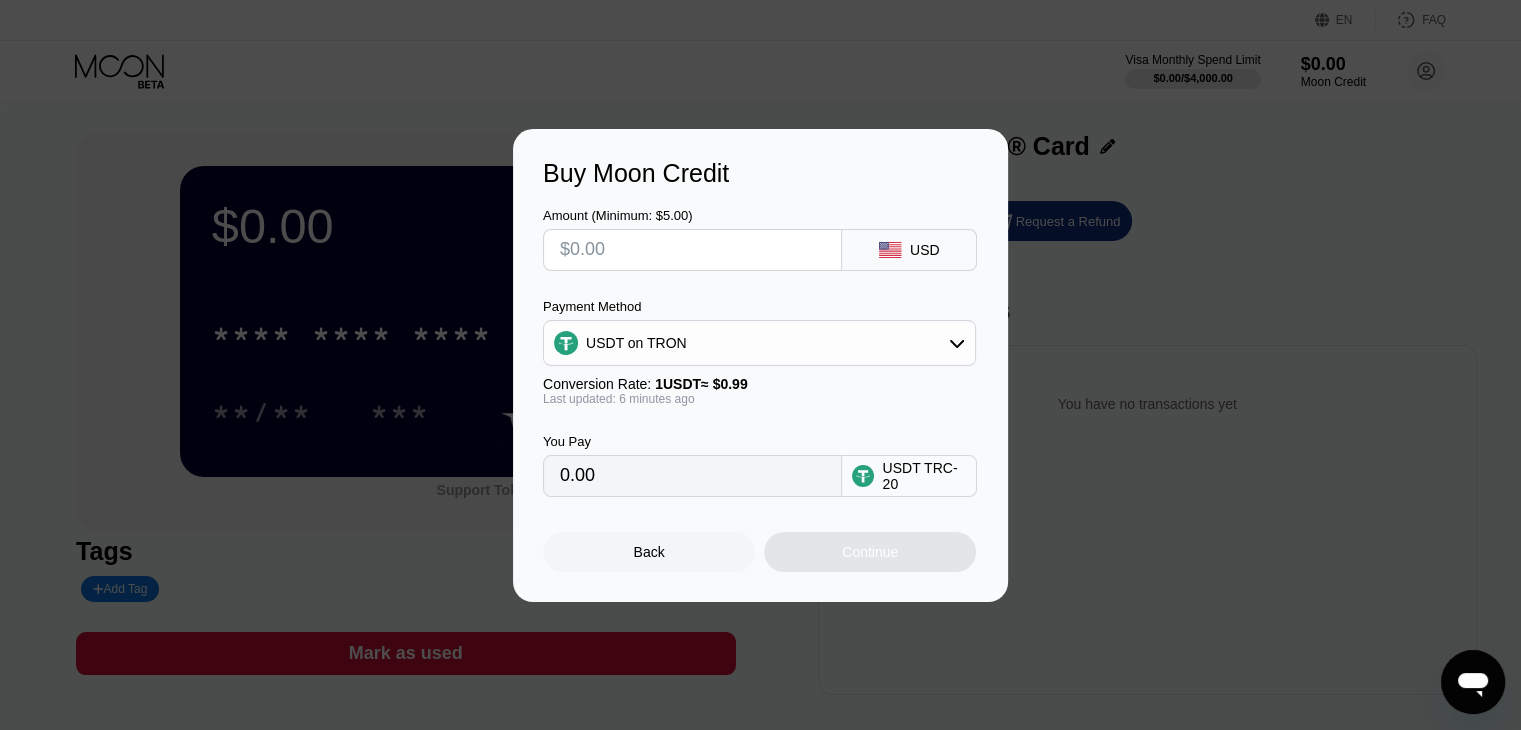 click on "Amount (Minimum: $5.00) USD Payment Method USDT on TRON Conversion Rate:   1  USDT  ≈   $0.99 Last updated:   6 minutes ago You Pay 0.00 USDT TRC-20" at bounding box center (760, 342) 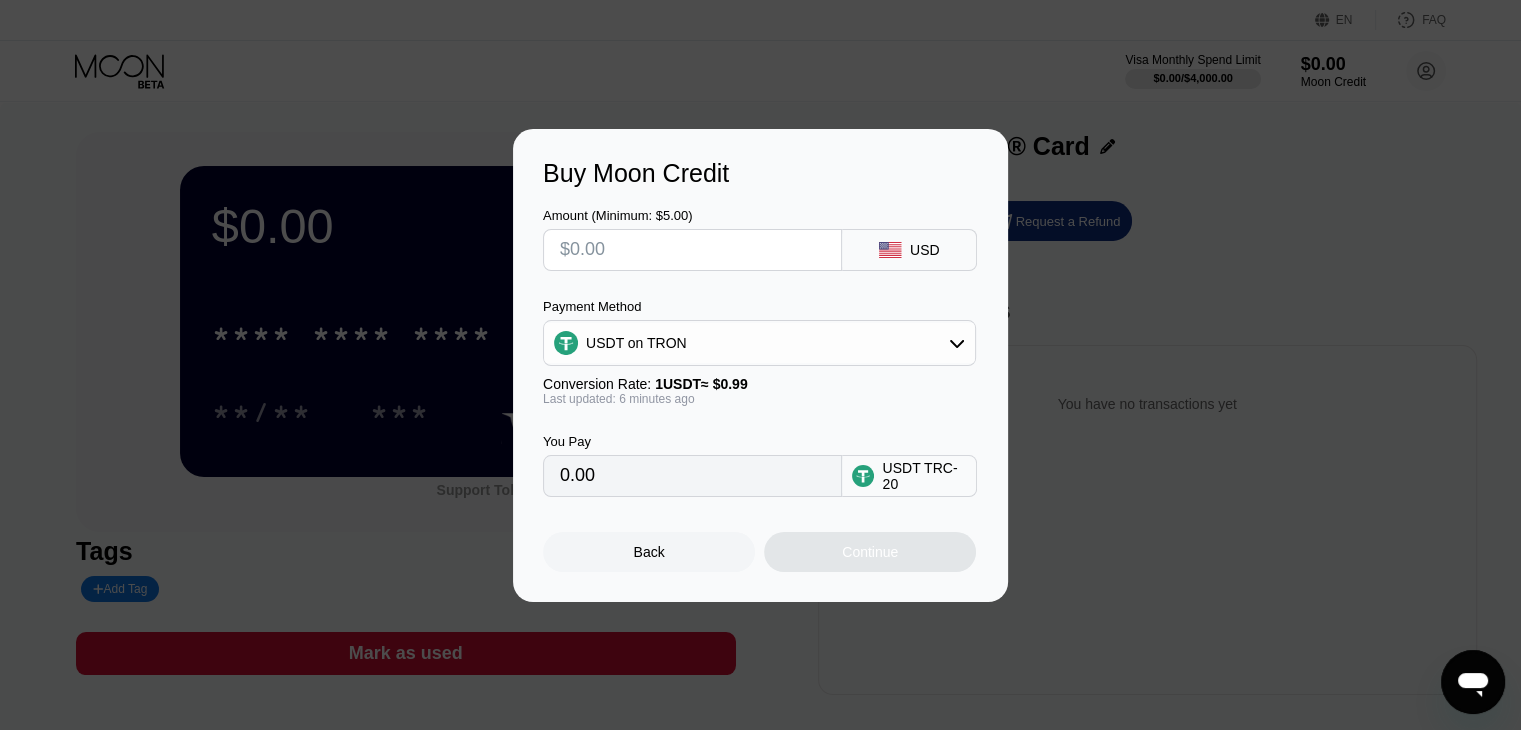 type on "$5" 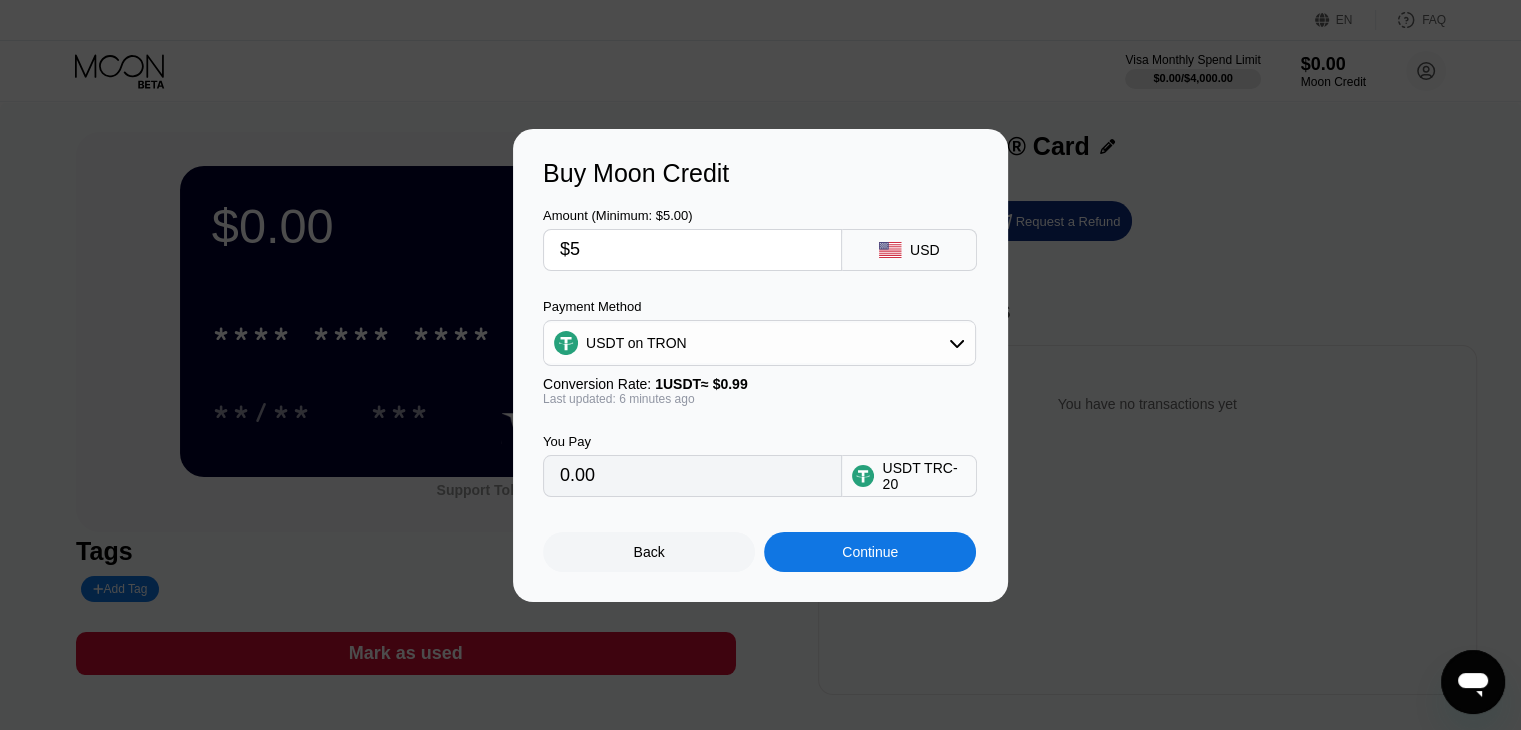 type on "5.05" 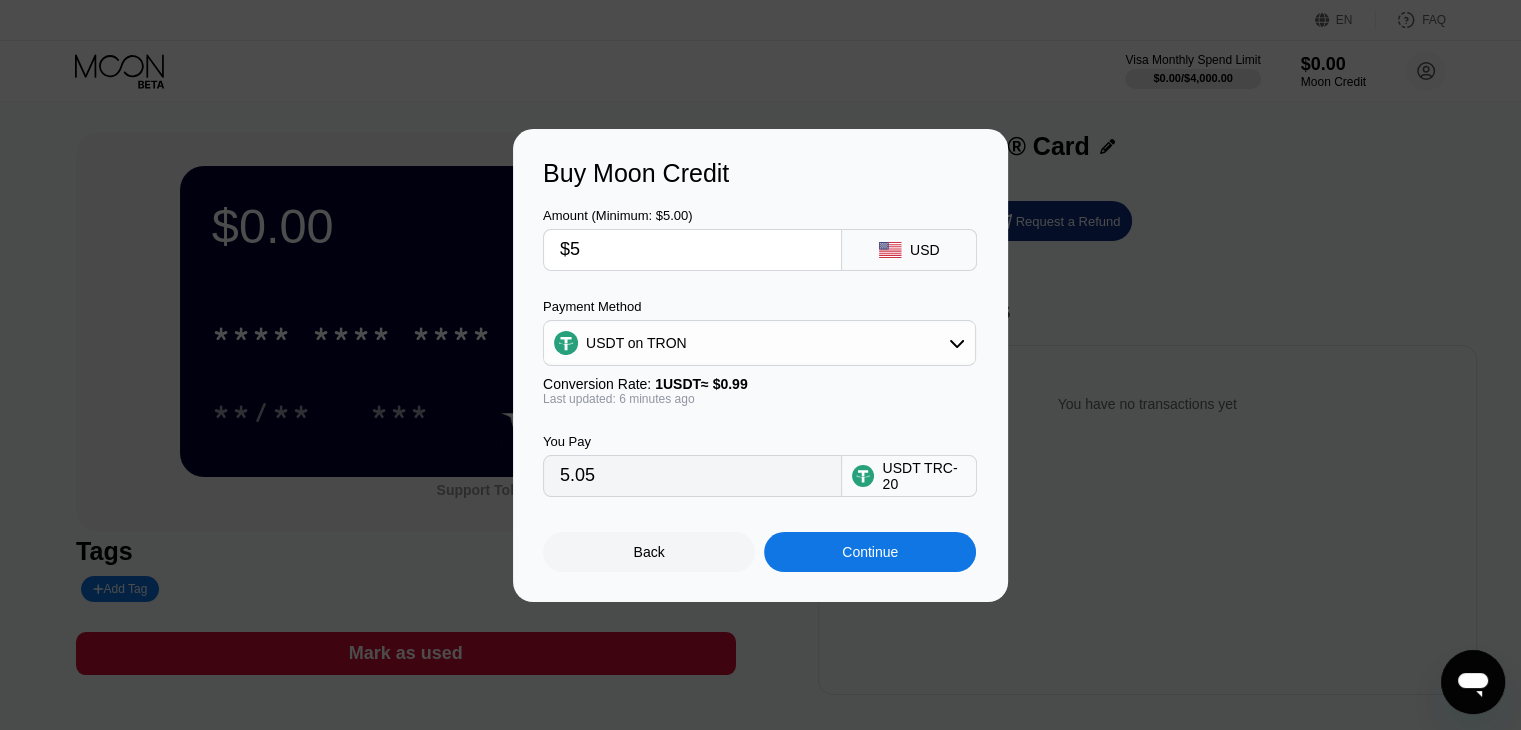 type on "$5" 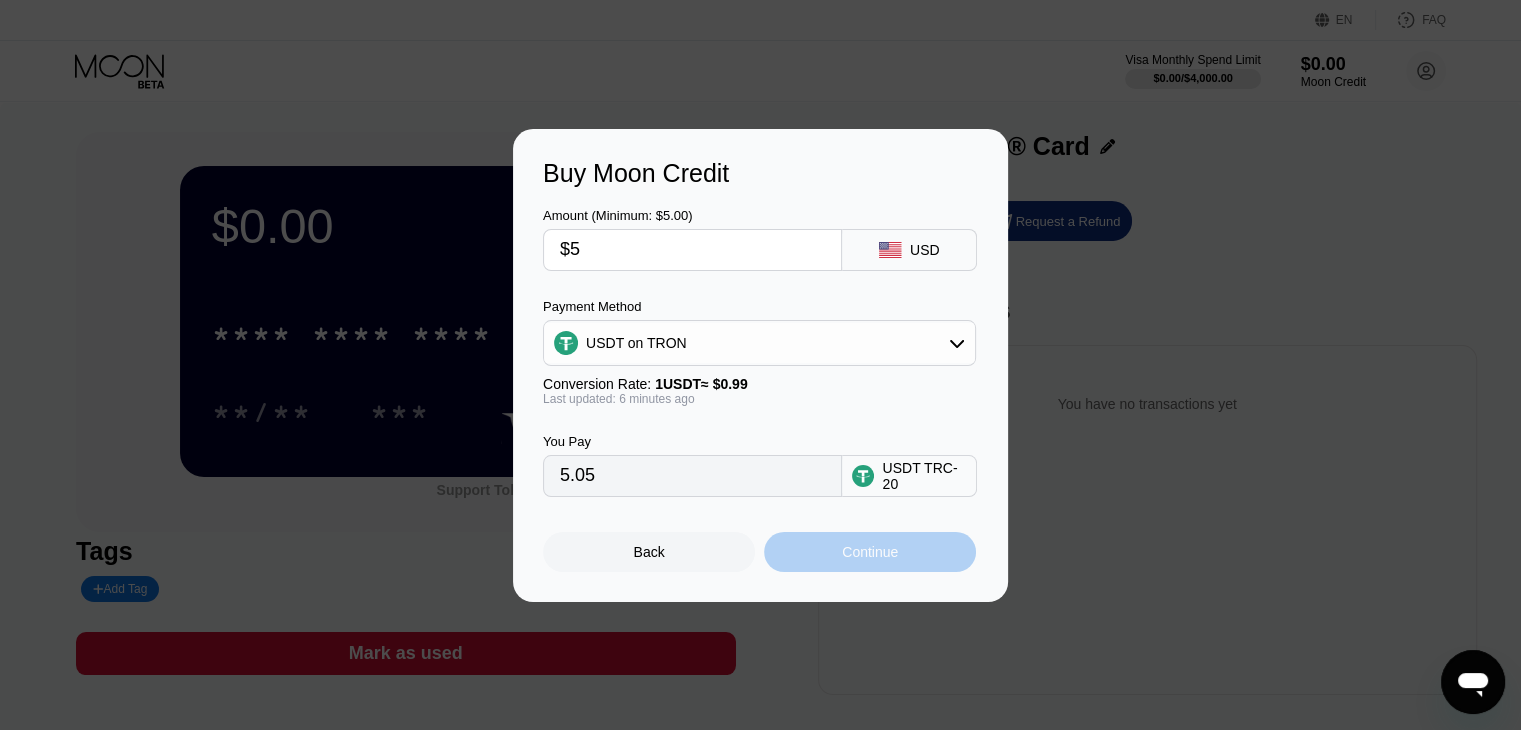 click on "Continue" at bounding box center [870, 552] 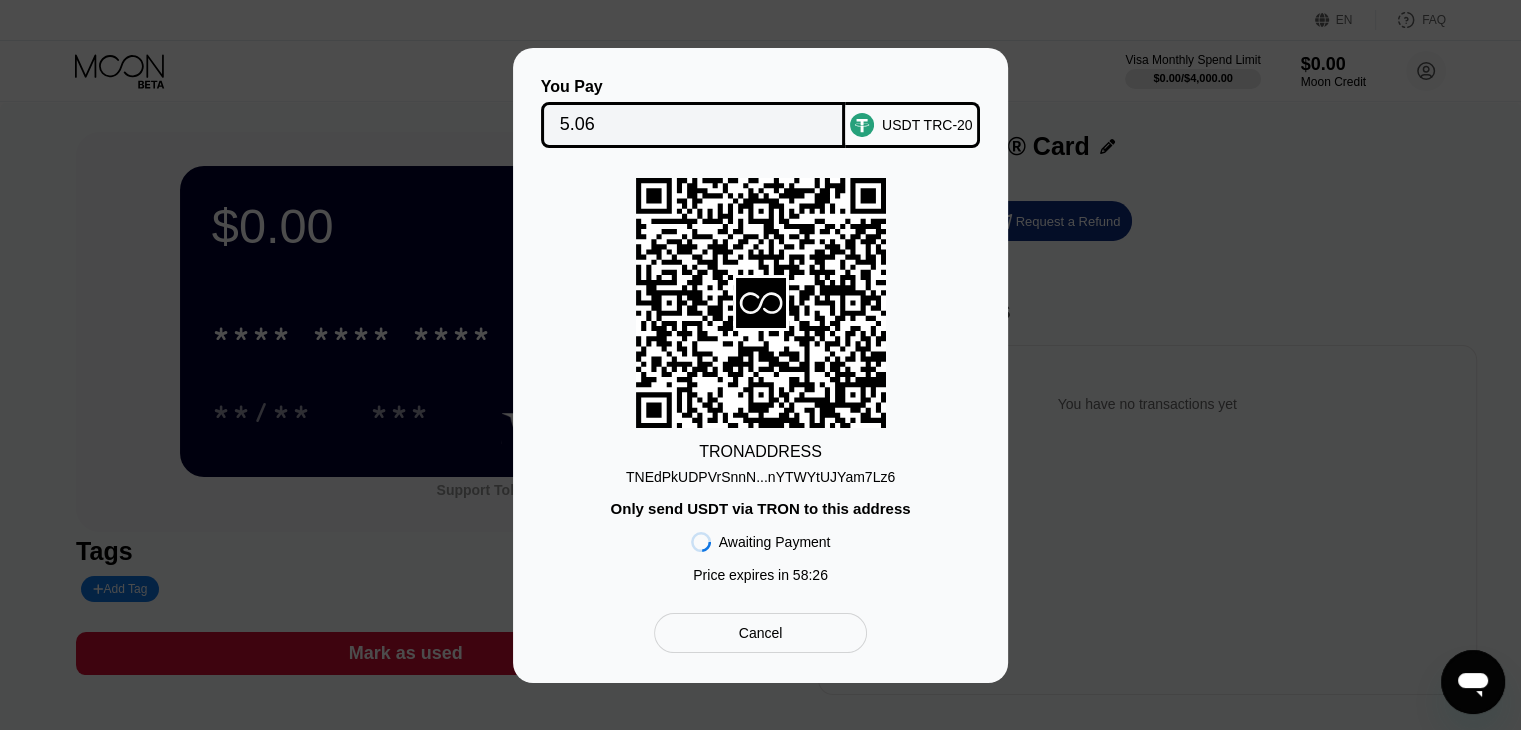 drag, startPoint x: 720, startPoint y: 452, endPoint x: 804, endPoint y: 449, distance: 84.05355 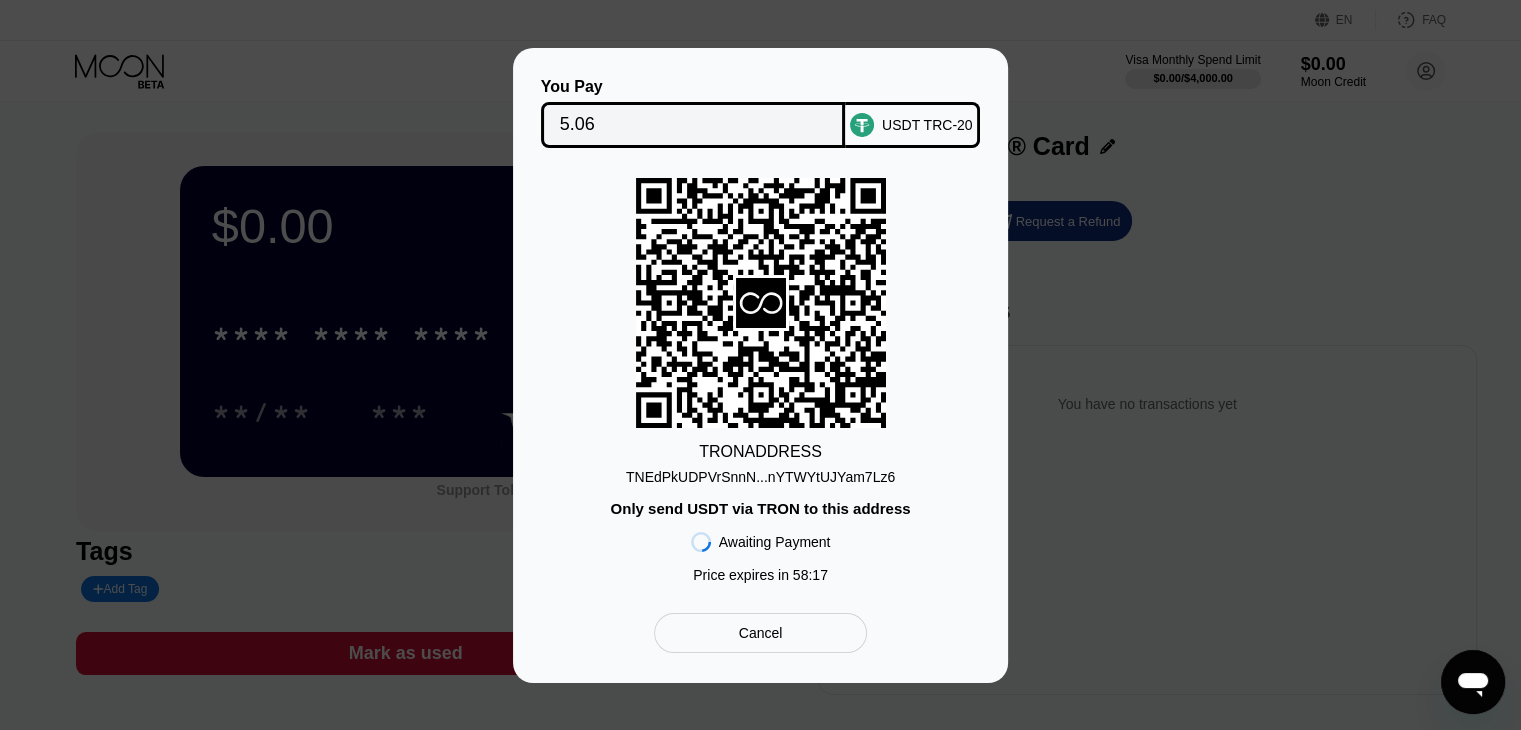 click on "Cancel" at bounding box center (760, 633) 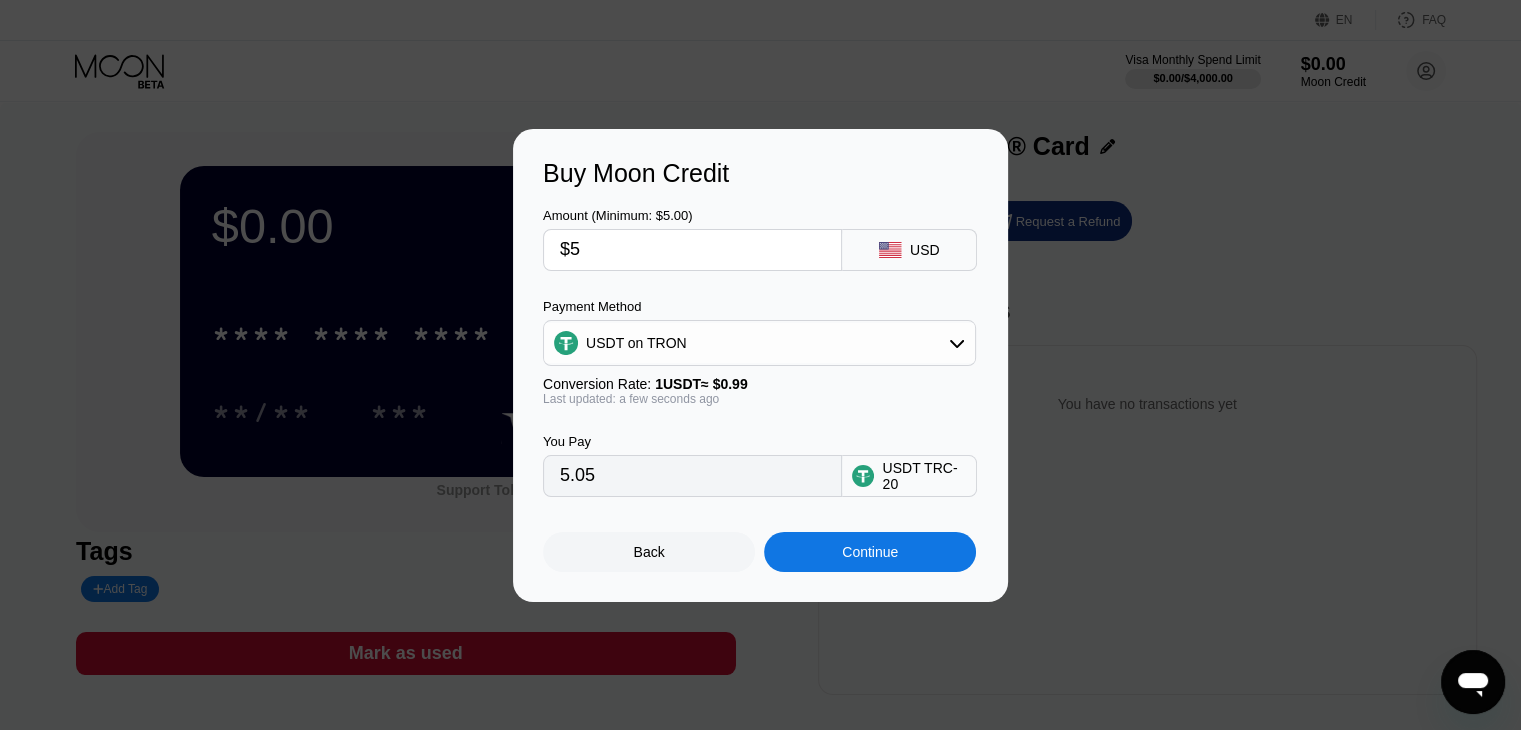 click on "Back" at bounding box center [649, 552] 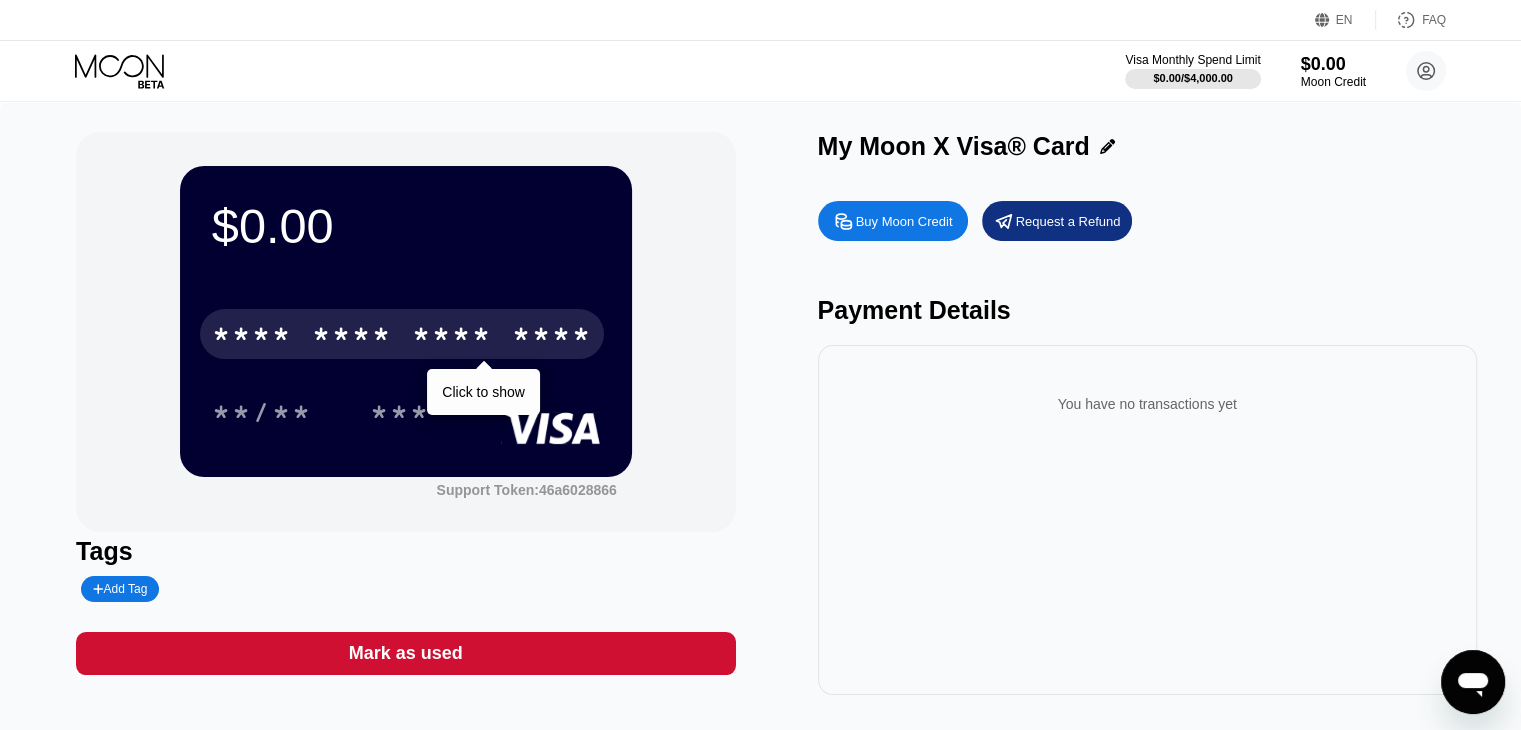click on "* * * *" at bounding box center (352, 337) 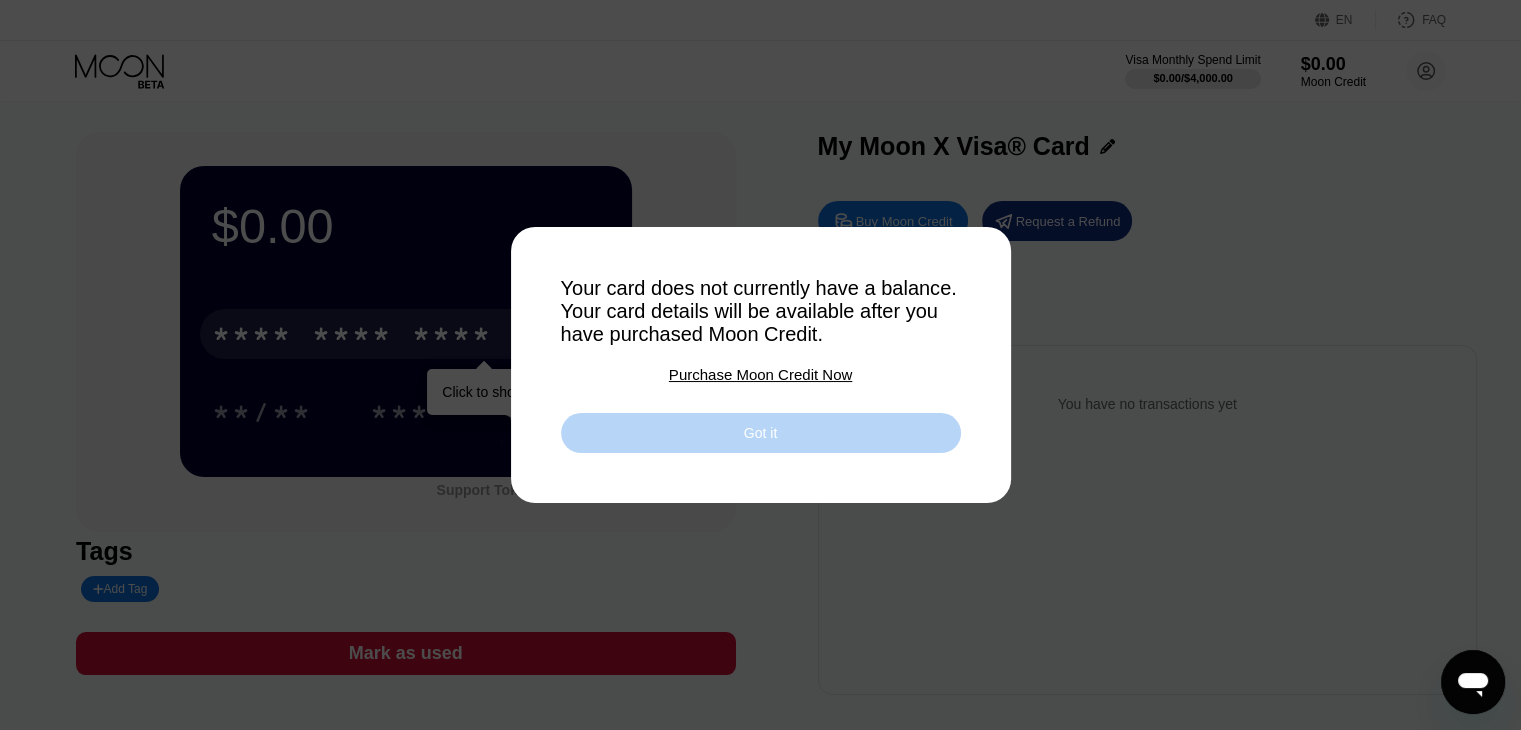 click on "Got it" at bounding box center [761, 433] 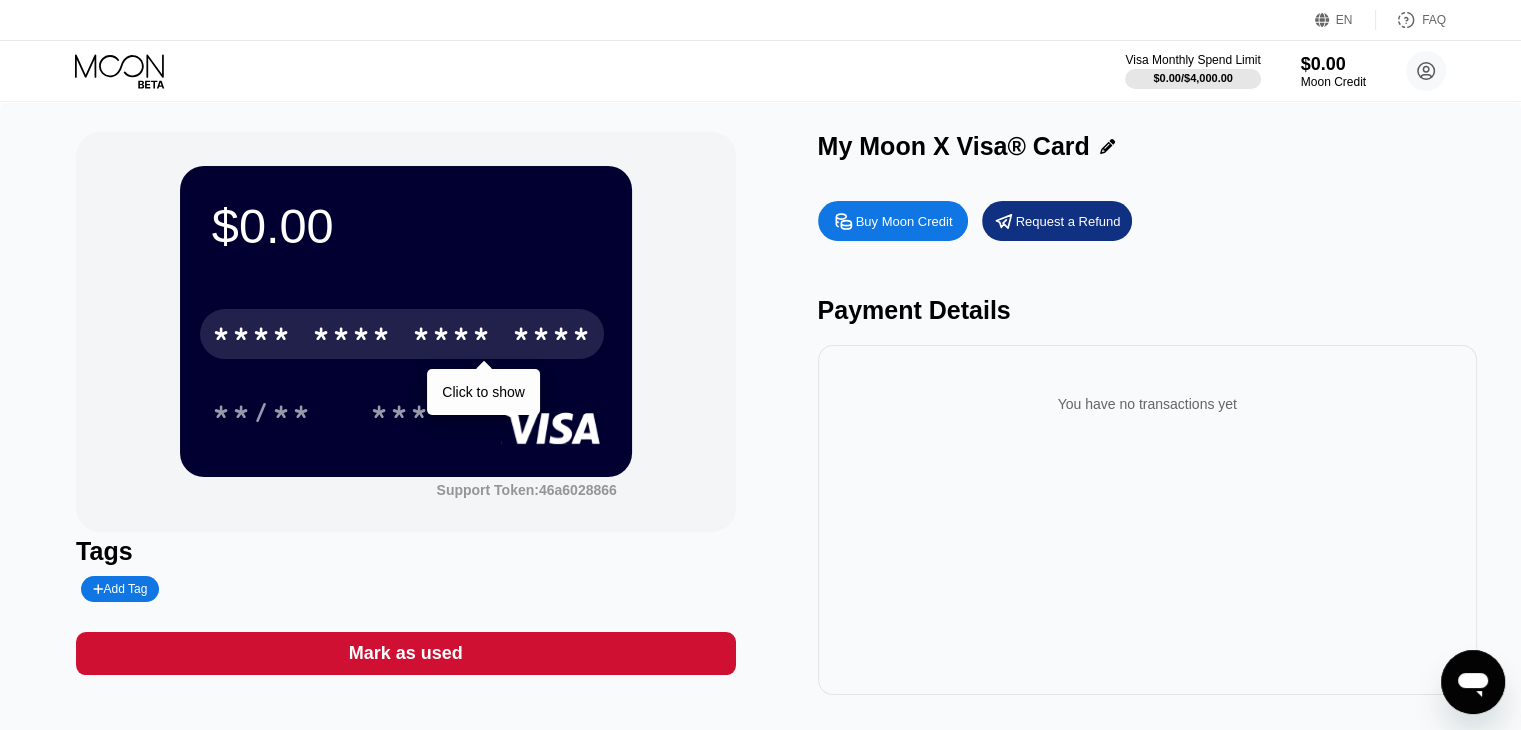 click on "* * * *" at bounding box center (452, 337) 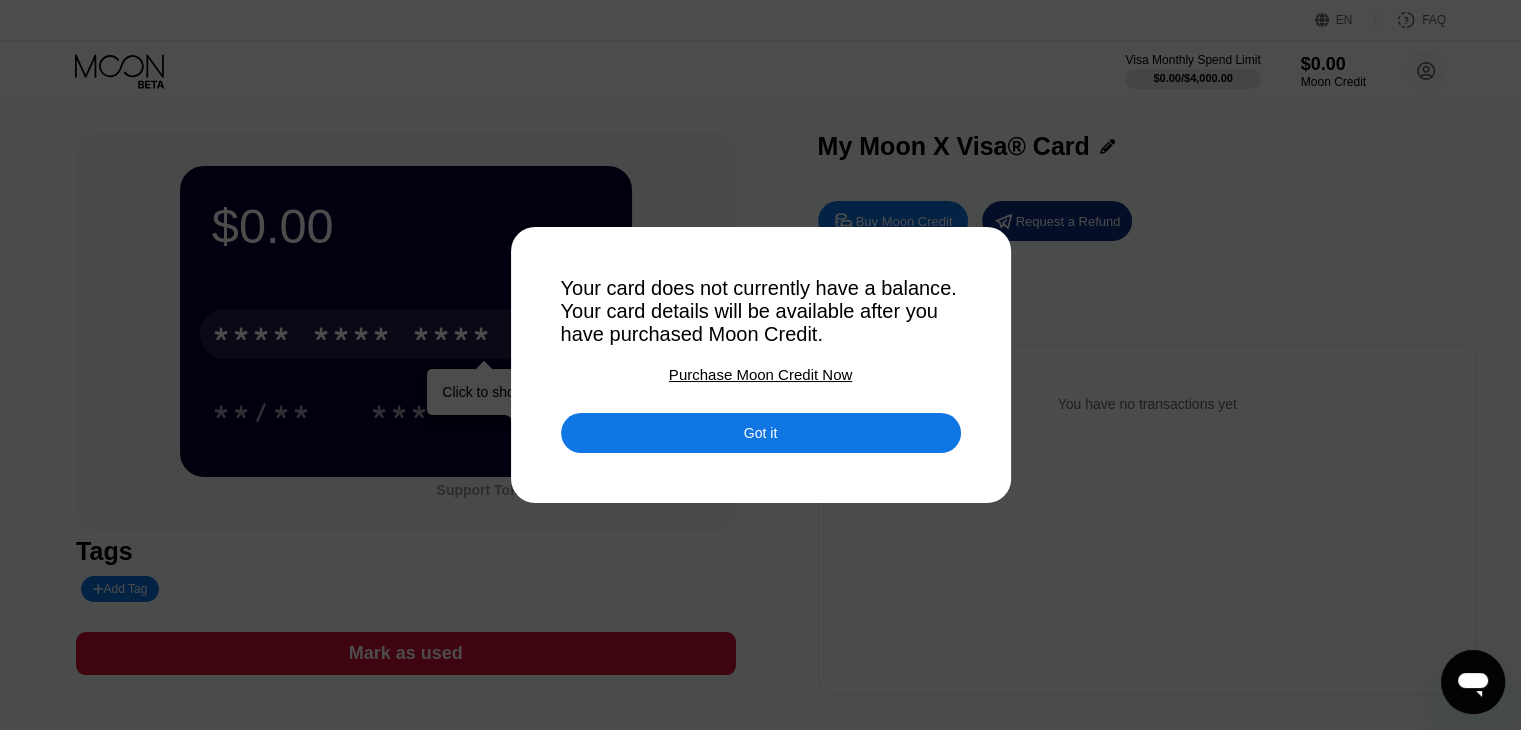 click on "Got it" at bounding box center (761, 433) 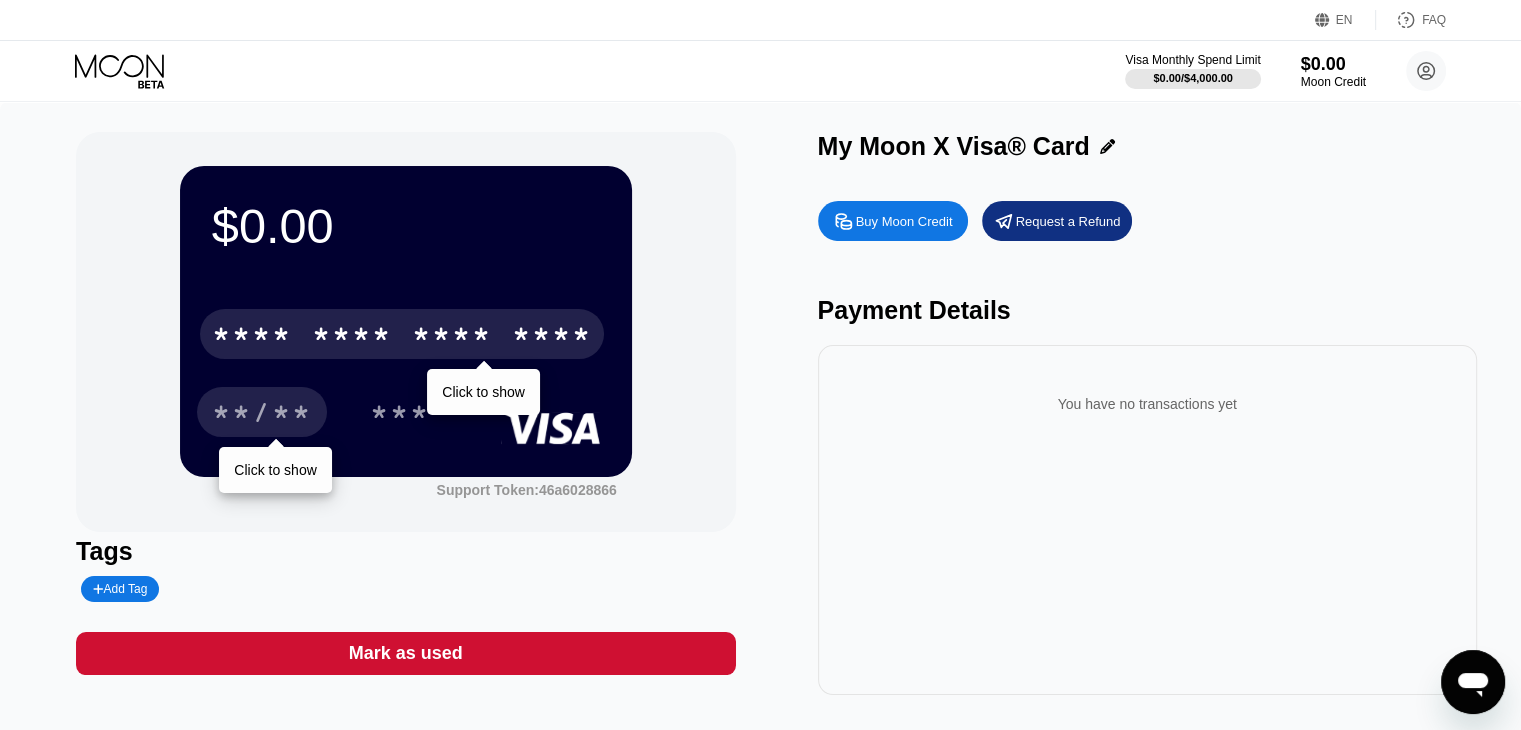 click on "**/**" at bounding box center (262, 415) 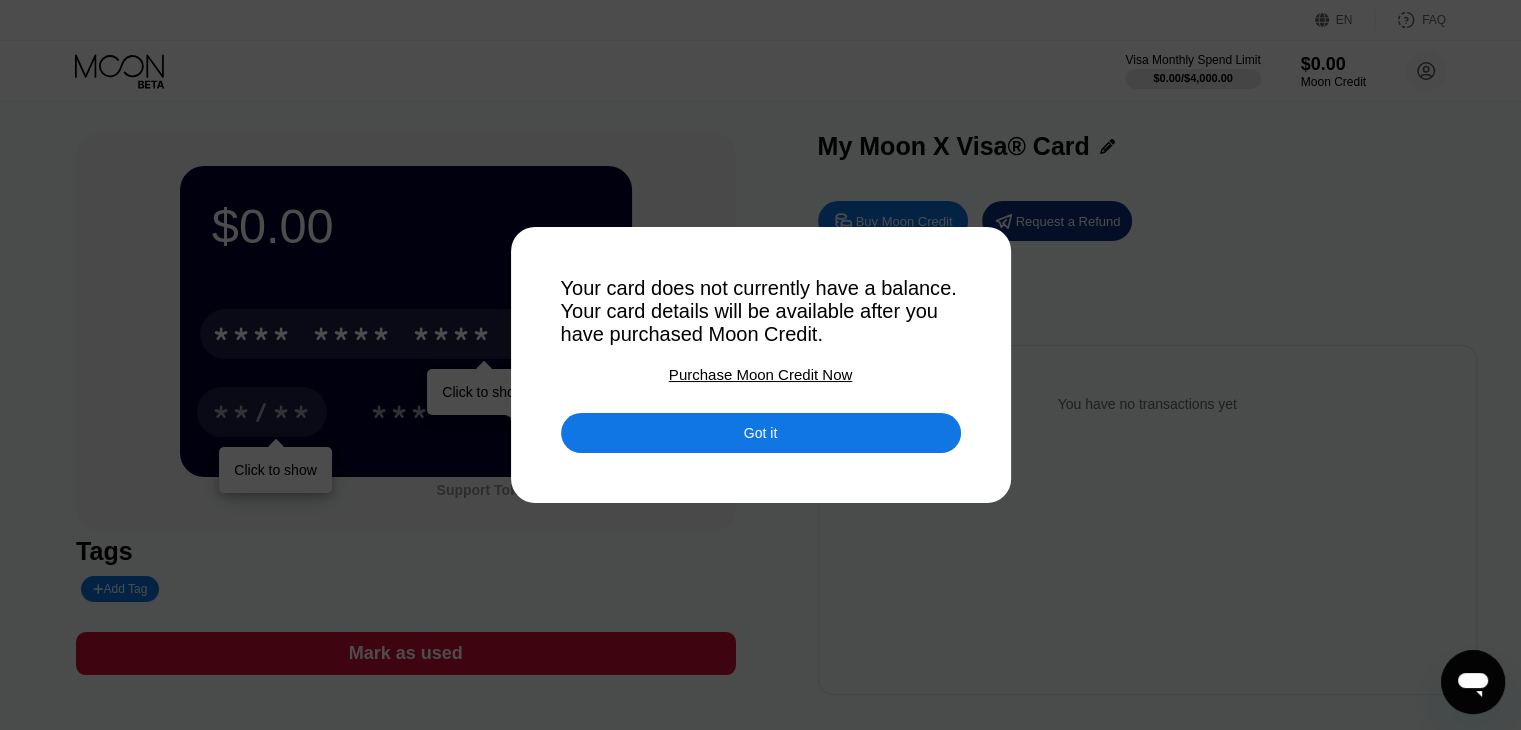 click on "Got it" at bounding box center [761, 433] 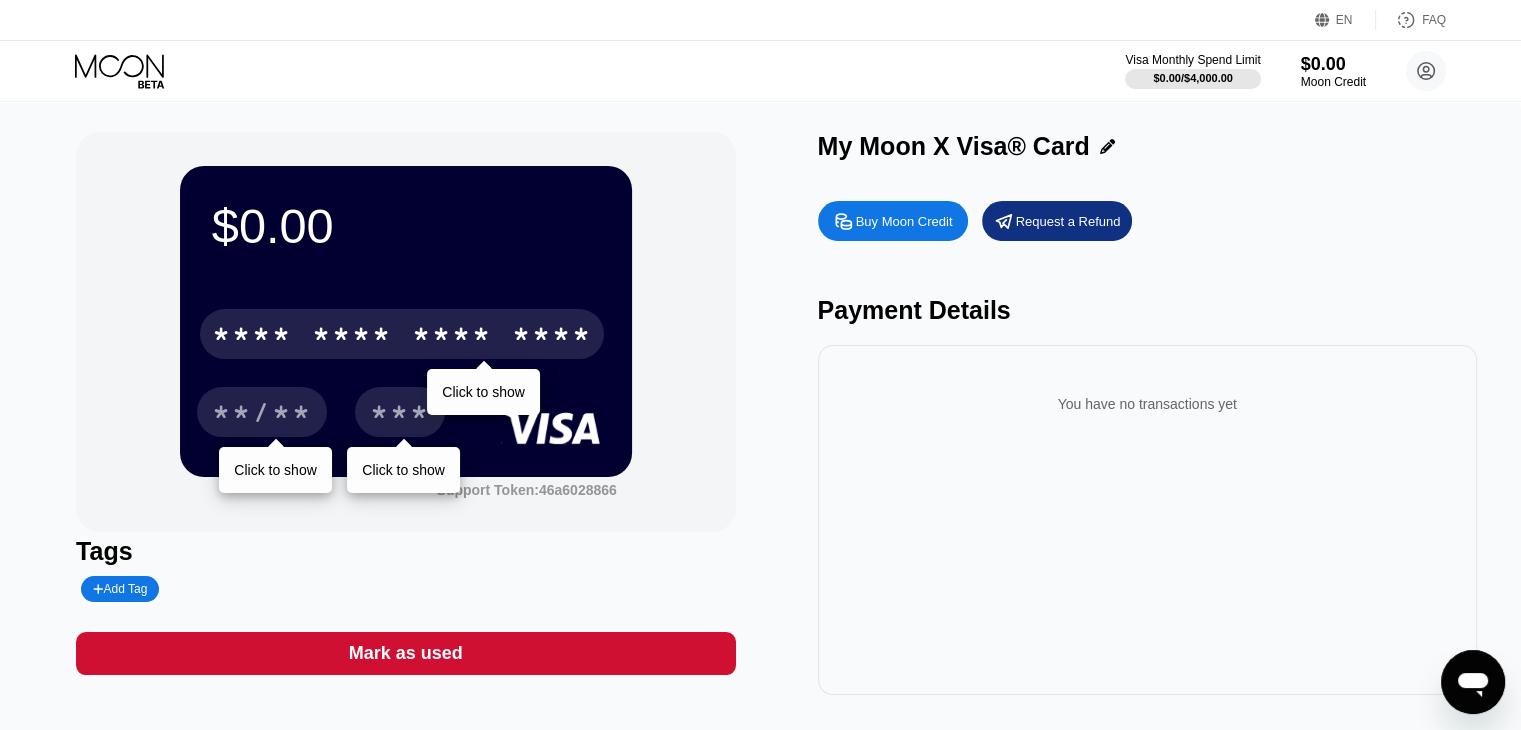 click on "***" at bounding box center (400, 415) 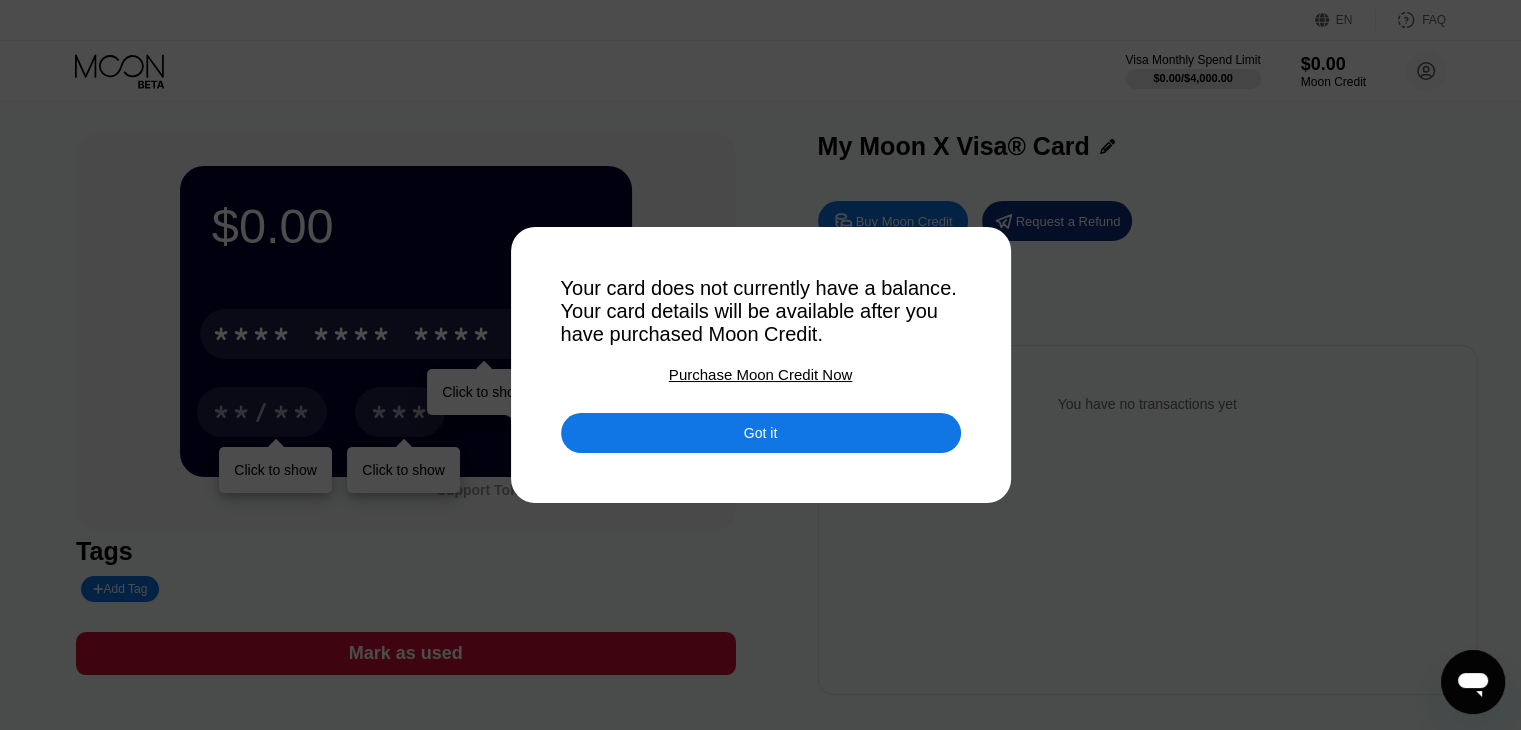 click on "Got it" at bounding box center (761, 433) 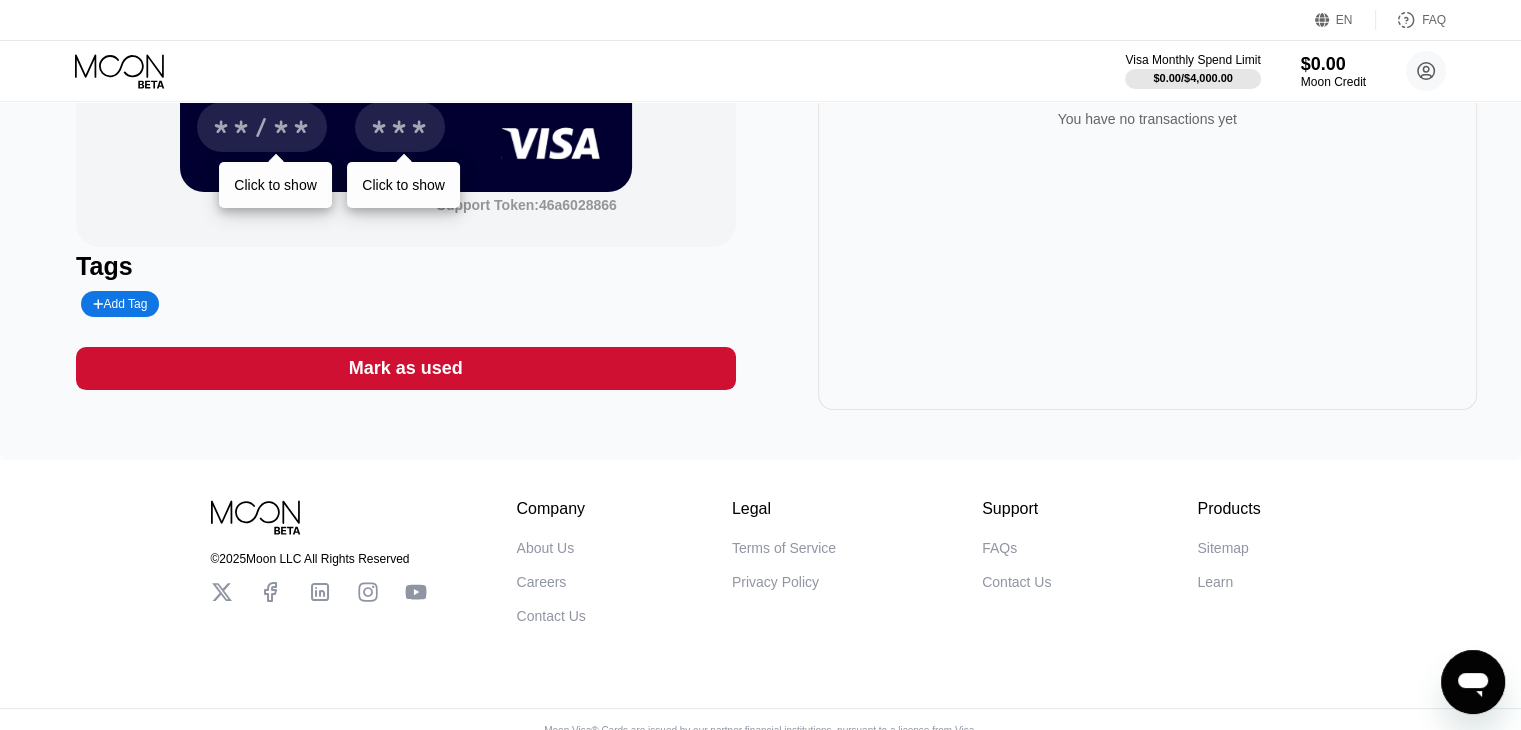 scroll, scrollTop: 329, scrollLeft: 0, axis: vertical 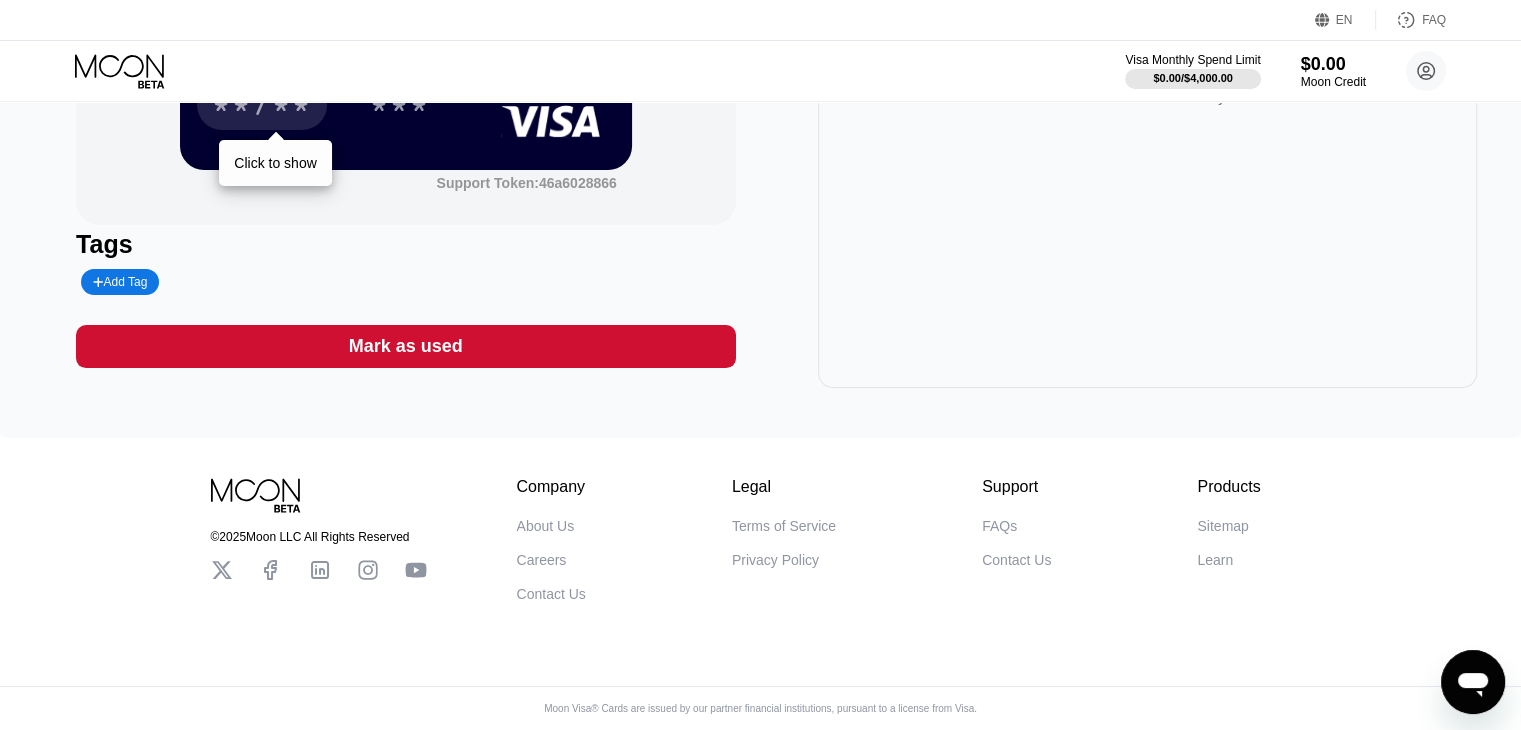 click on "Add Tag" at bounding box center (120, 282) 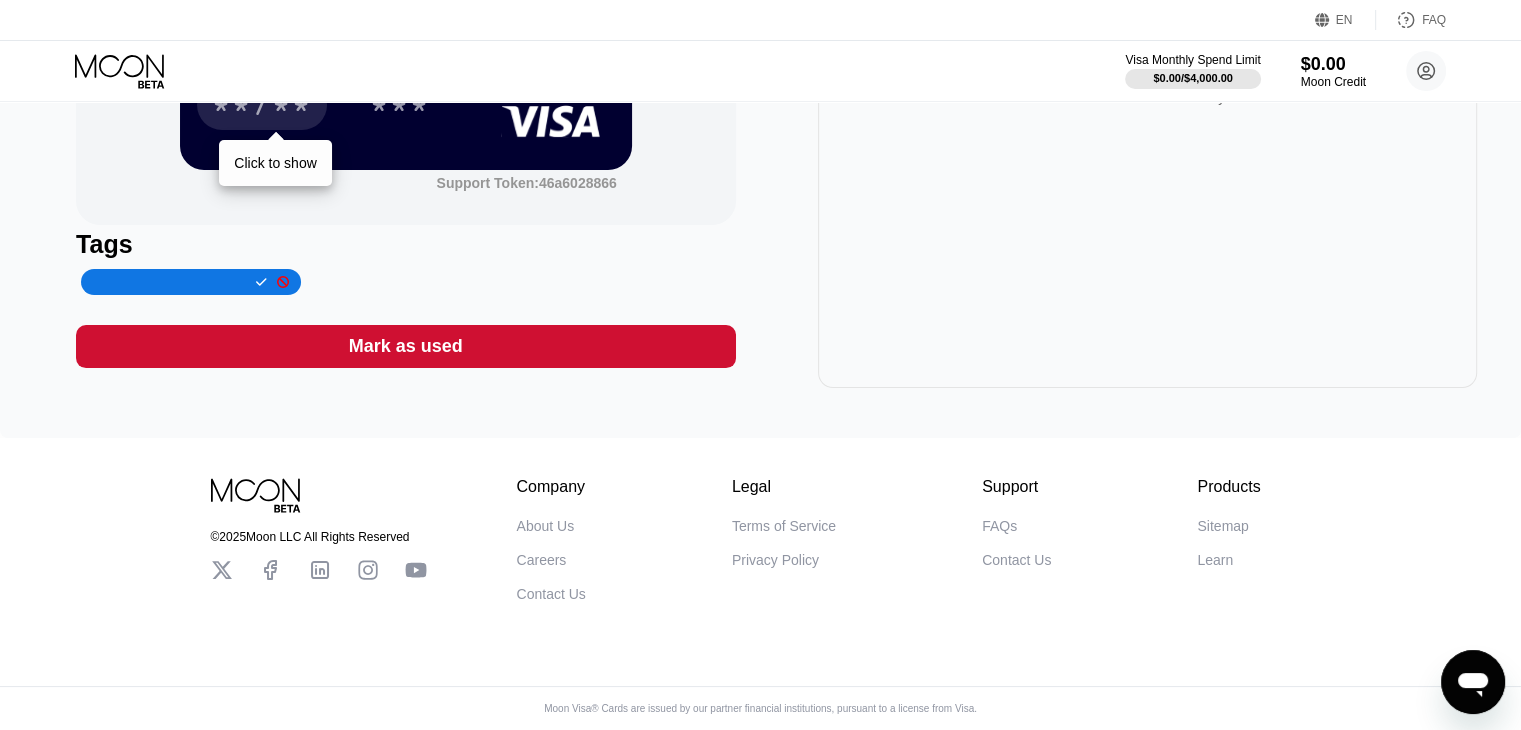 click at bounding box center [302, 282] 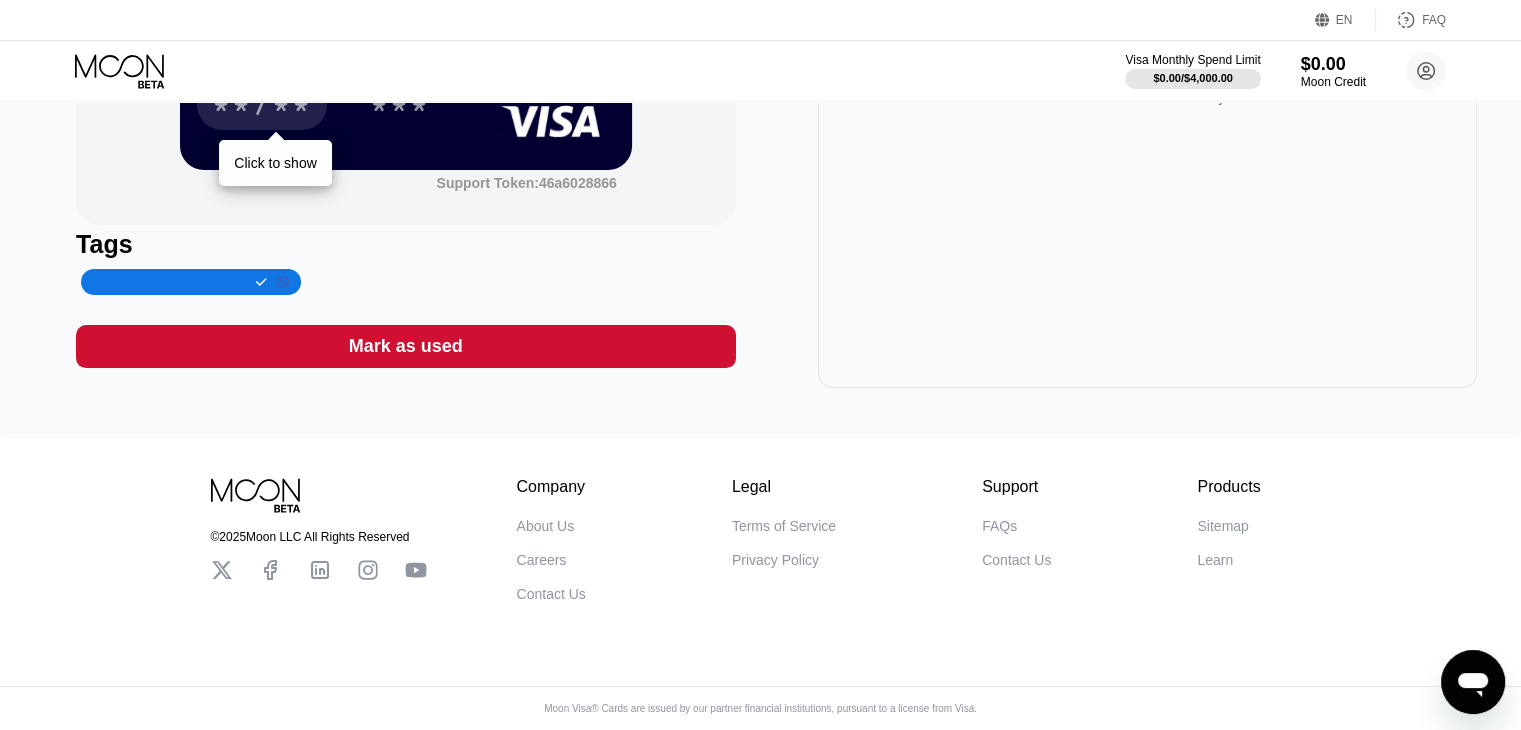 click at bounding box center (278, 282) 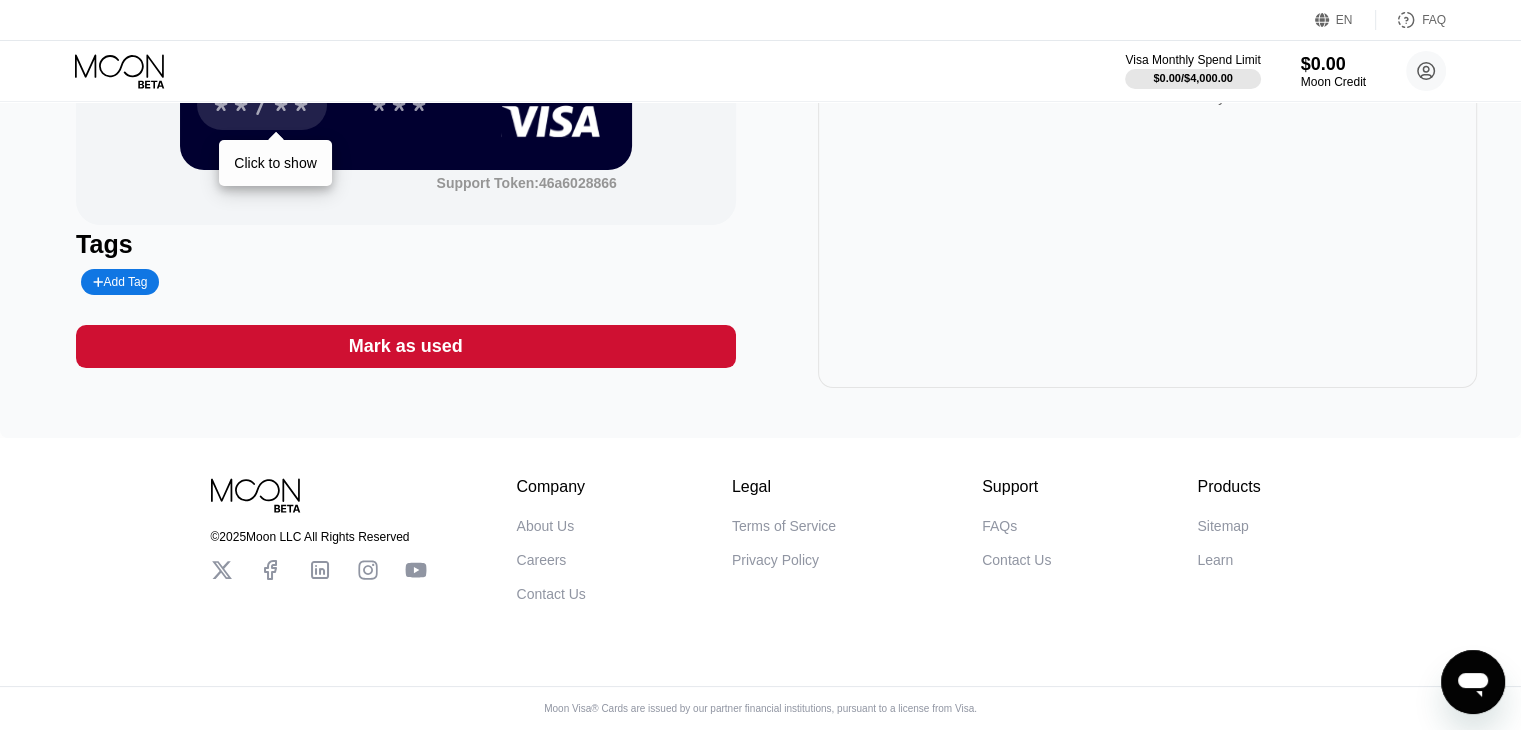 click on "Mark as used" at bounding box center [405, 346] 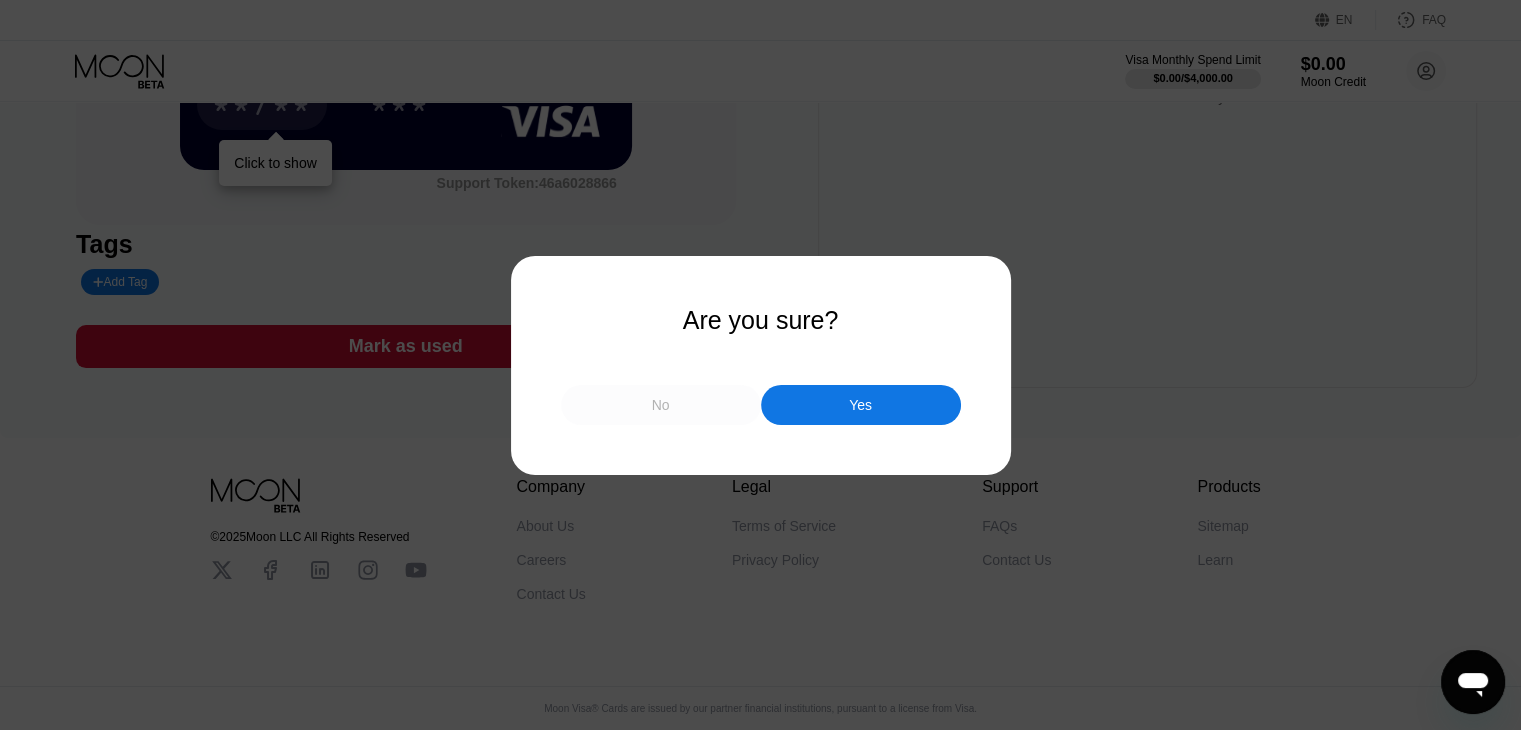 click on "No" at bounding box center [661, 405] 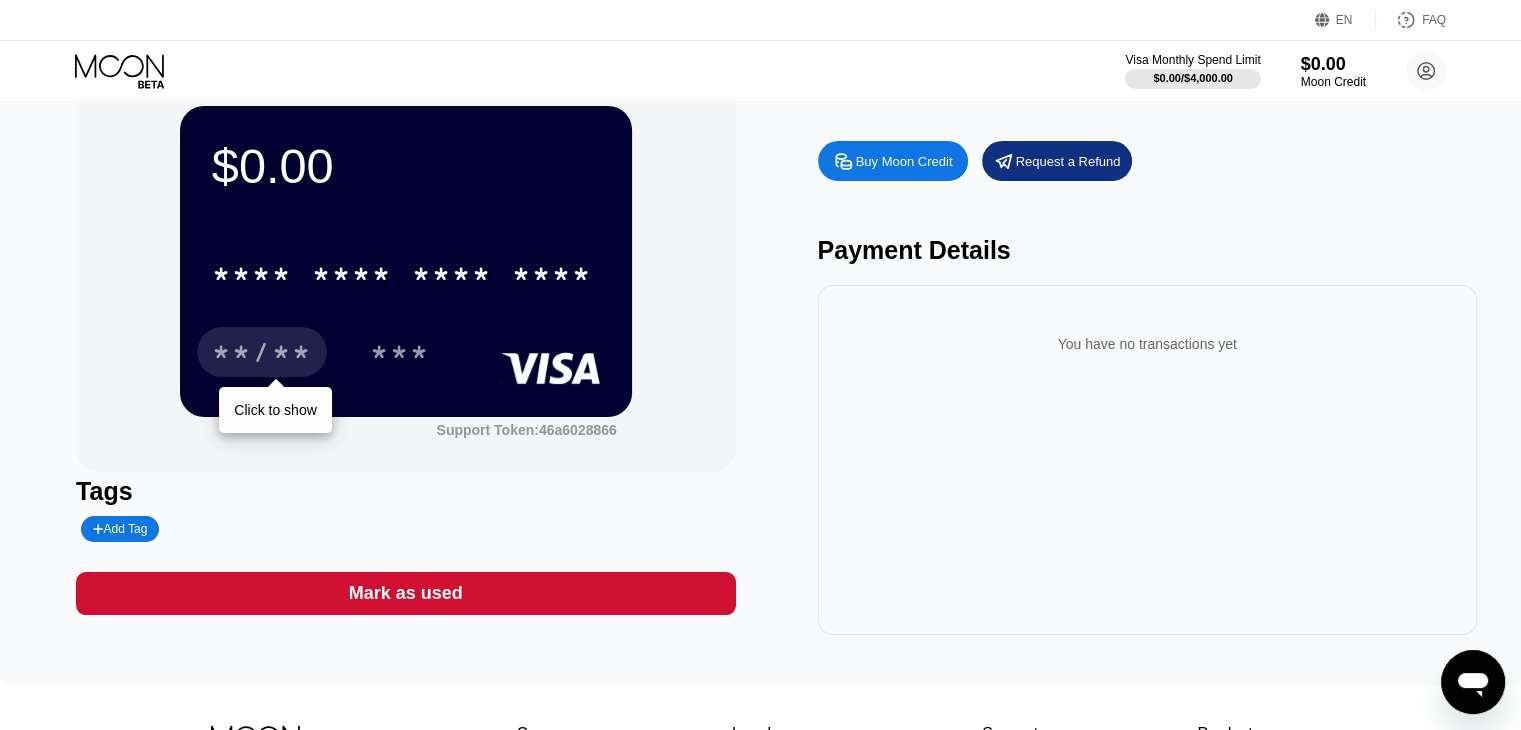 scroll, scrollTop: 0, scrollLeft: 0, axis: both 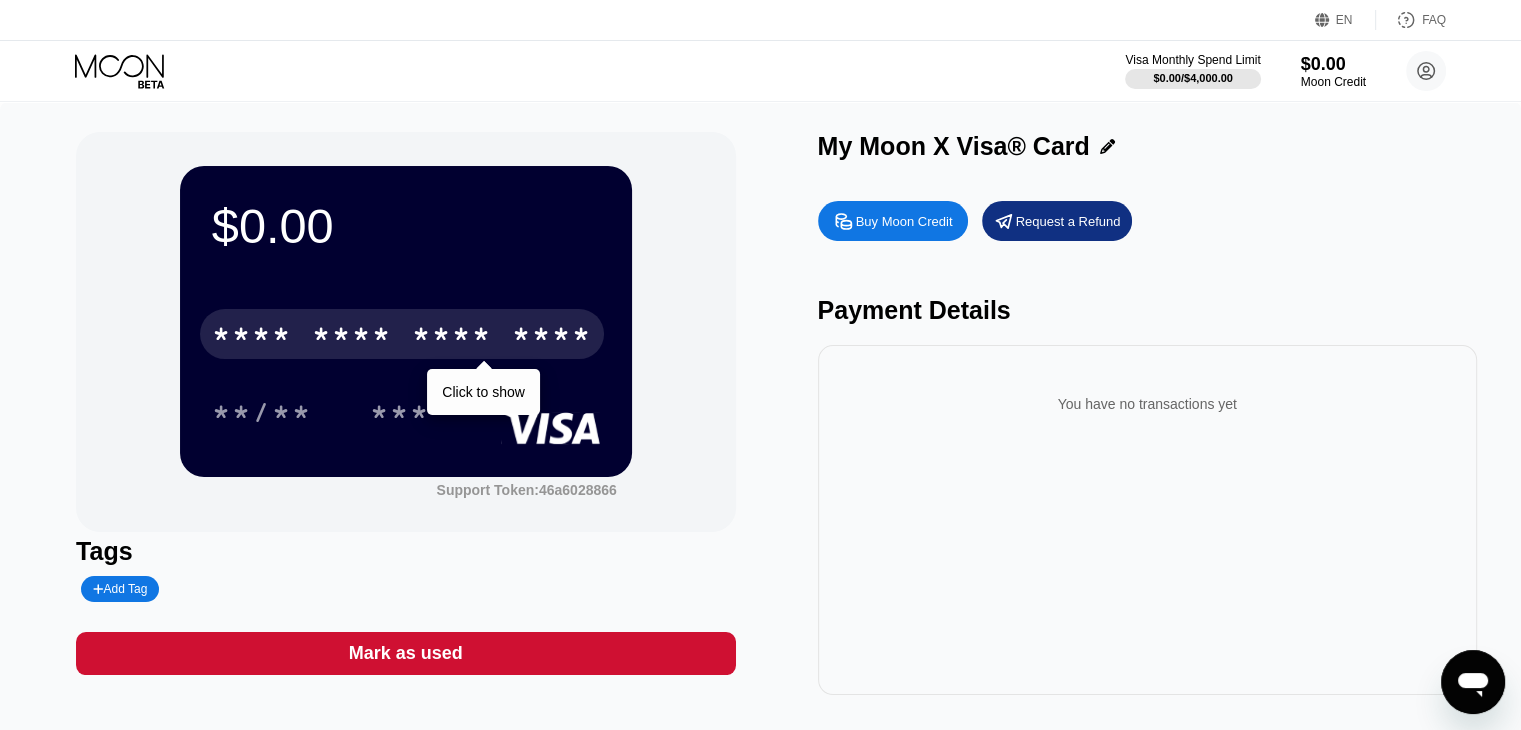 click on "* * * *" at bounding box center [352, 337] 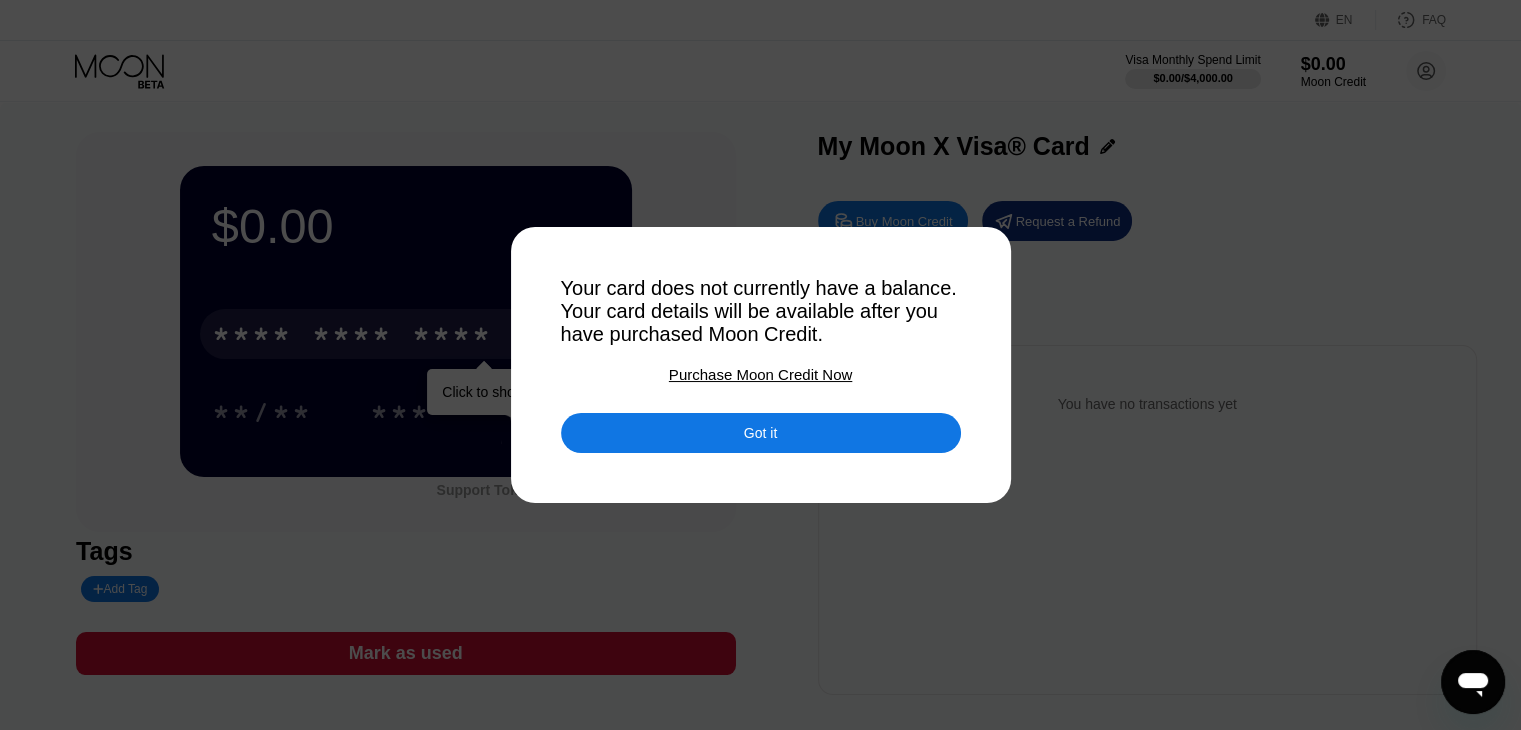 click at bounding box center [768, 365] 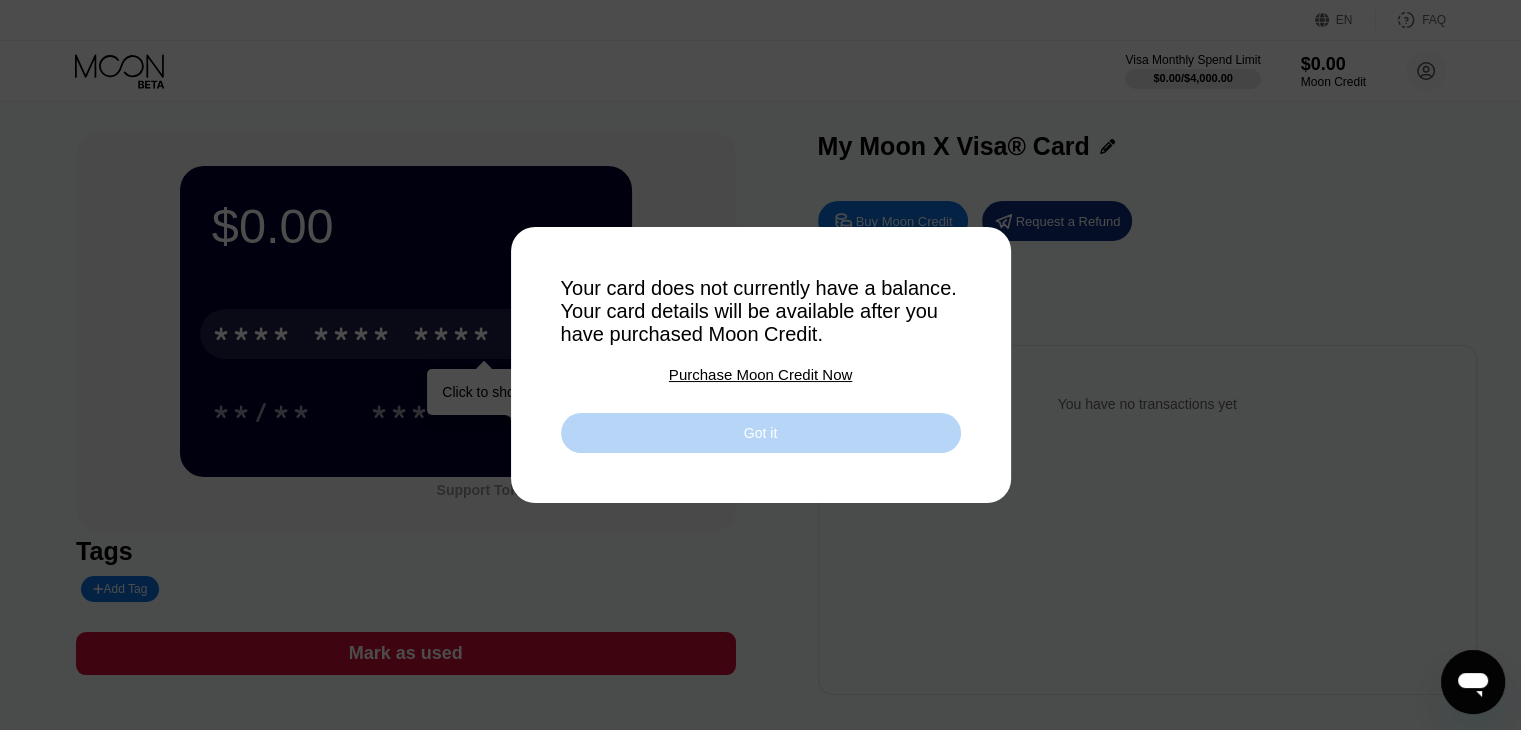 click on "Got it" at bounding box center [761, 433] 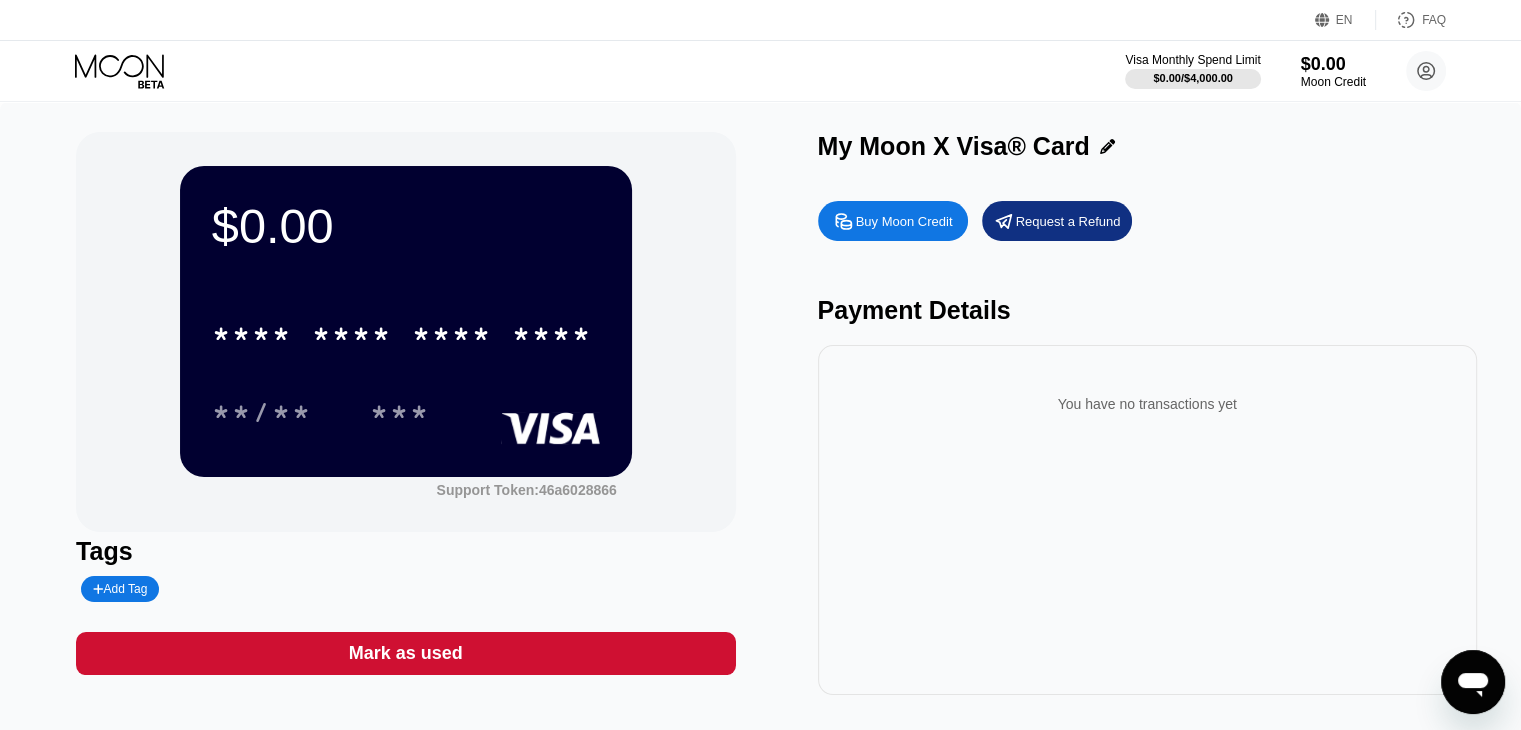 click on "$0.00" at bounding box center (406, 226) 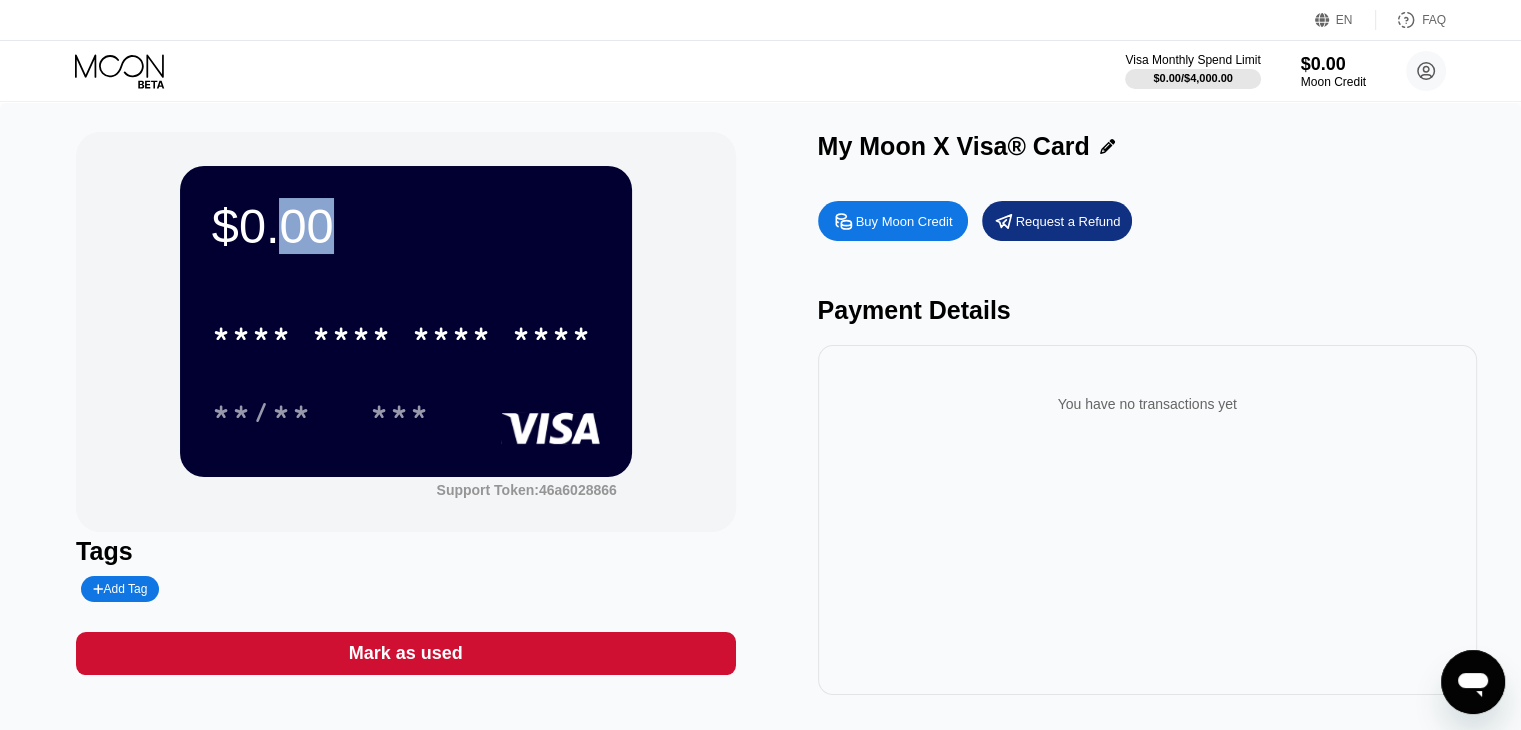 drag, startPoint x: 290, startPoint y: 238, endPoint x: 402, endPoint y: 235, distance: 112.04017 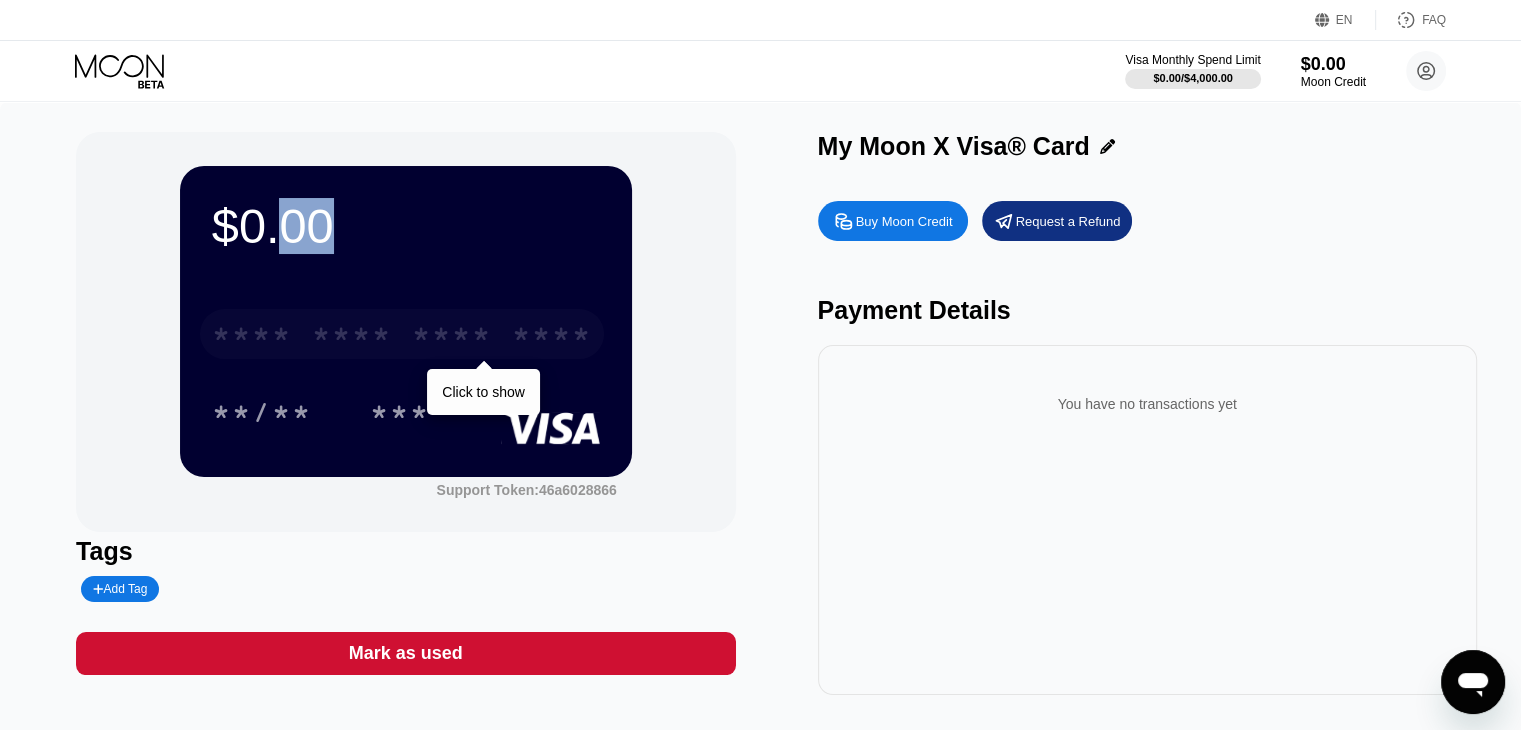 click on "* * * * * * * * * * * * ****" at bounding box center (402, 334) 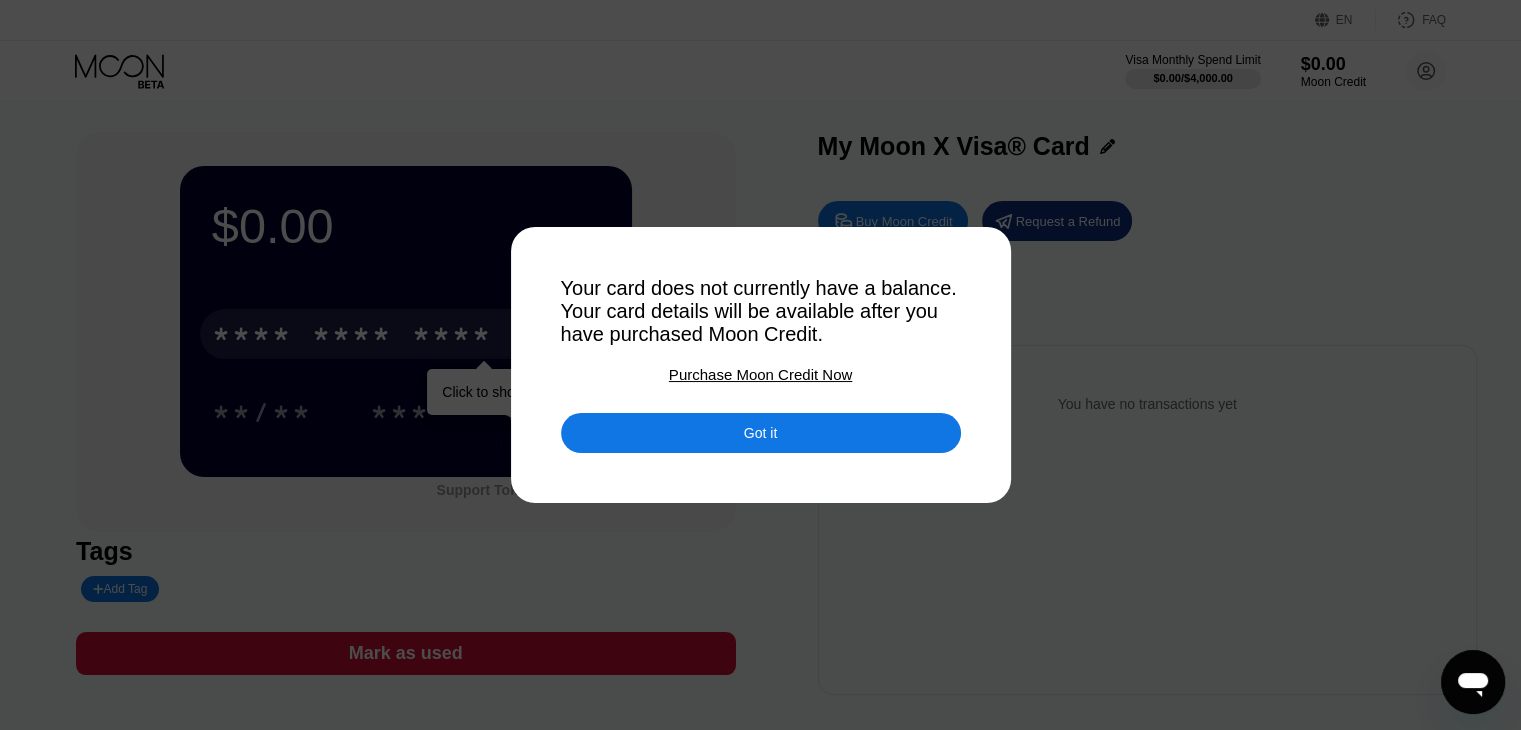 click on "Purchase Moon Credit Now" at bounding box center [760, 374] 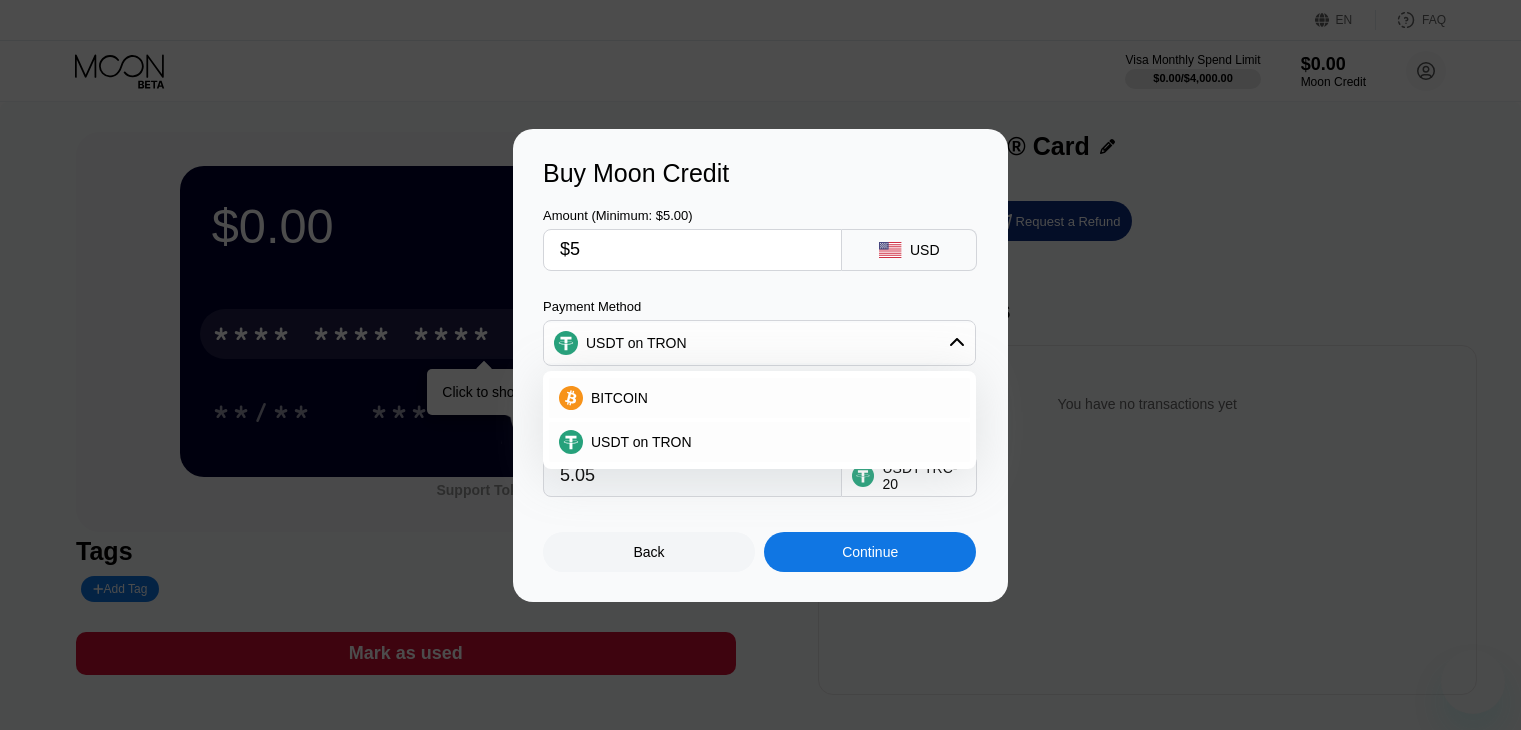 scroll, scrollTop: 0, scrollLeft: 0, axis: both 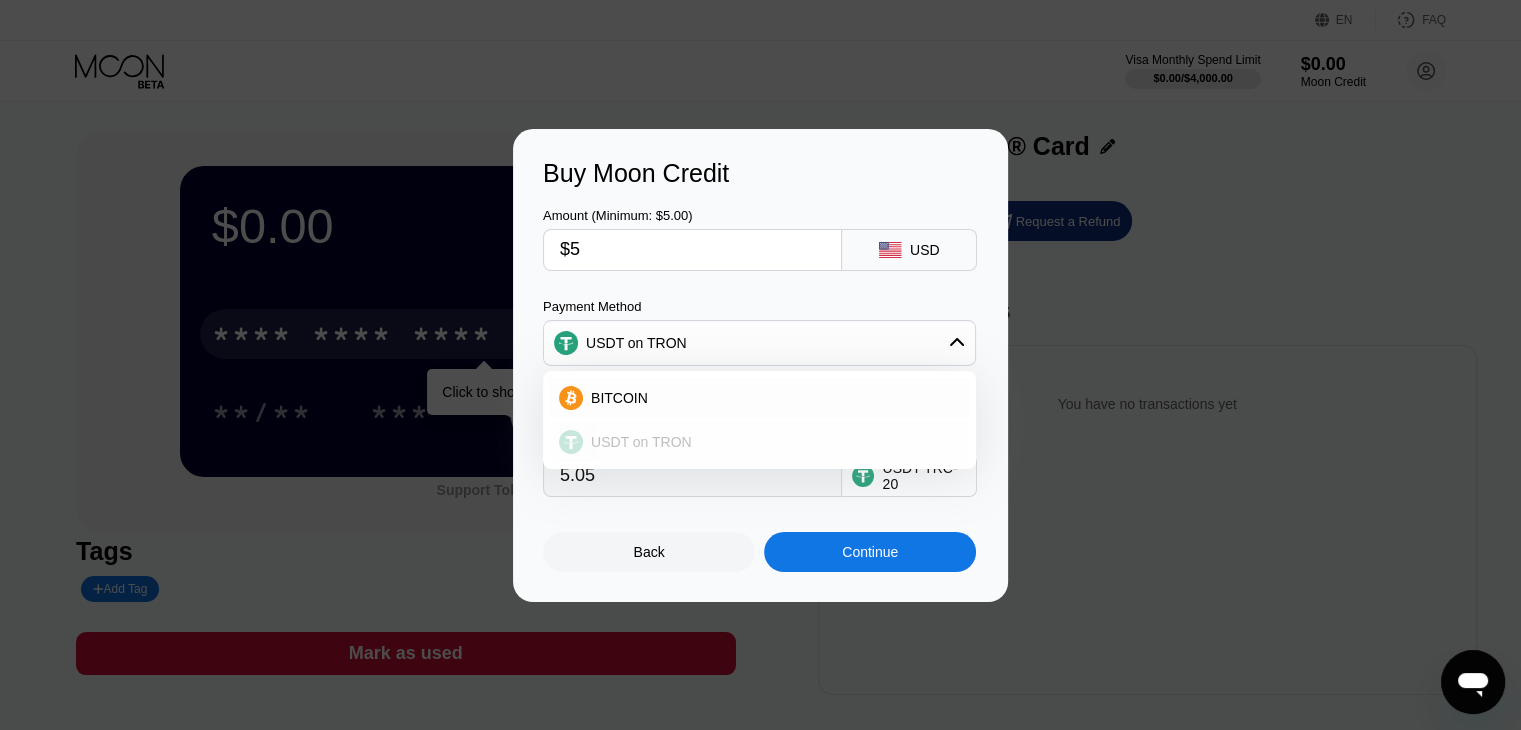 click on "USDT on TRON" at bounding box center [641, 442] 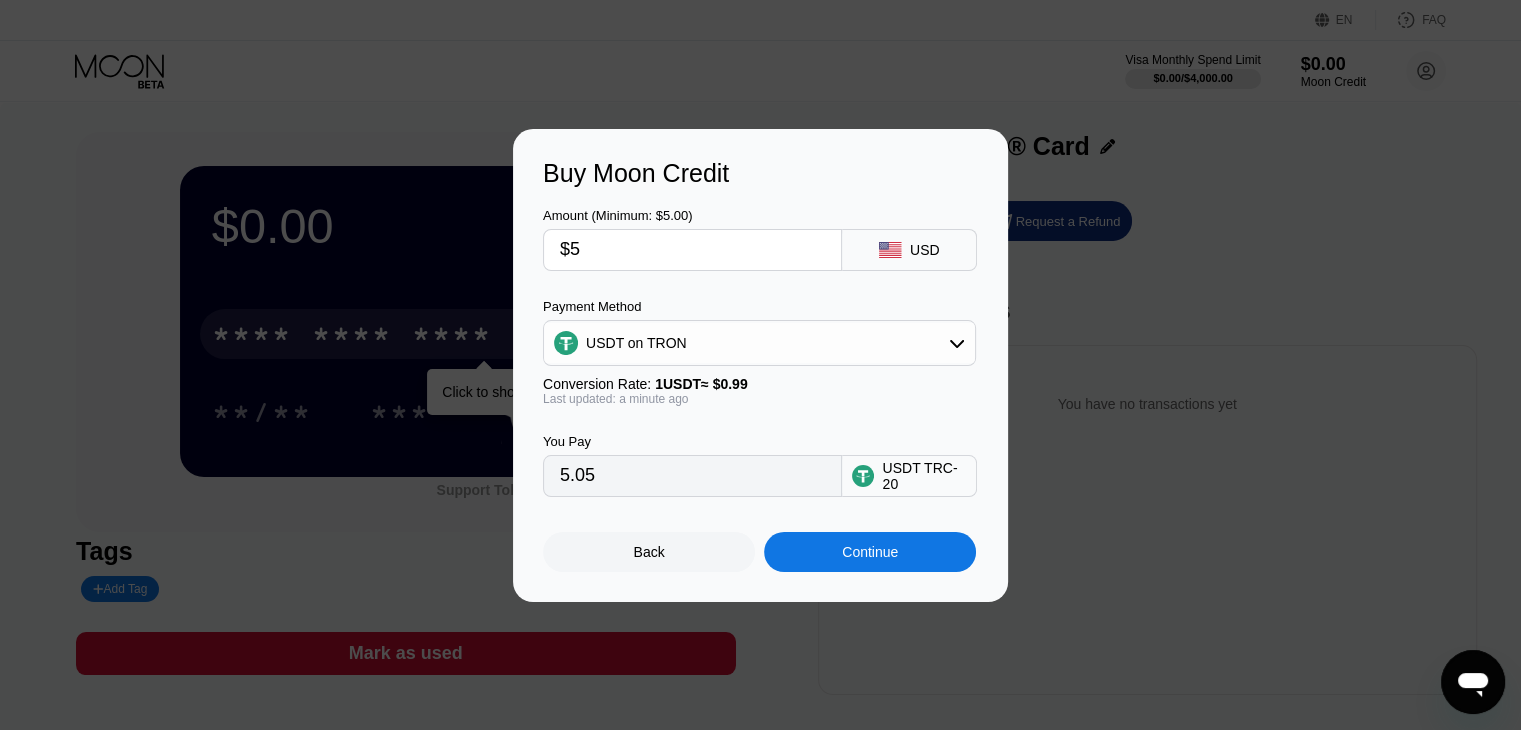 click on "$5" at bounding box center (692, 250) 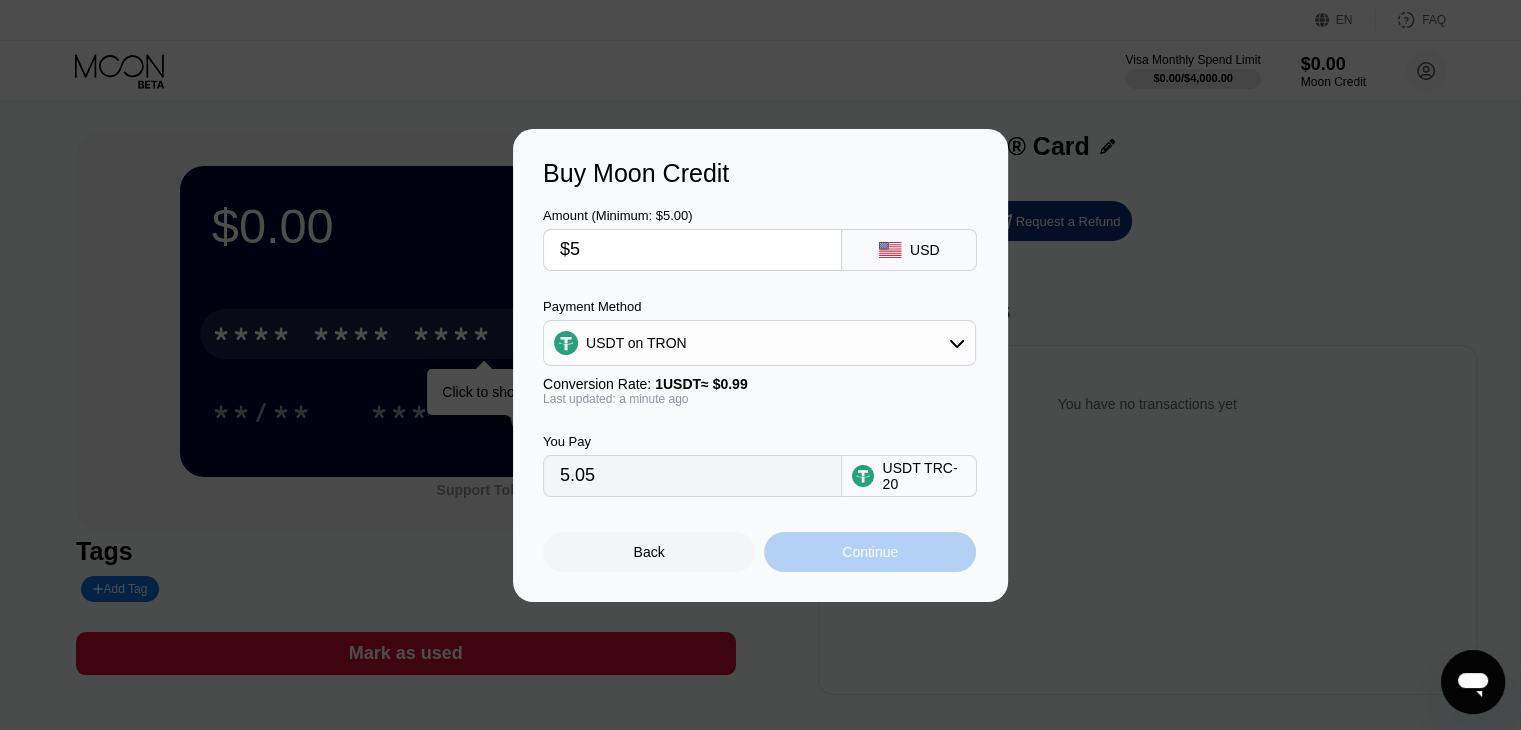 click on "Continue" at bounding box center [870, 552] 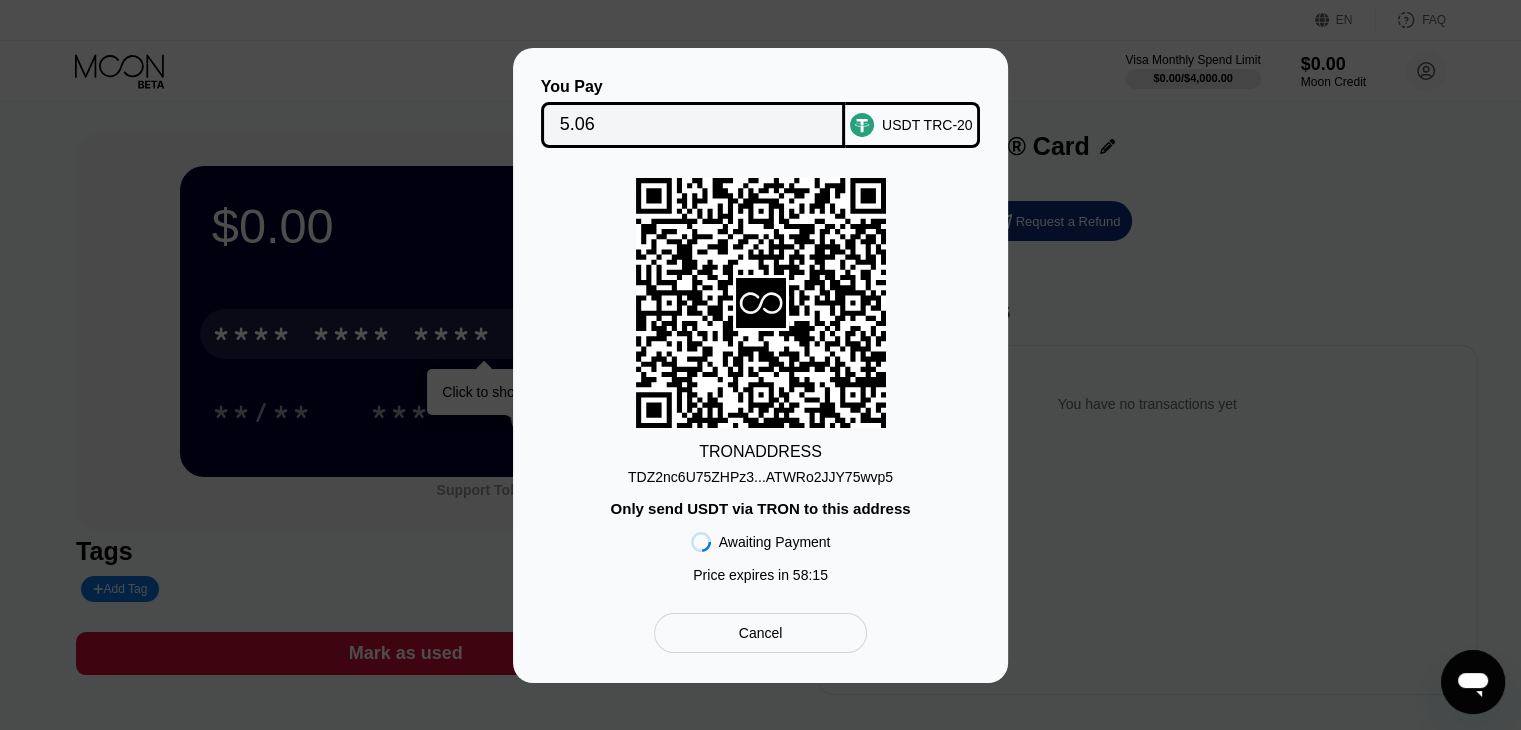 click on "USDT TRC-20" at bounding box center (927, 125) 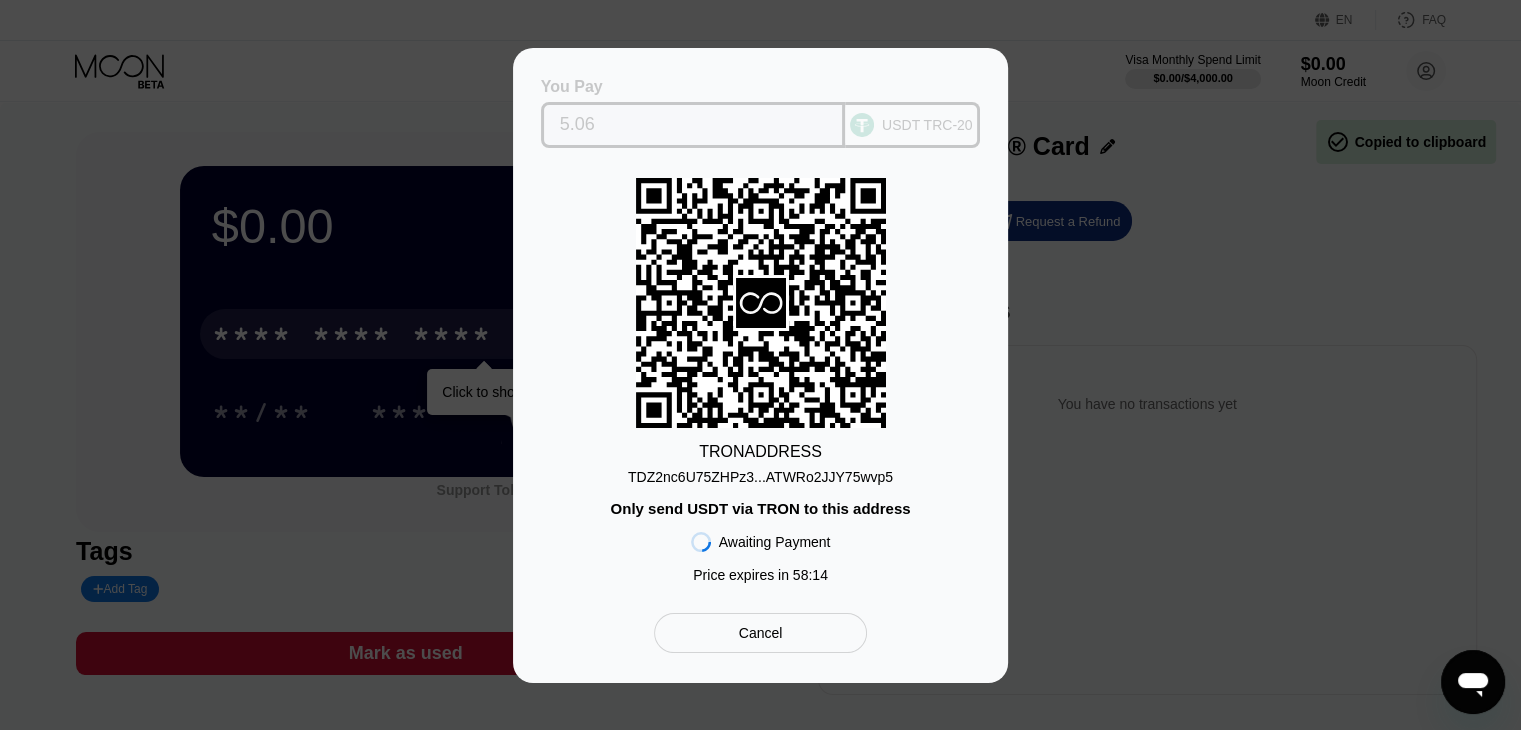 click on "USDT TRC-20" at bounding box center [927, 125] 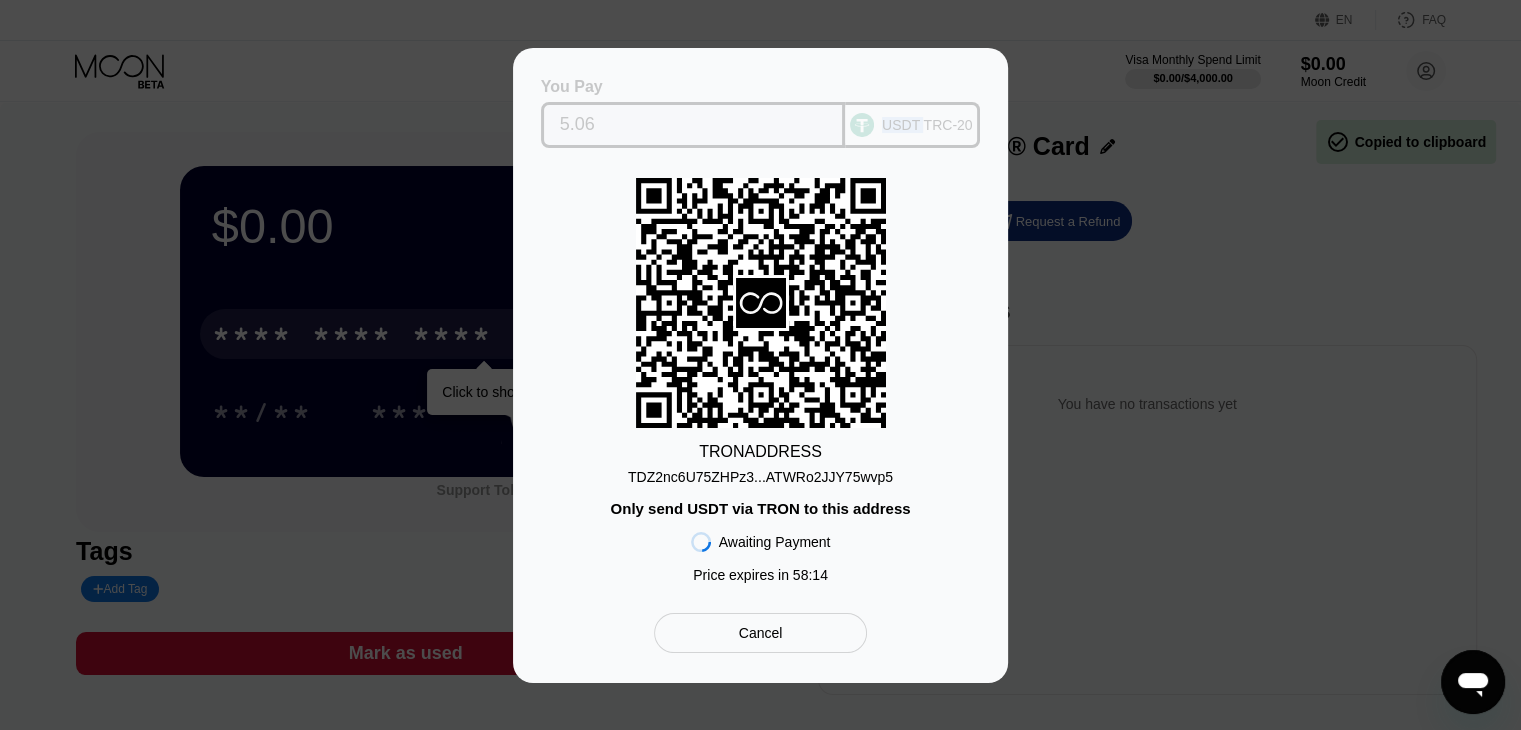 click on "USDT TRC-20" at bounding box center [927, 125] 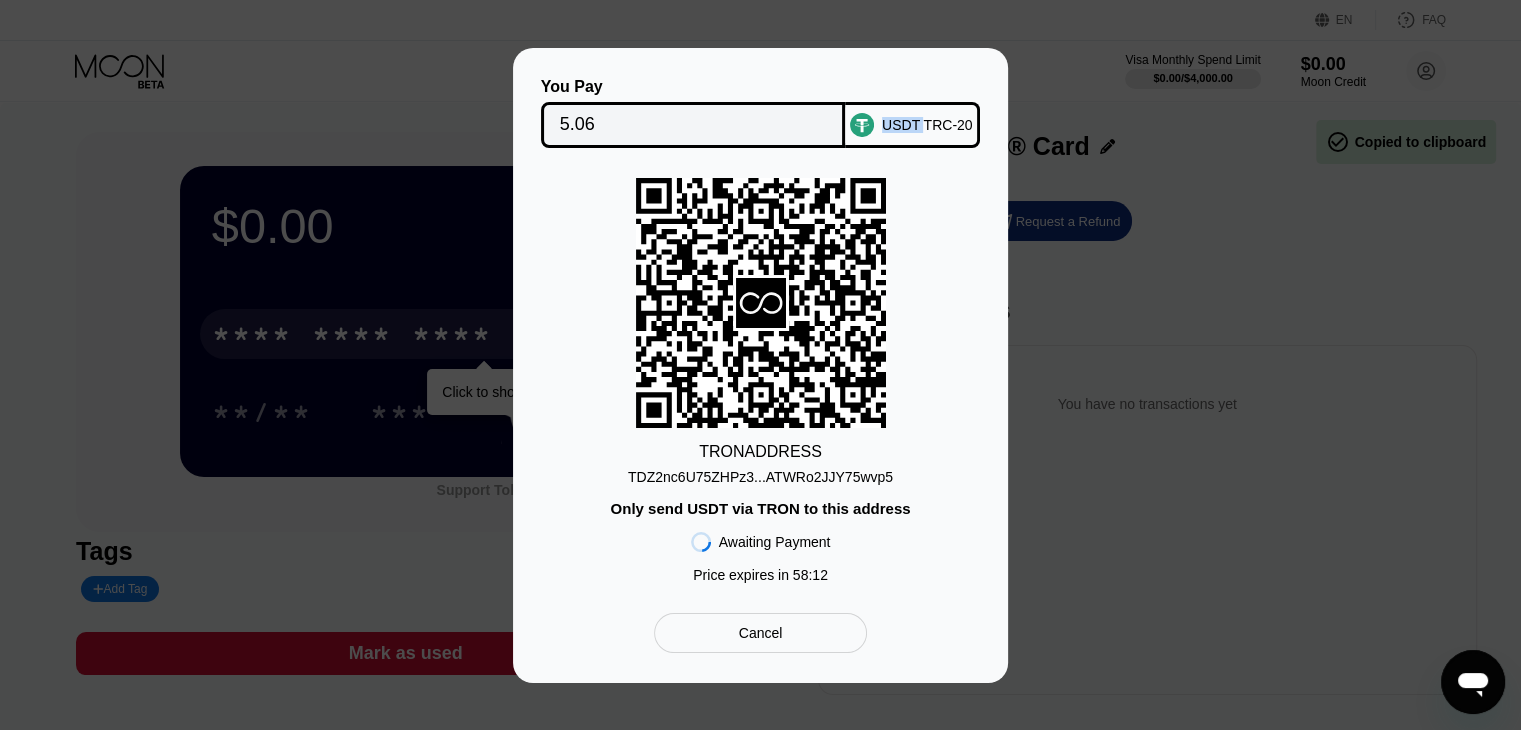 click on "TRON  ADDRESS TDZ2nc6U75ZHPz3...ATWRo2JJY75wvp5 Only send USDT via TRON to this address Awaiting Payment Price expires in   58 : 12" at bounding box center (760, 385) 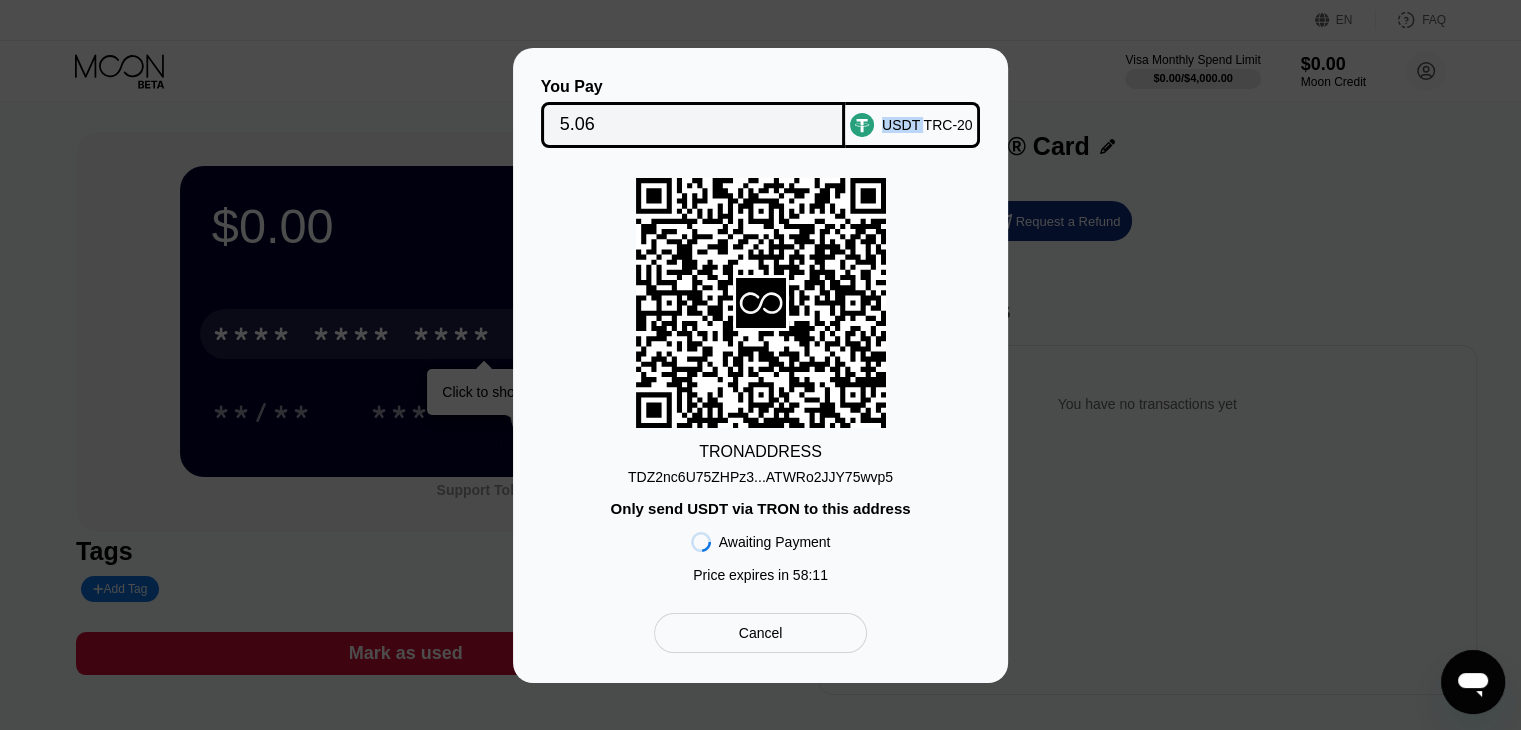 click on "TRON  ADDRESS TDZ2nc6U75ZHPz3...ATWRo2JJY75wvp5 Only send USDT via TRON to this address Awaiting Payment Price expires in   58 : 11" at bounding box center (760, 385) 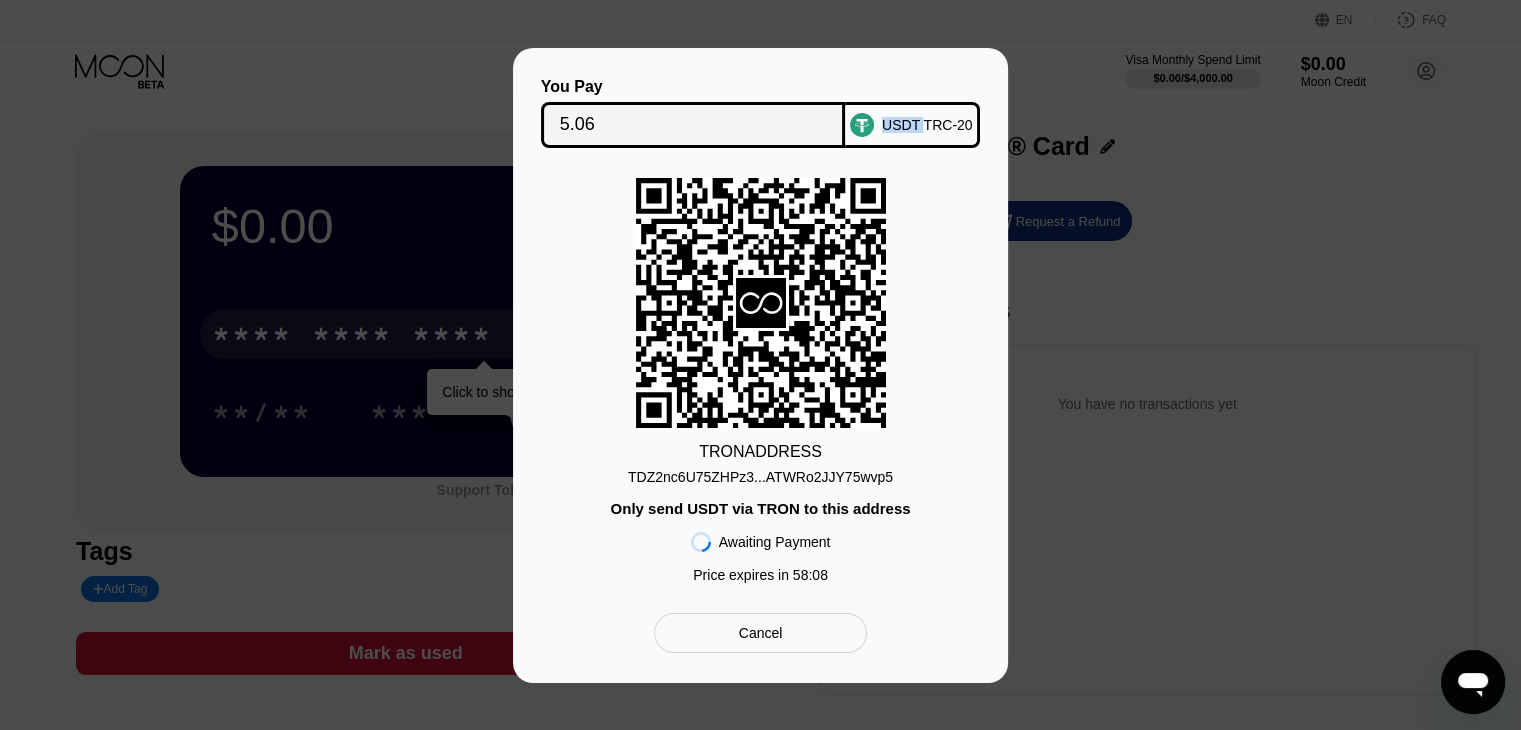 click on "Cancel" at bounding box center [761, 633] 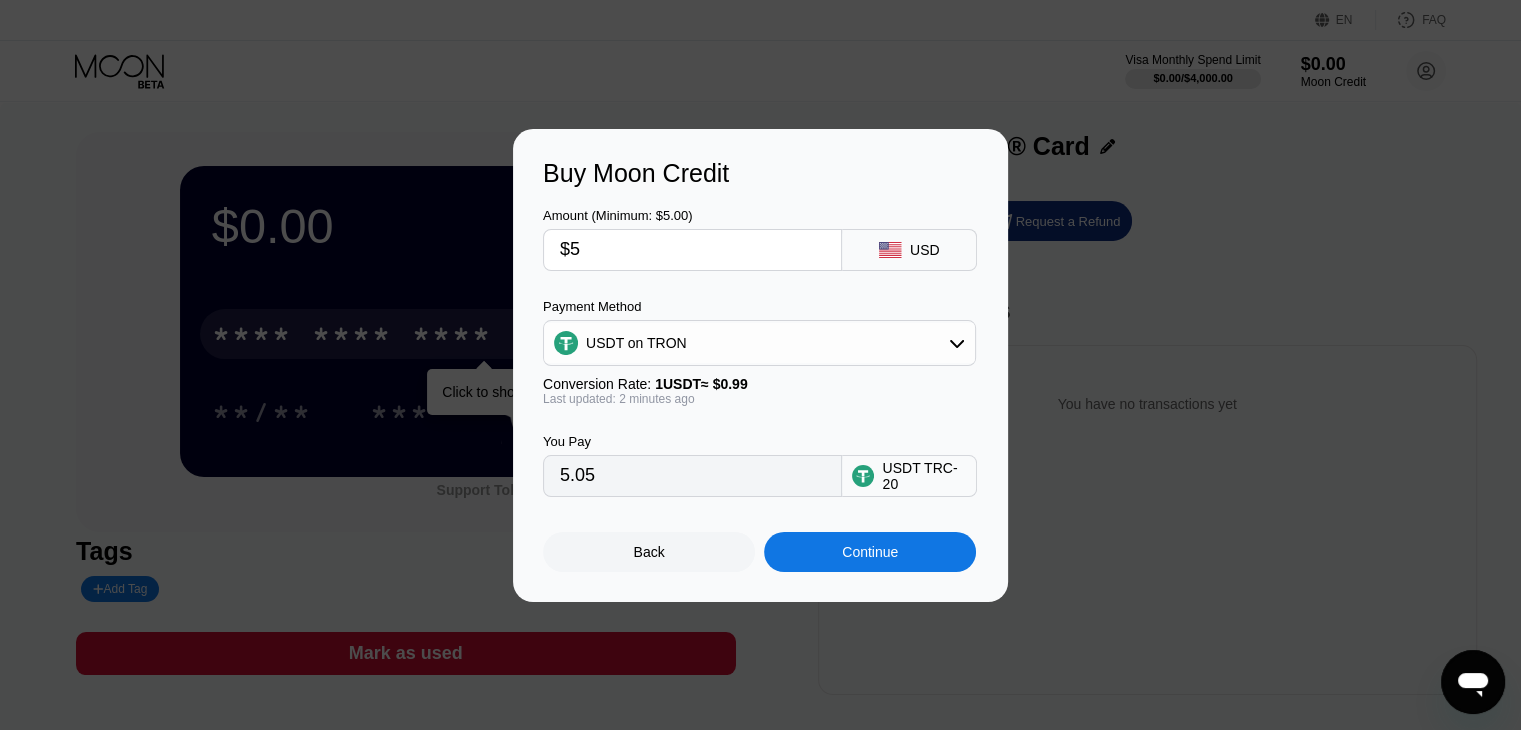 drag, startPoint x: 718, startPoint y: 391, endPoint x: 809, endPoint y: 388, distance: 91.04944 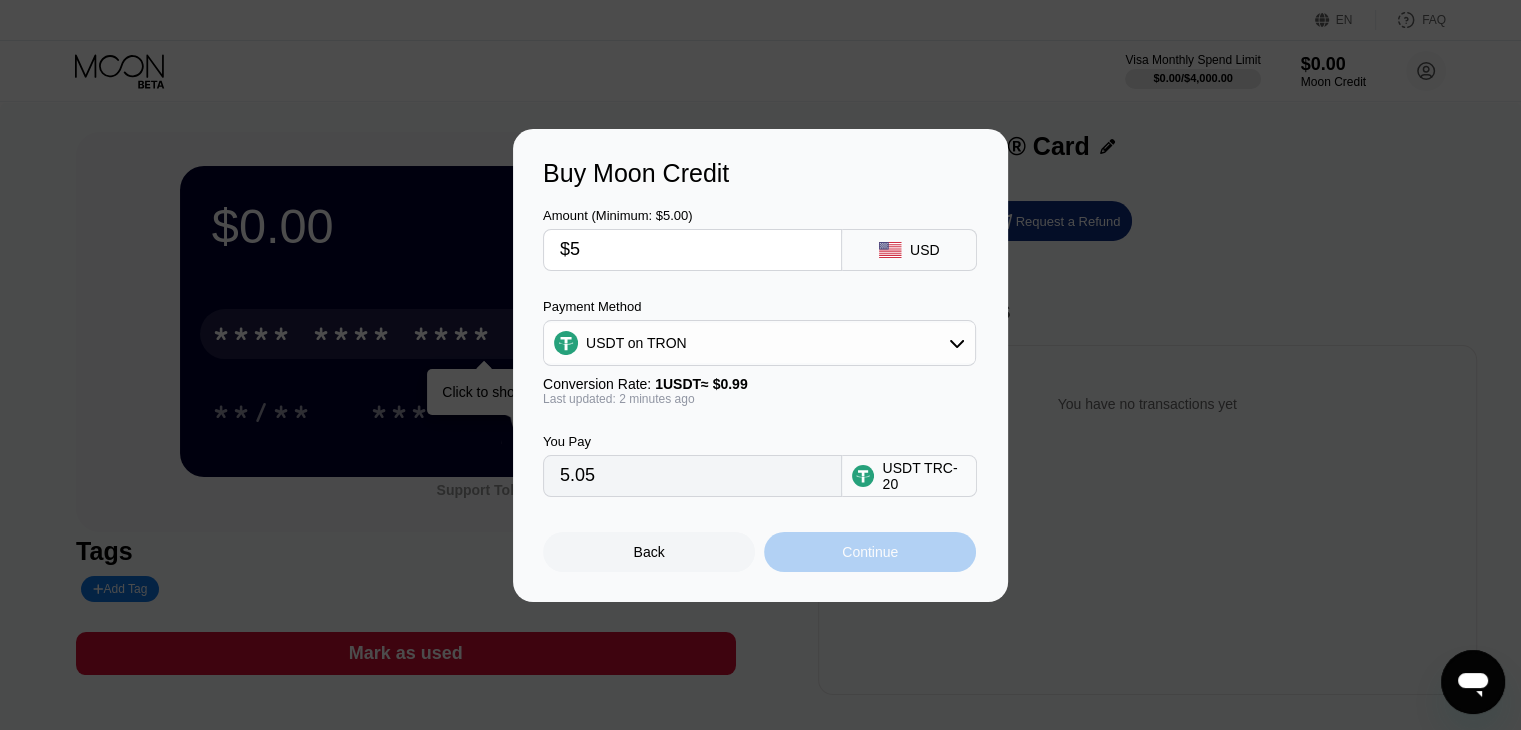 click on "Continue" at bounding box center [870, 552] 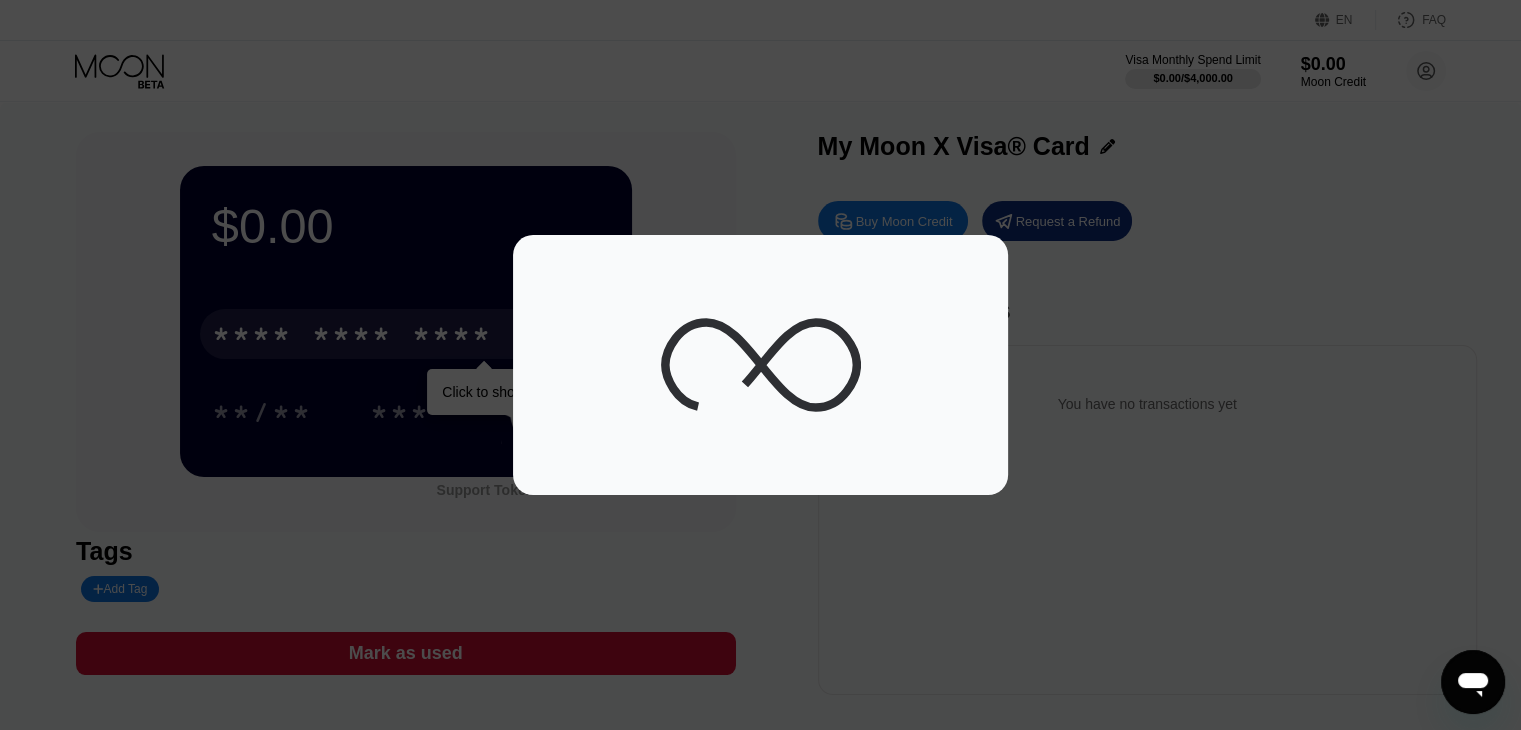click at bounding box center [760, 365] 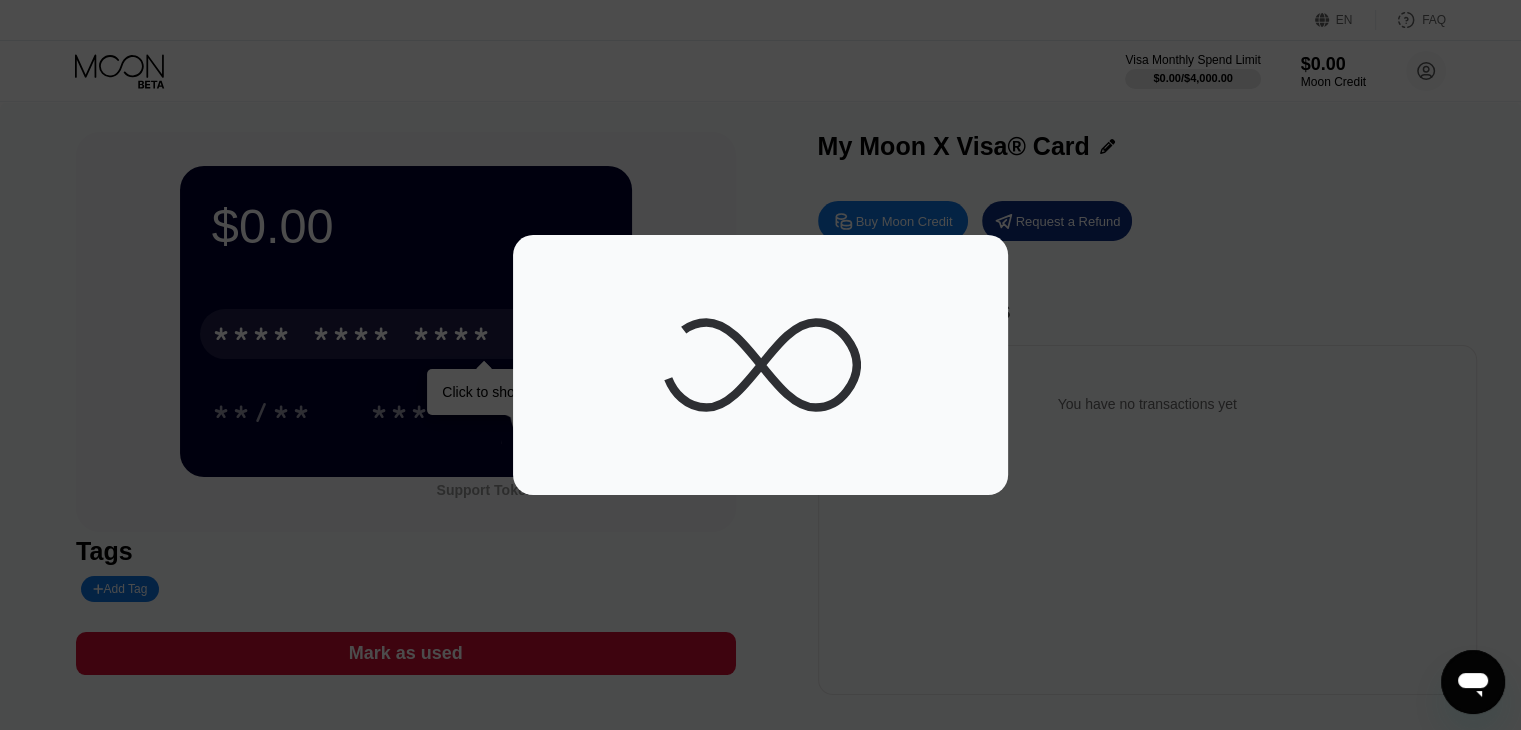 click at bounding box center [760, 365] 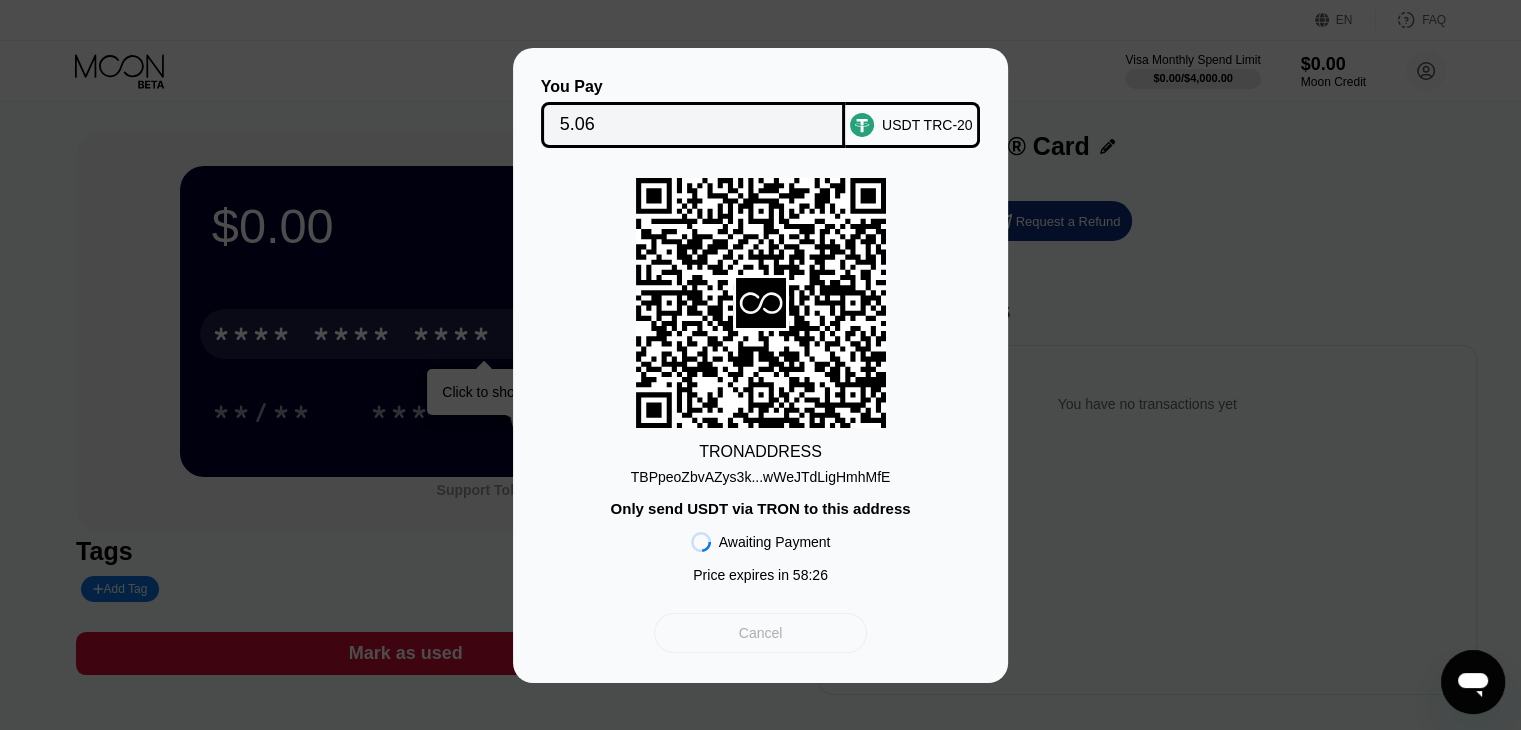 click on "Cancel" at bounding box center (760, 633) 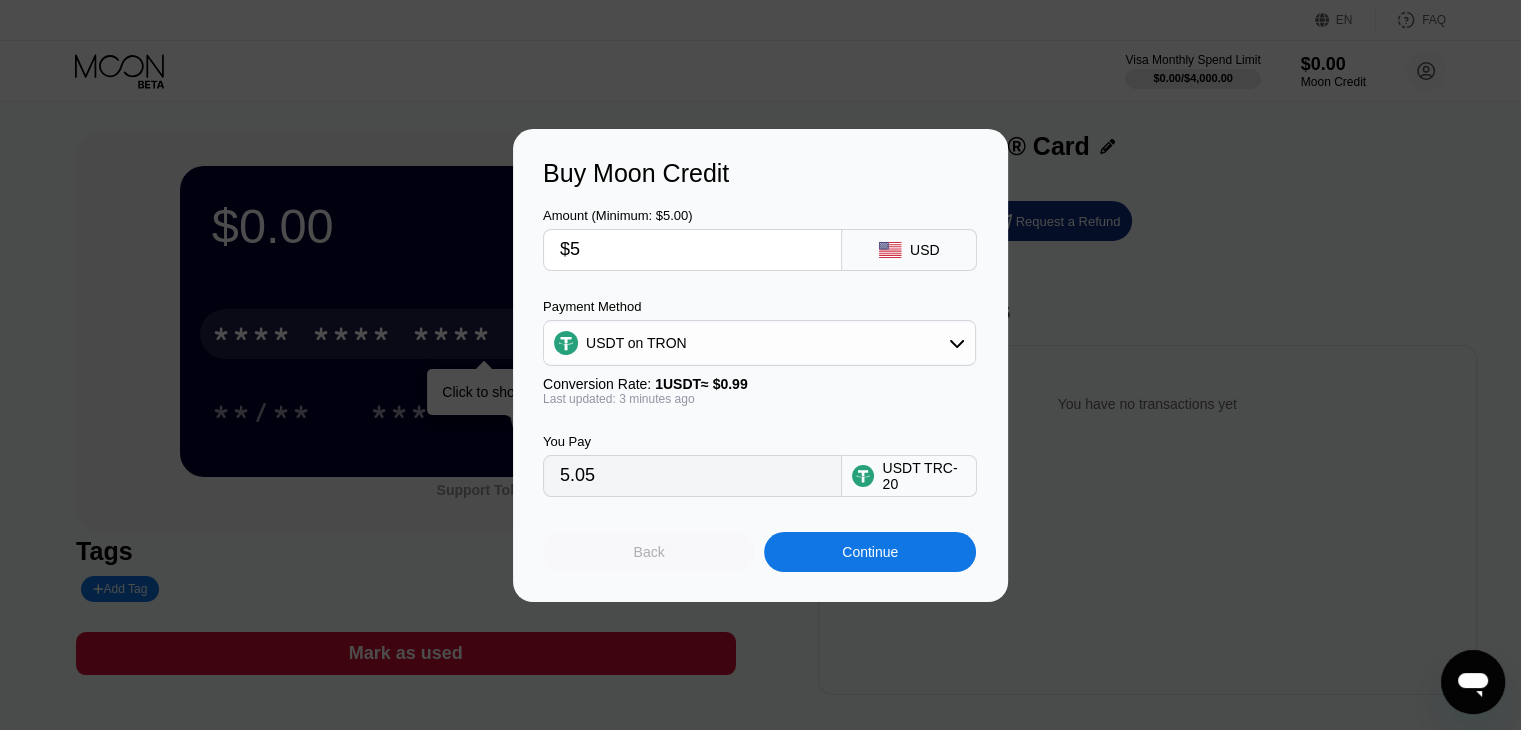 click on "Back" at bounding box center [649, 552] 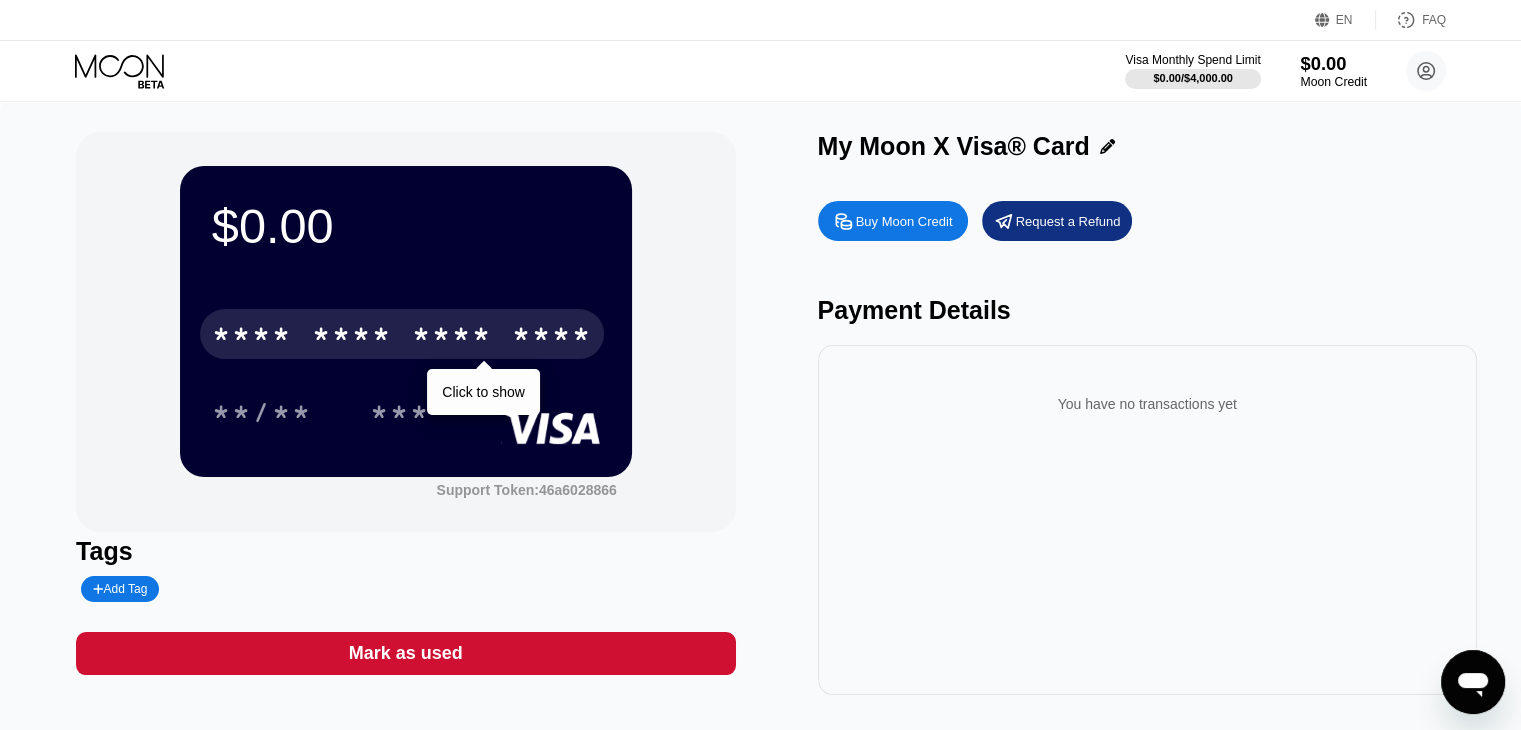 click on "Moon Credit" at bounding box center [1333, 82] 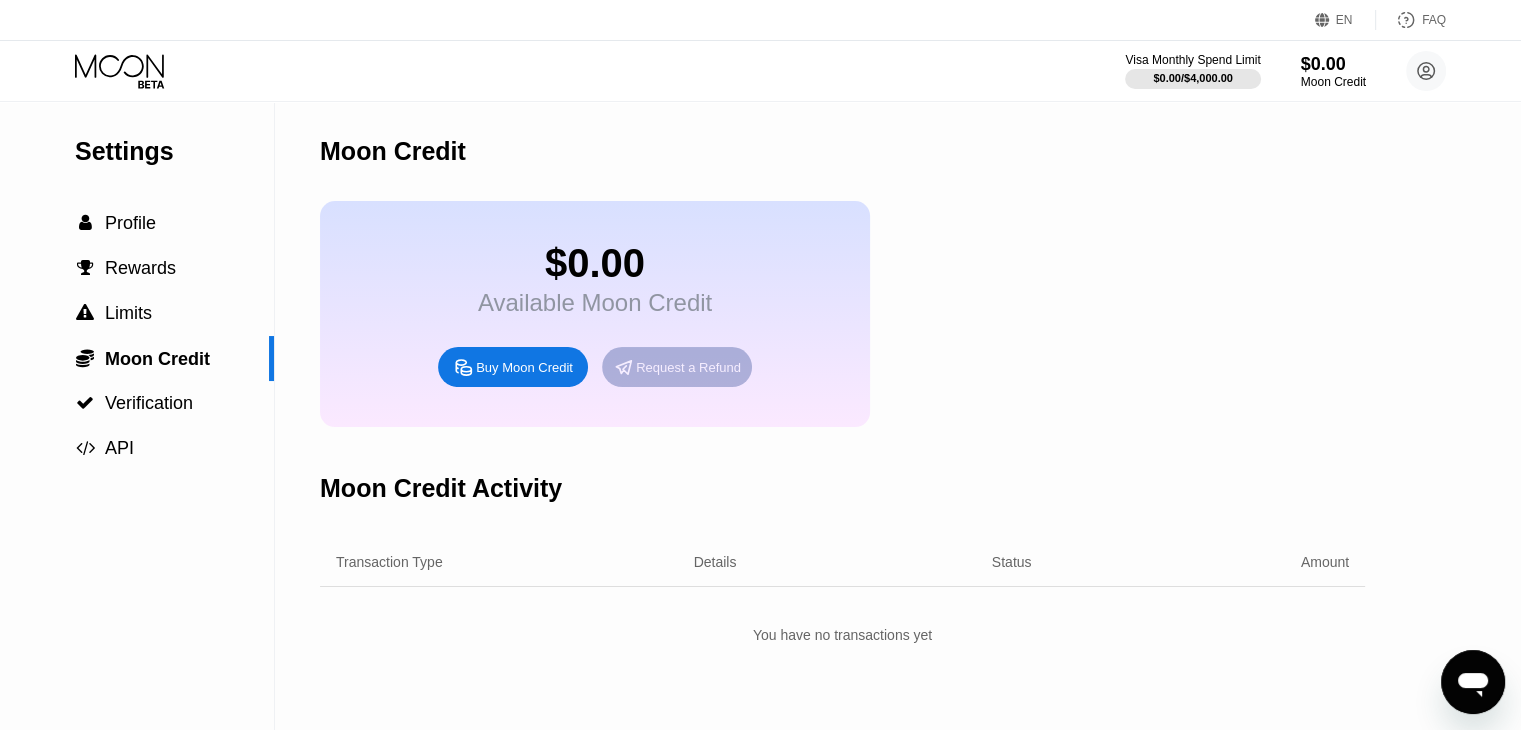 click on "Request a Refund" at bounding box center [688, 367] 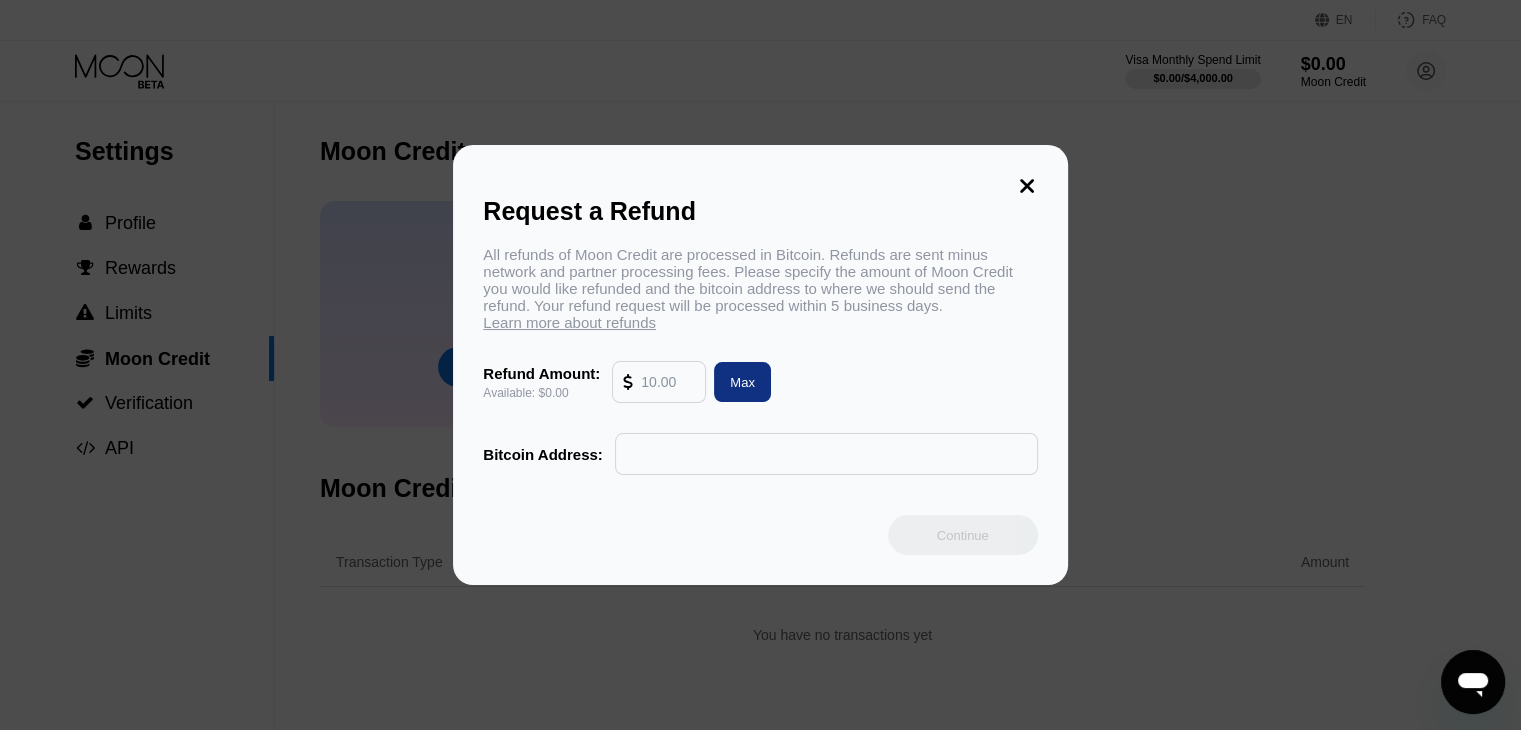 click at bounding box center (659, 382) 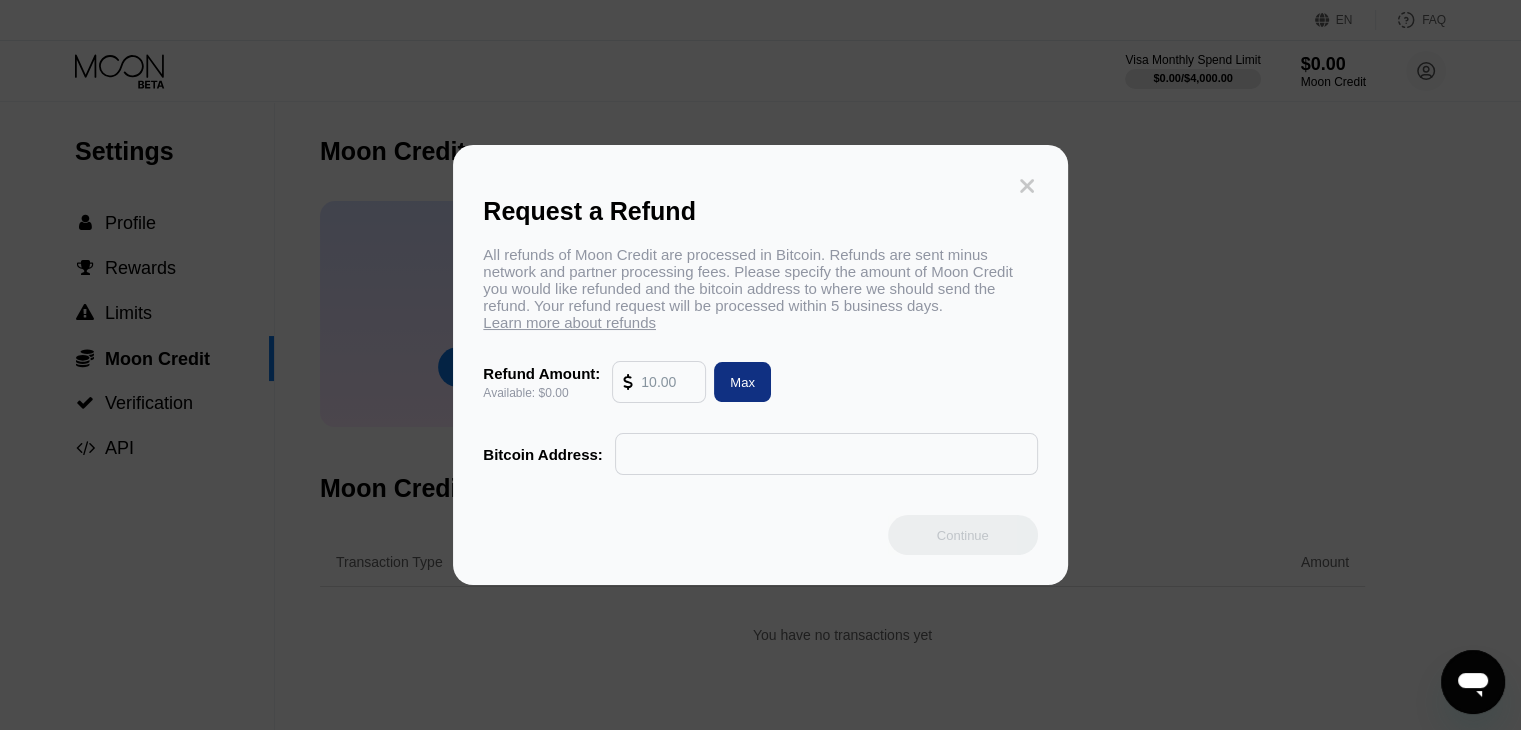 click 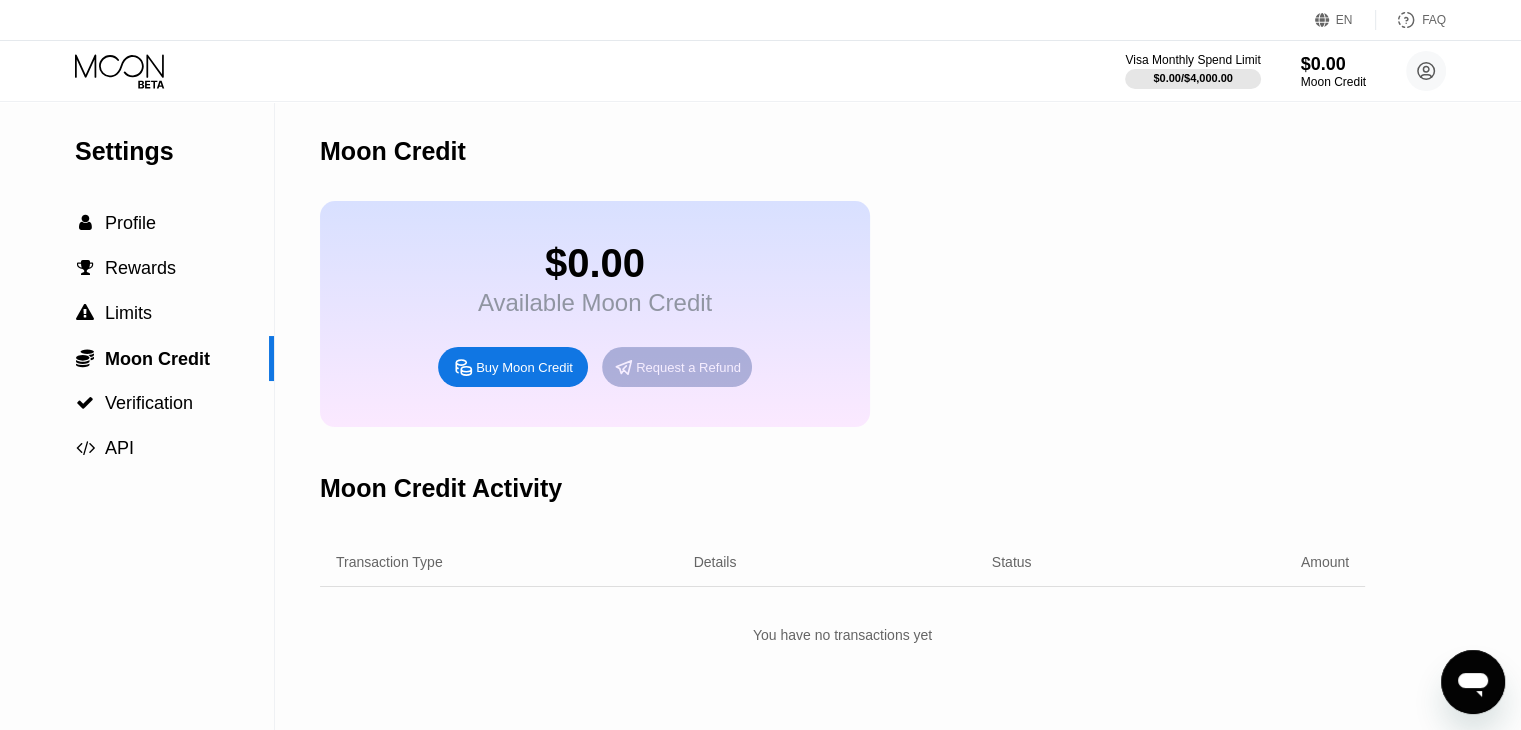 click on "Request a Refund" at bounding box center [677, 367] 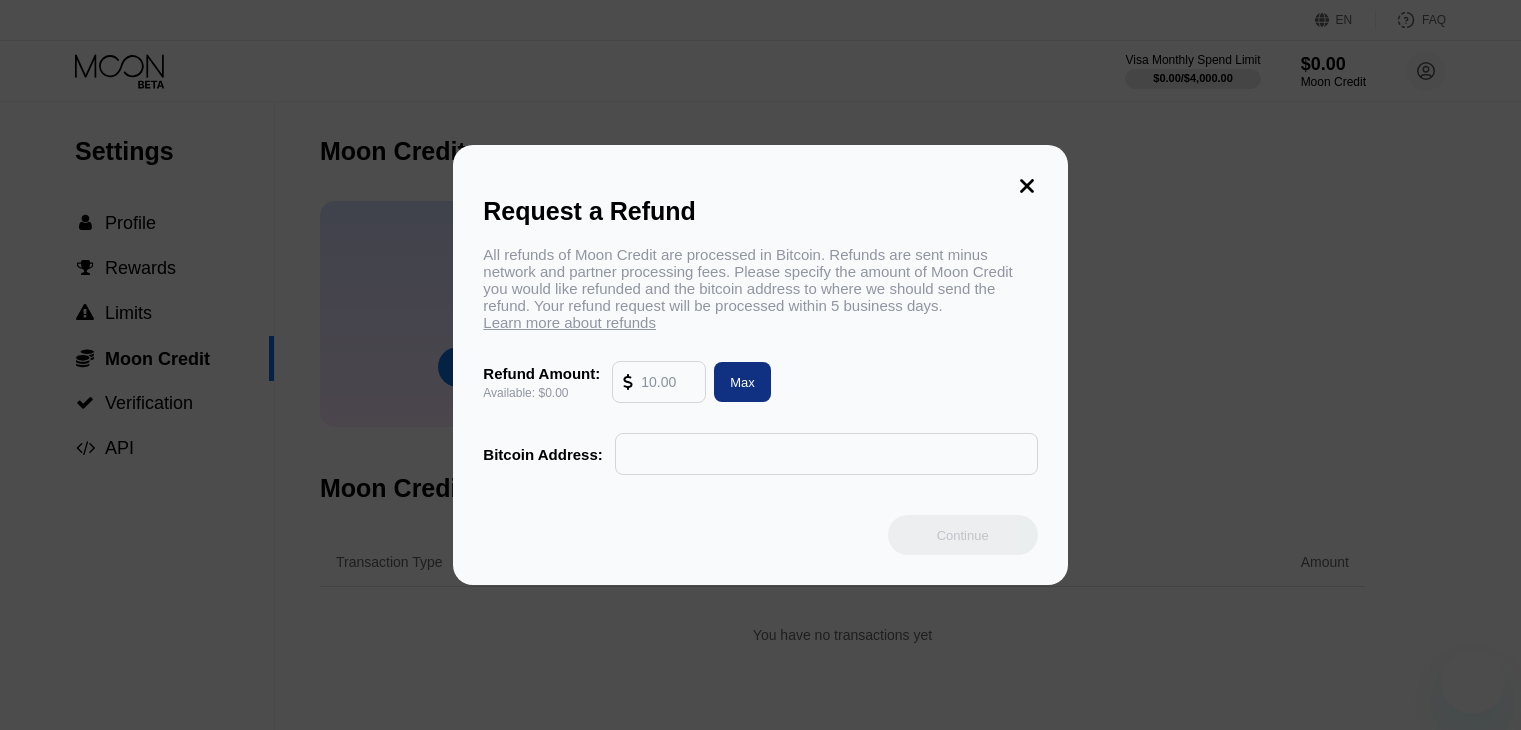 scroll, scrollTop: 0, scrollLeft: 0, axis: both 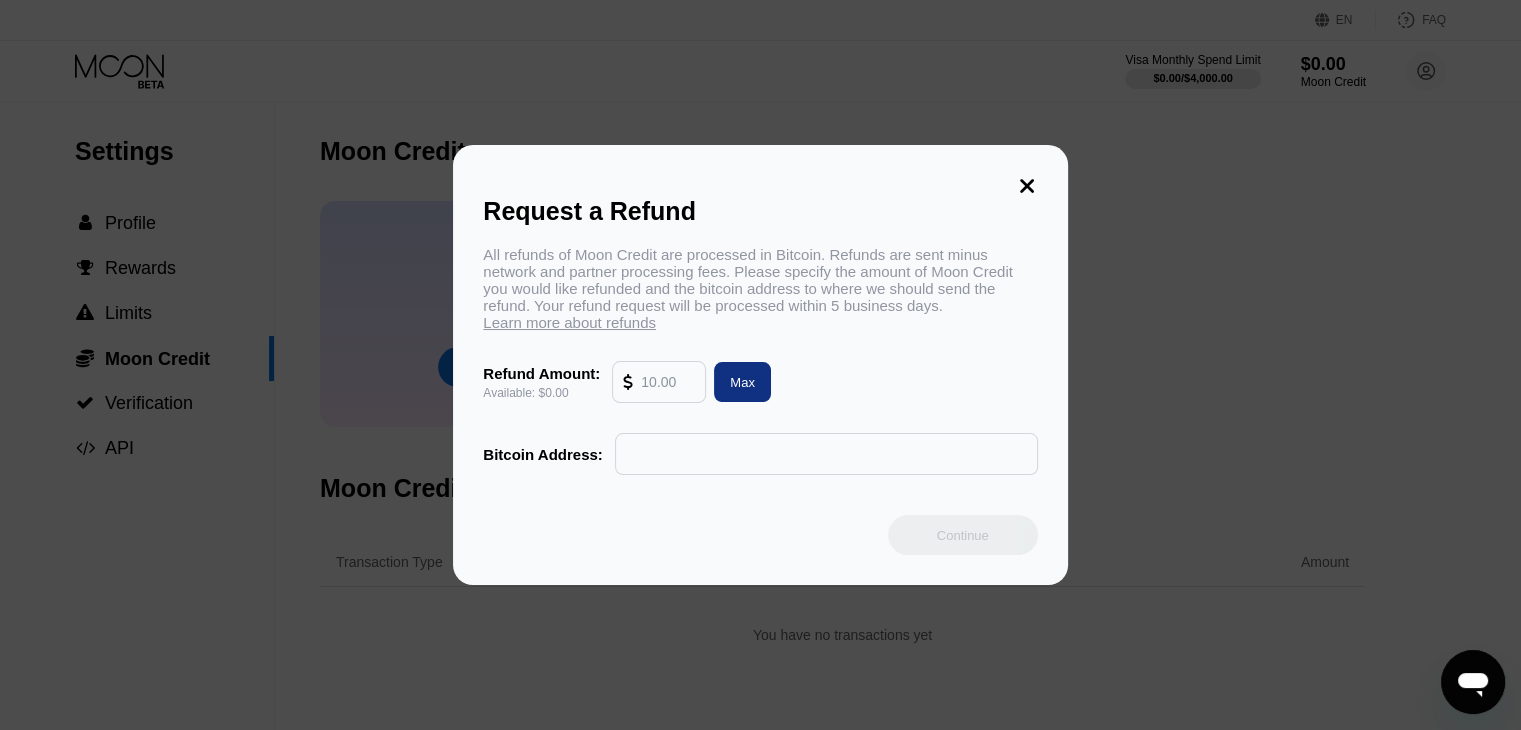 click at bounding box center (826, 454) 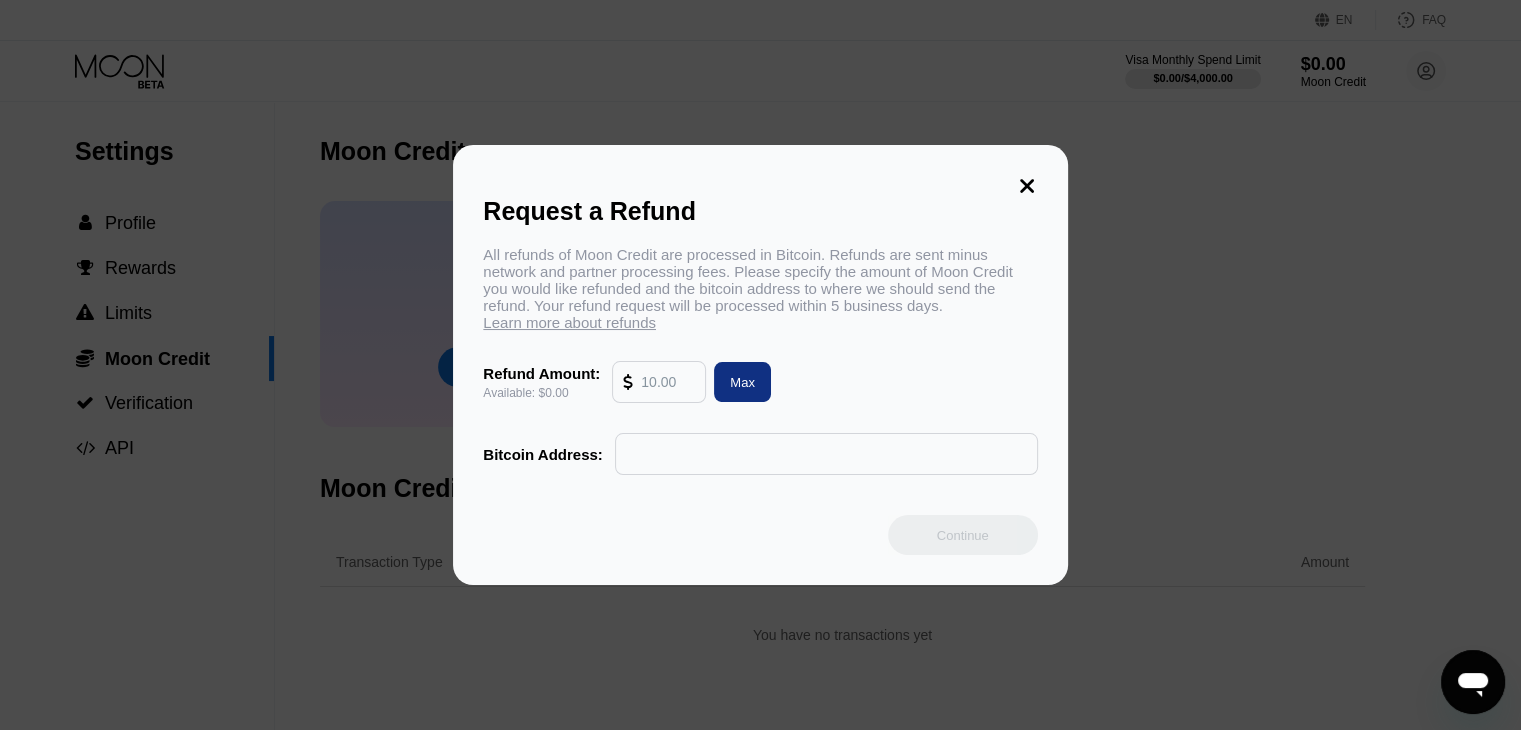 click 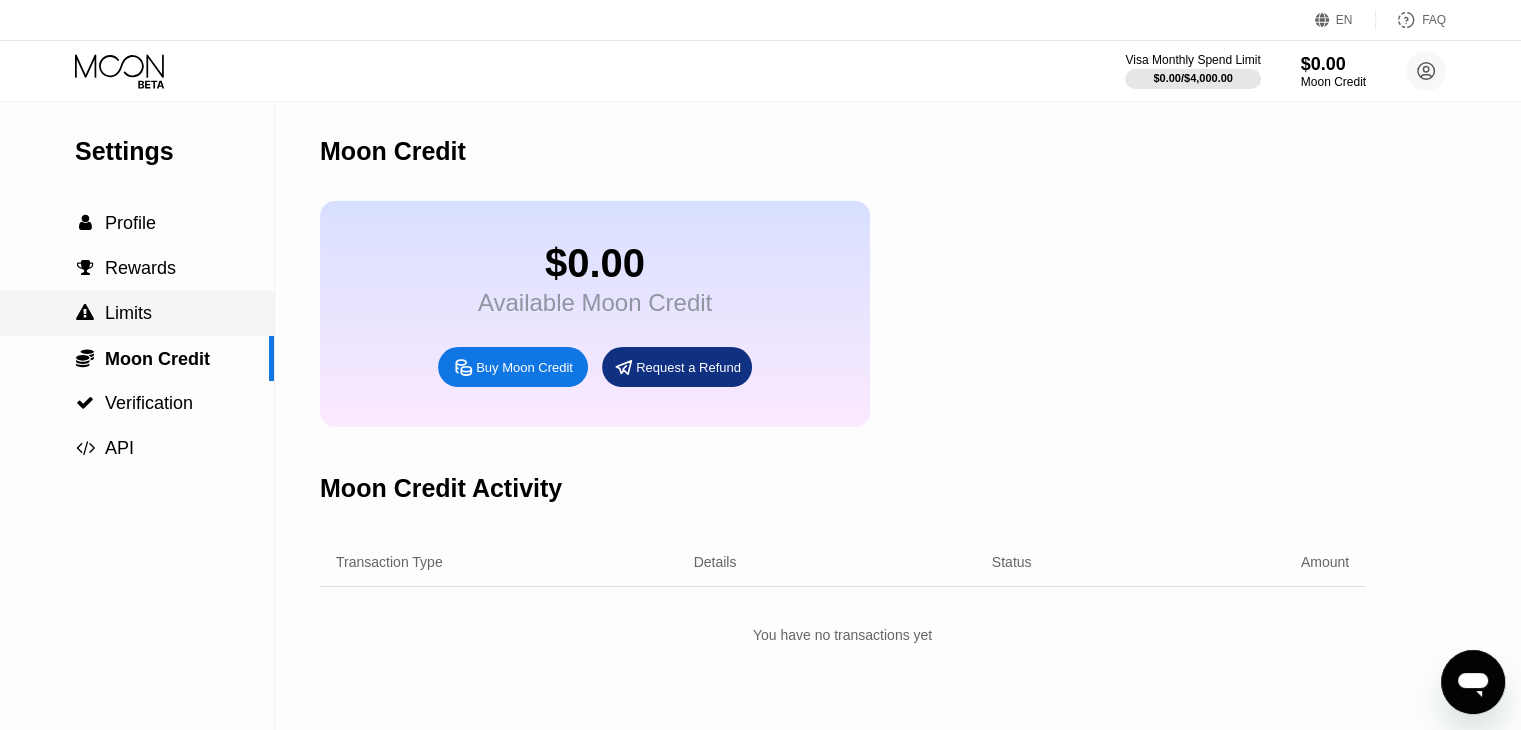 click on "Limits" at bounding box center [128, 313] 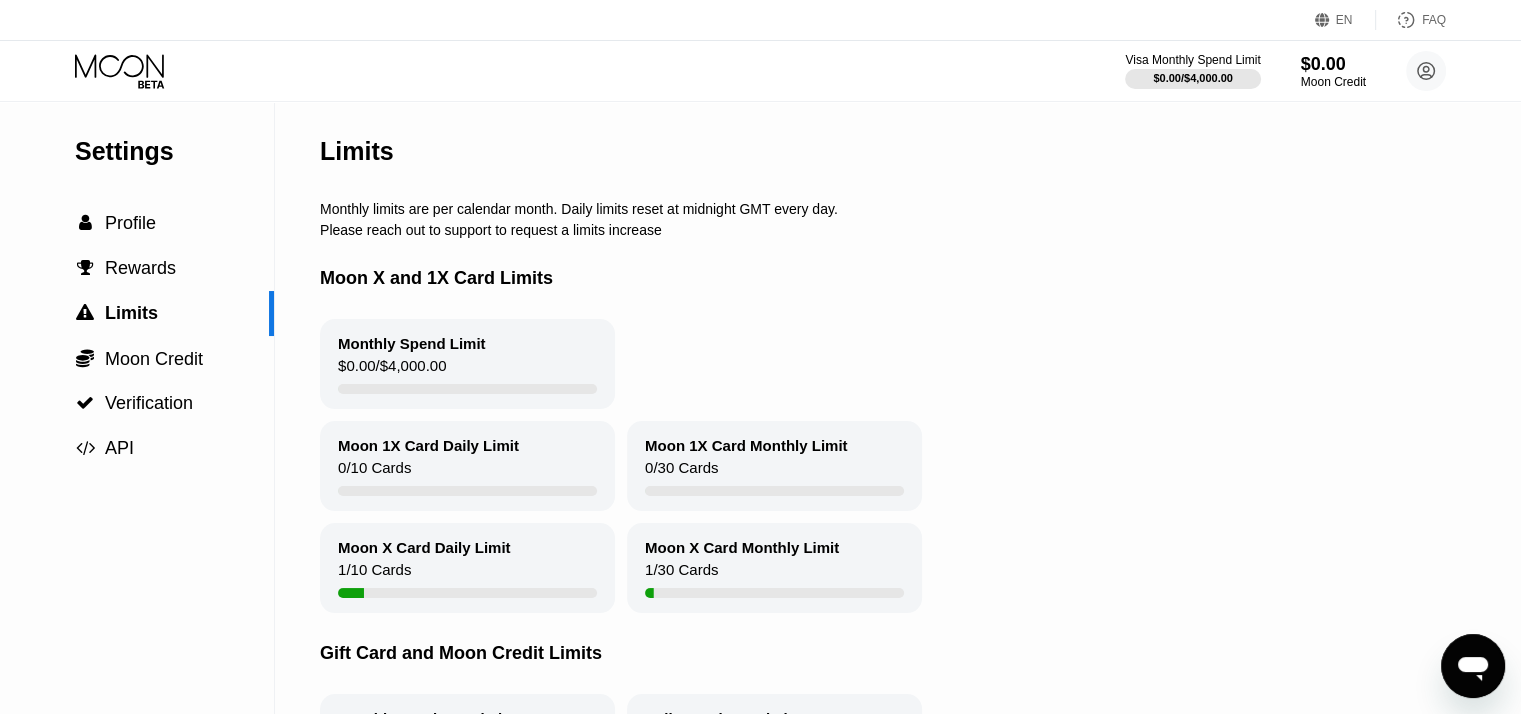 scroll, scrollTop: 166, scrollLeft: 0, axis: vertical 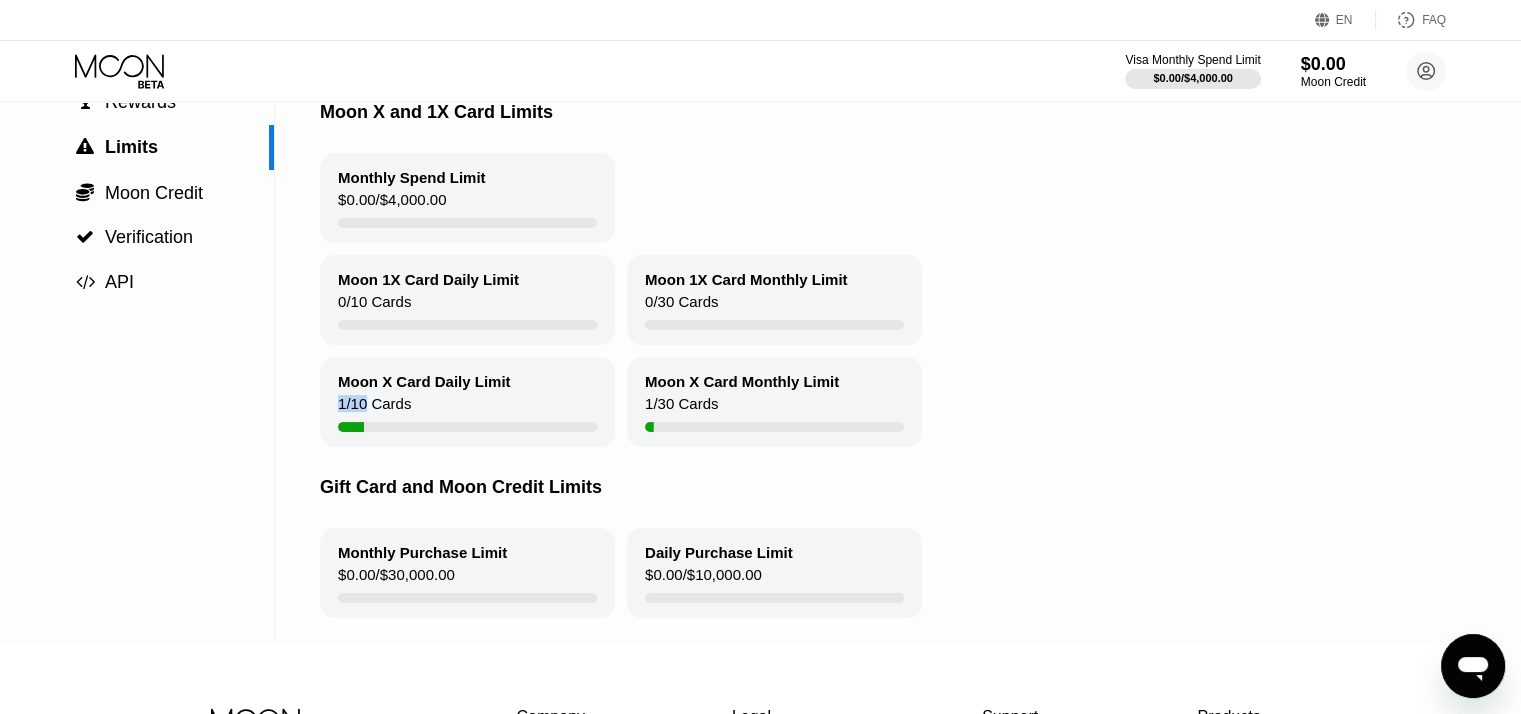 drag, startPoint x: 368, startPoint y: 405, endPoint x: 436, endPoint y: 408, distance: 68.06615 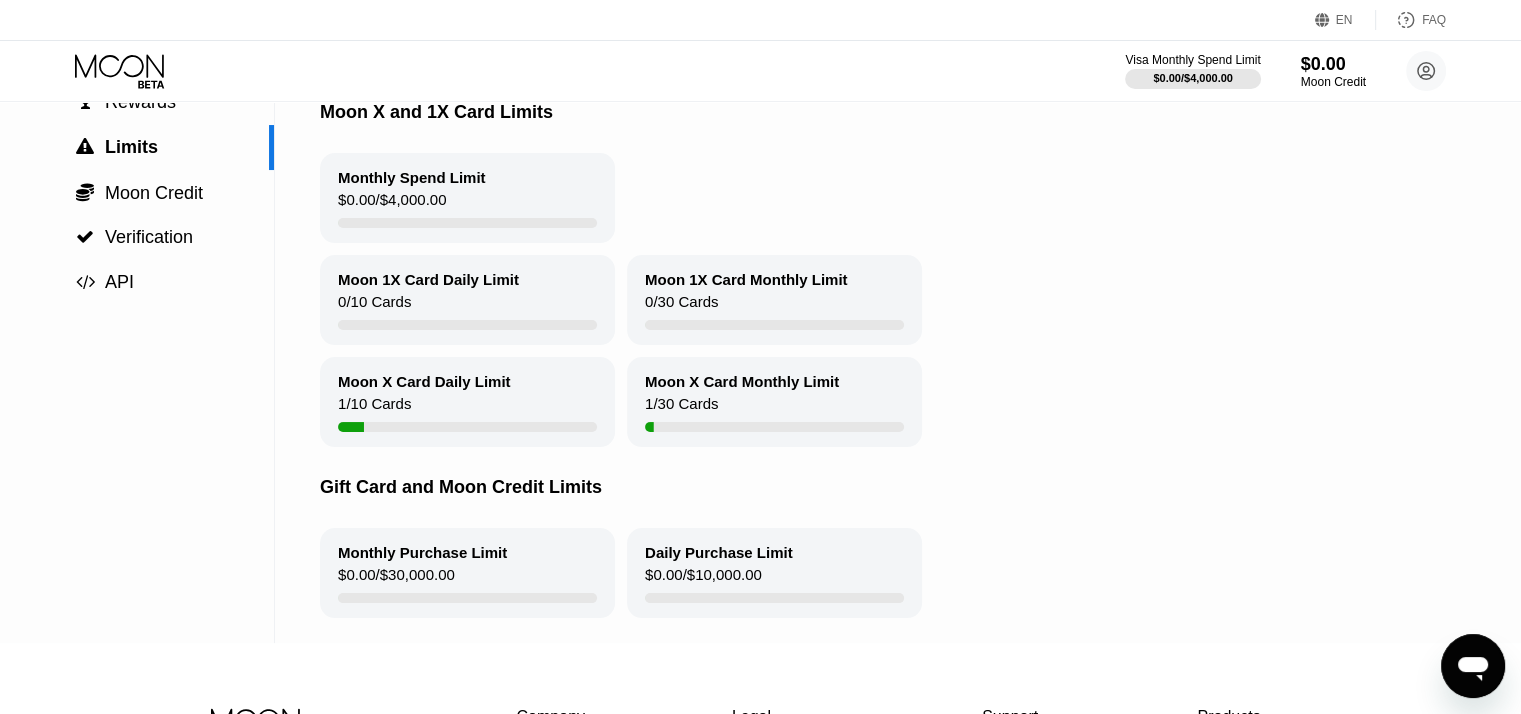 click on "1 / 10 Cards" at bounding box center (374, 408) 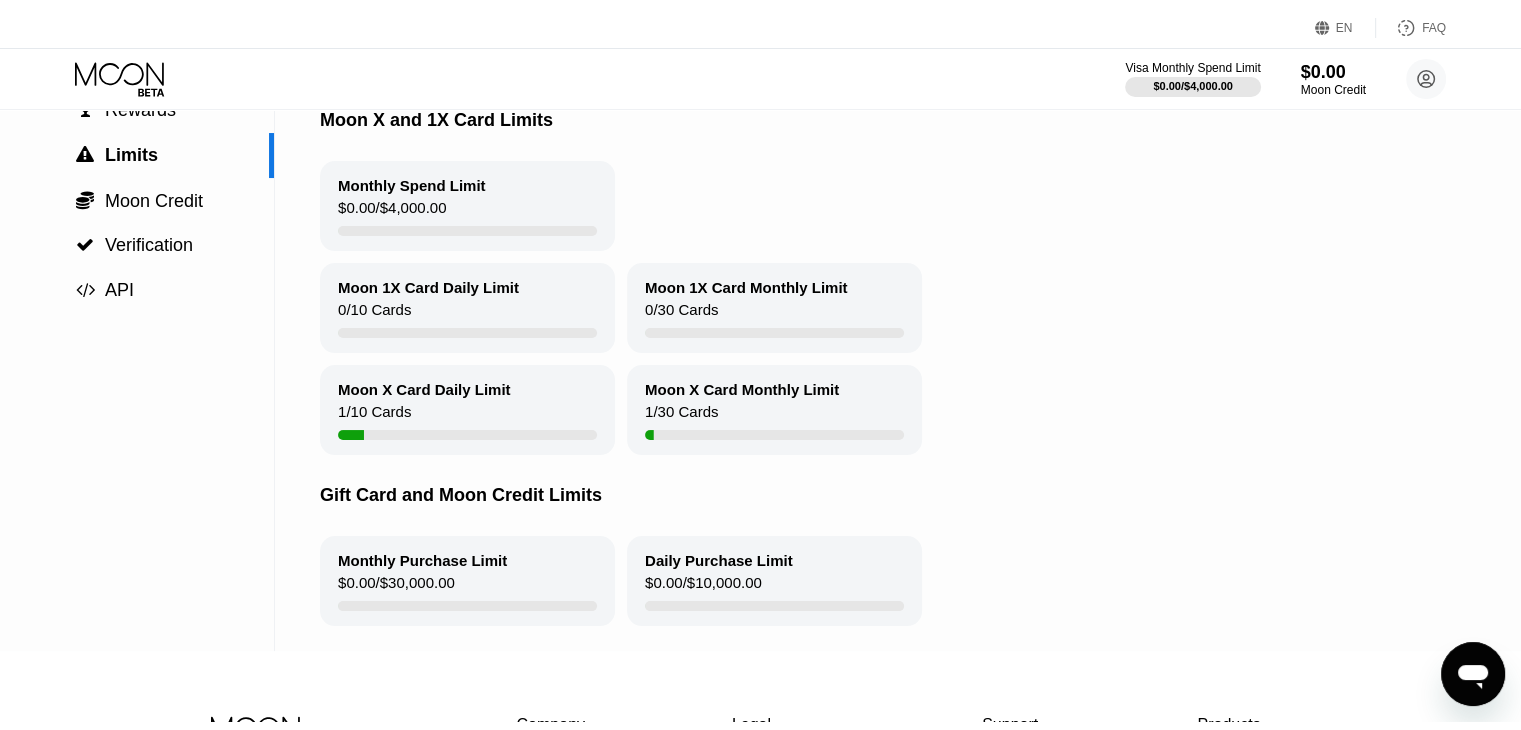 scroll, scrollTop: 0, scrollLeft: 0, axis: both 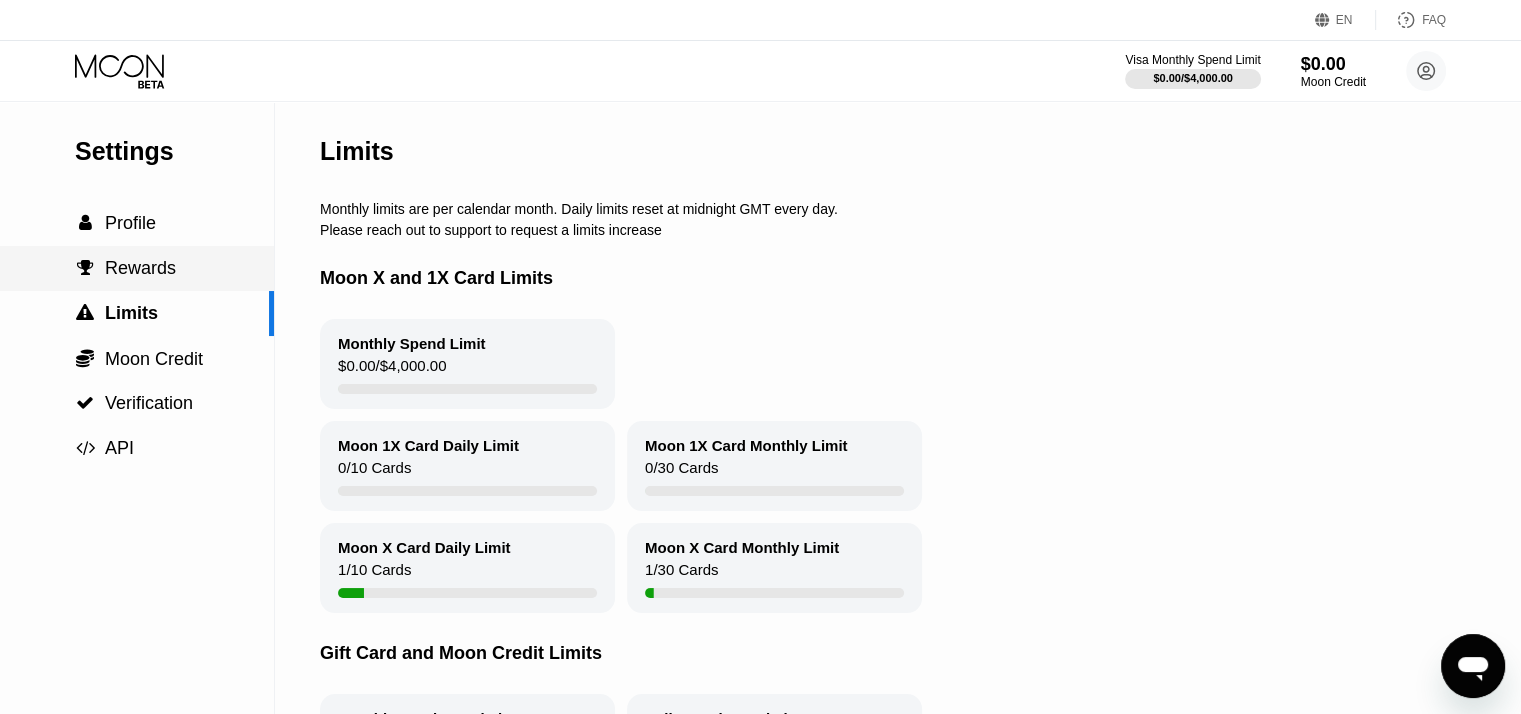 click on "Rewards" at bounding box center (140, 268) 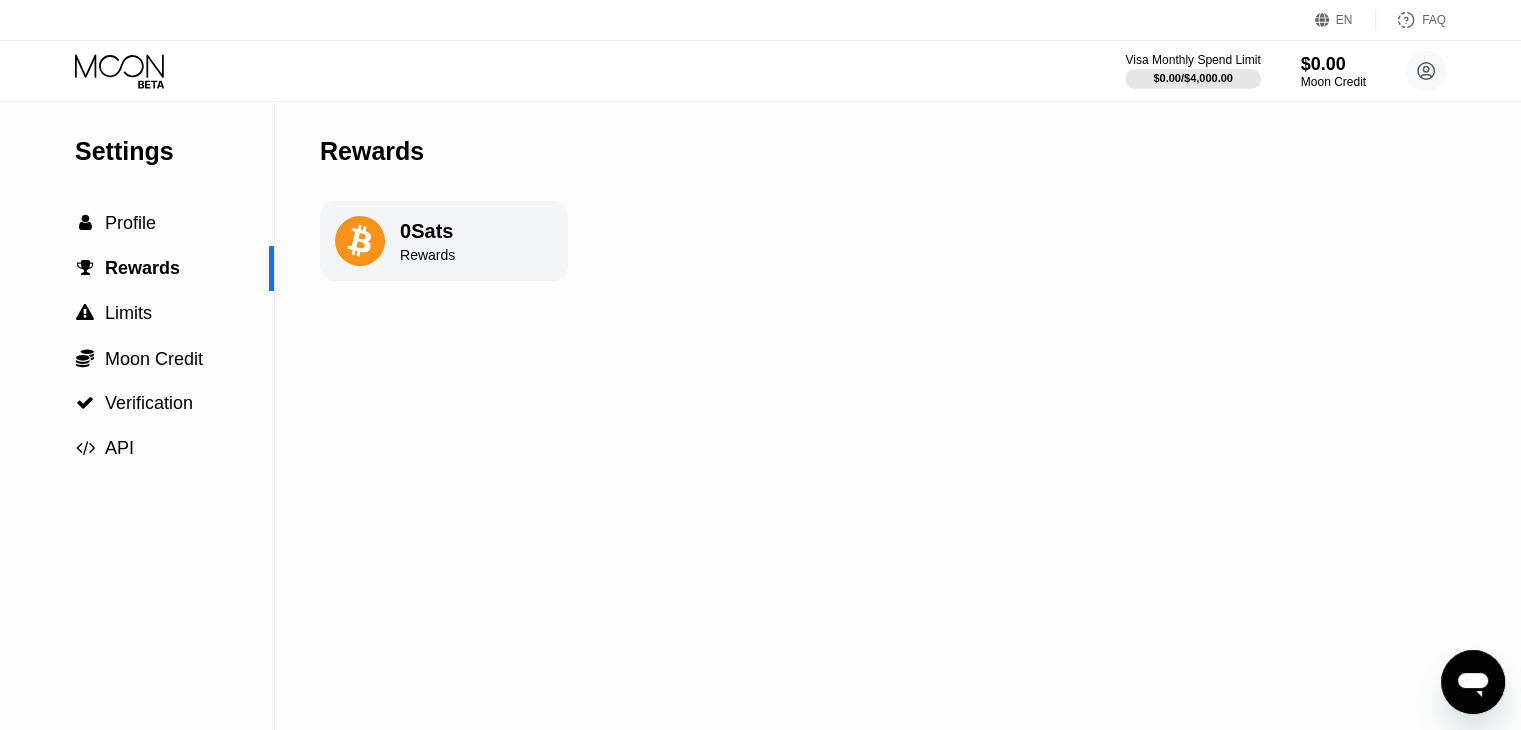 click on "Rewards" at bounding box center [427, 255] 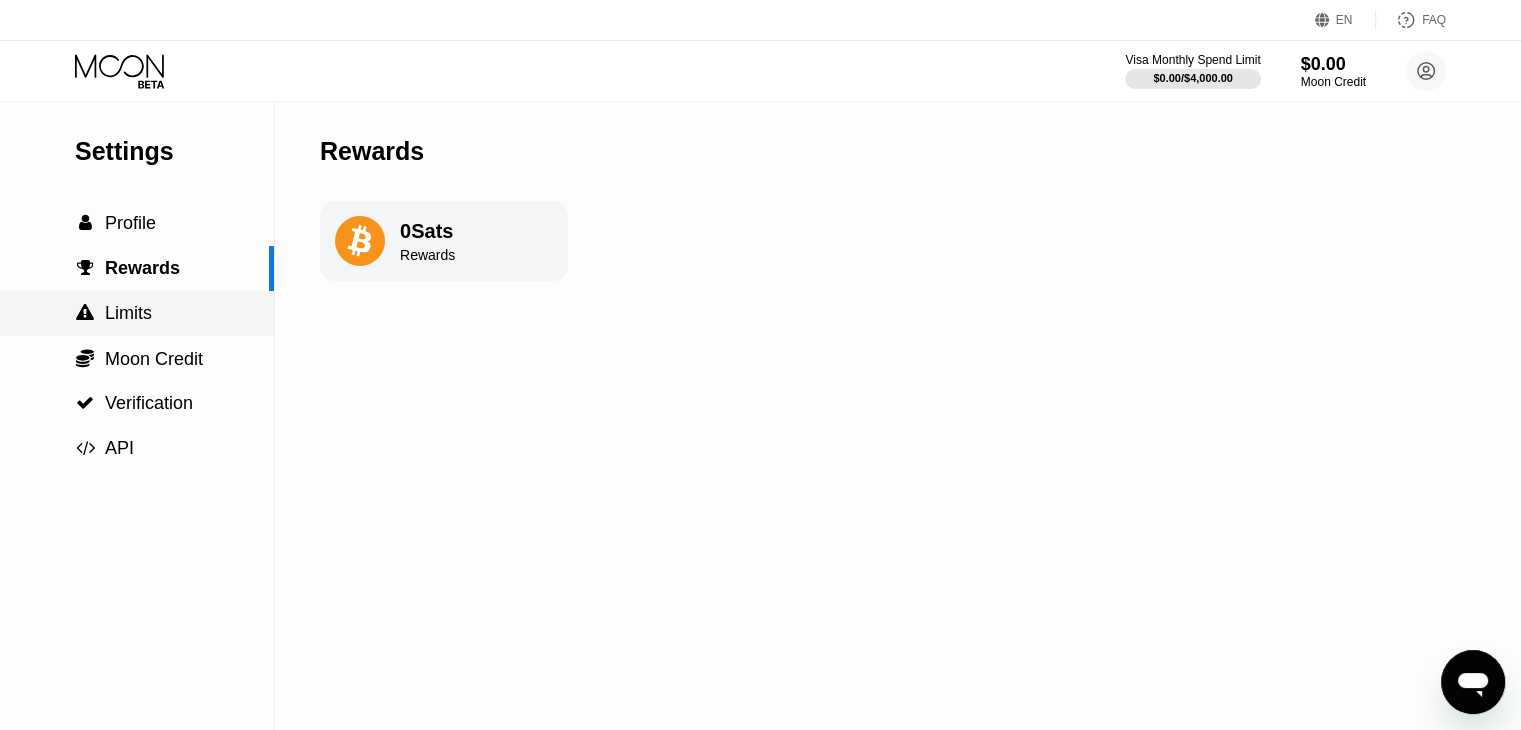 click on " Limits" at bounding box center [137, 313] 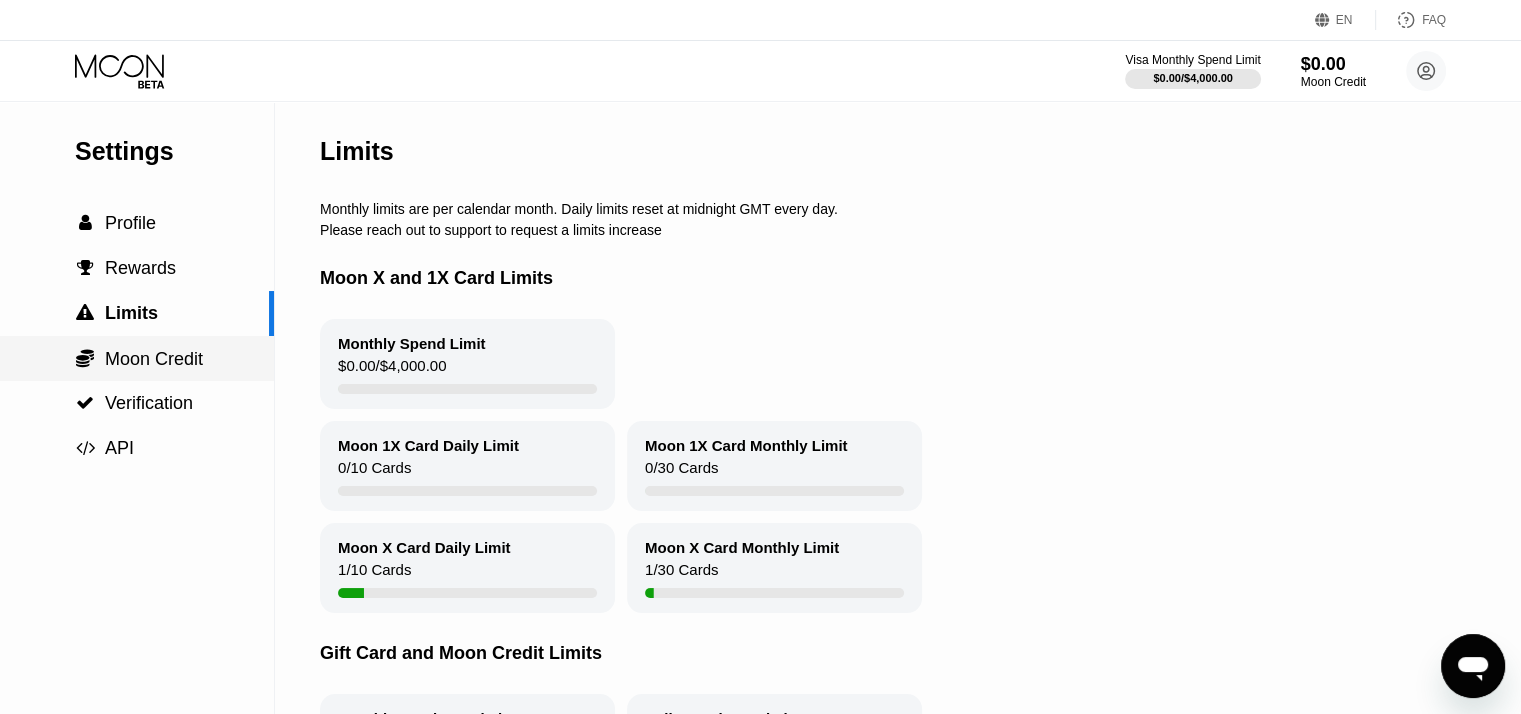 click on "Moon Credit" at bounding box center (154, 359) 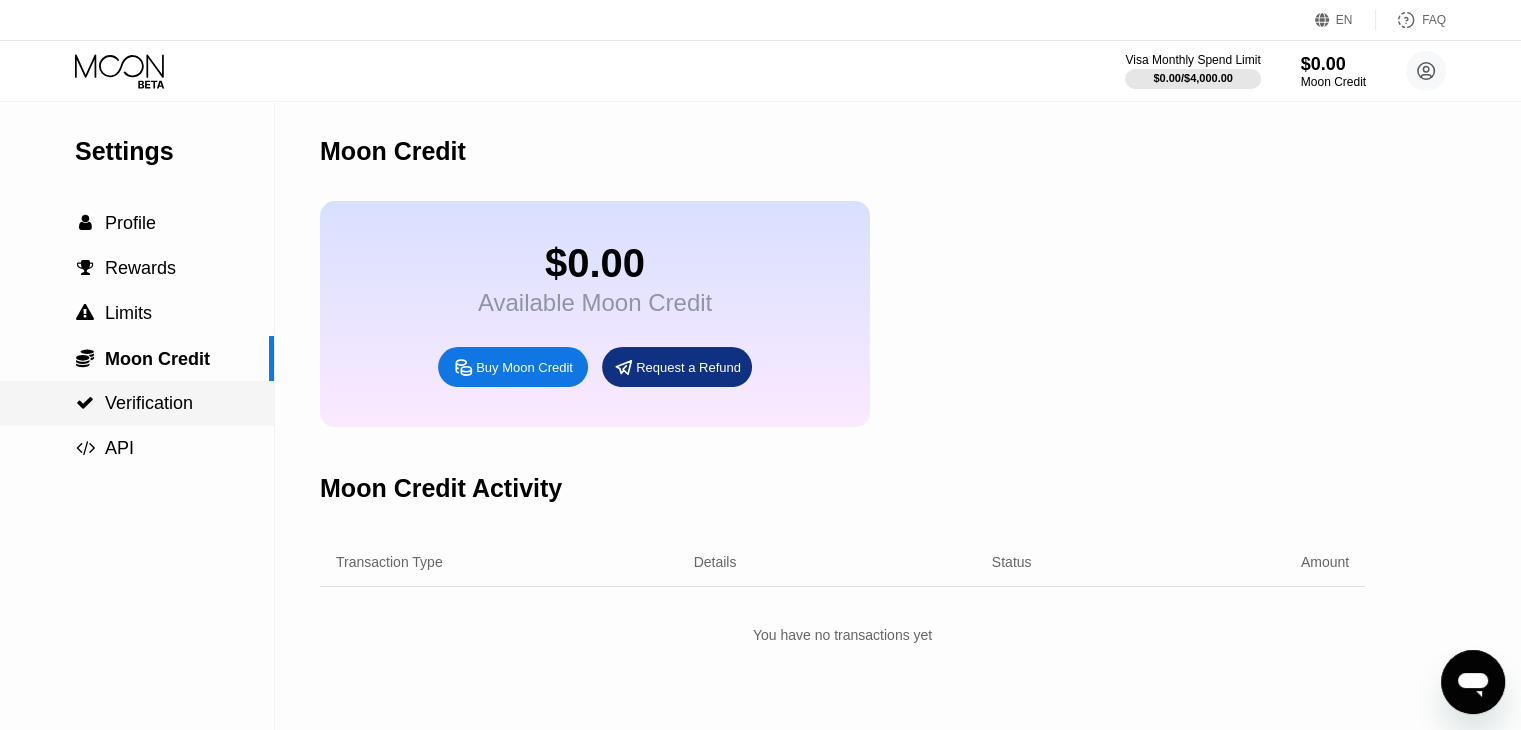 click on "Verification" at bounding box center (149, 403) 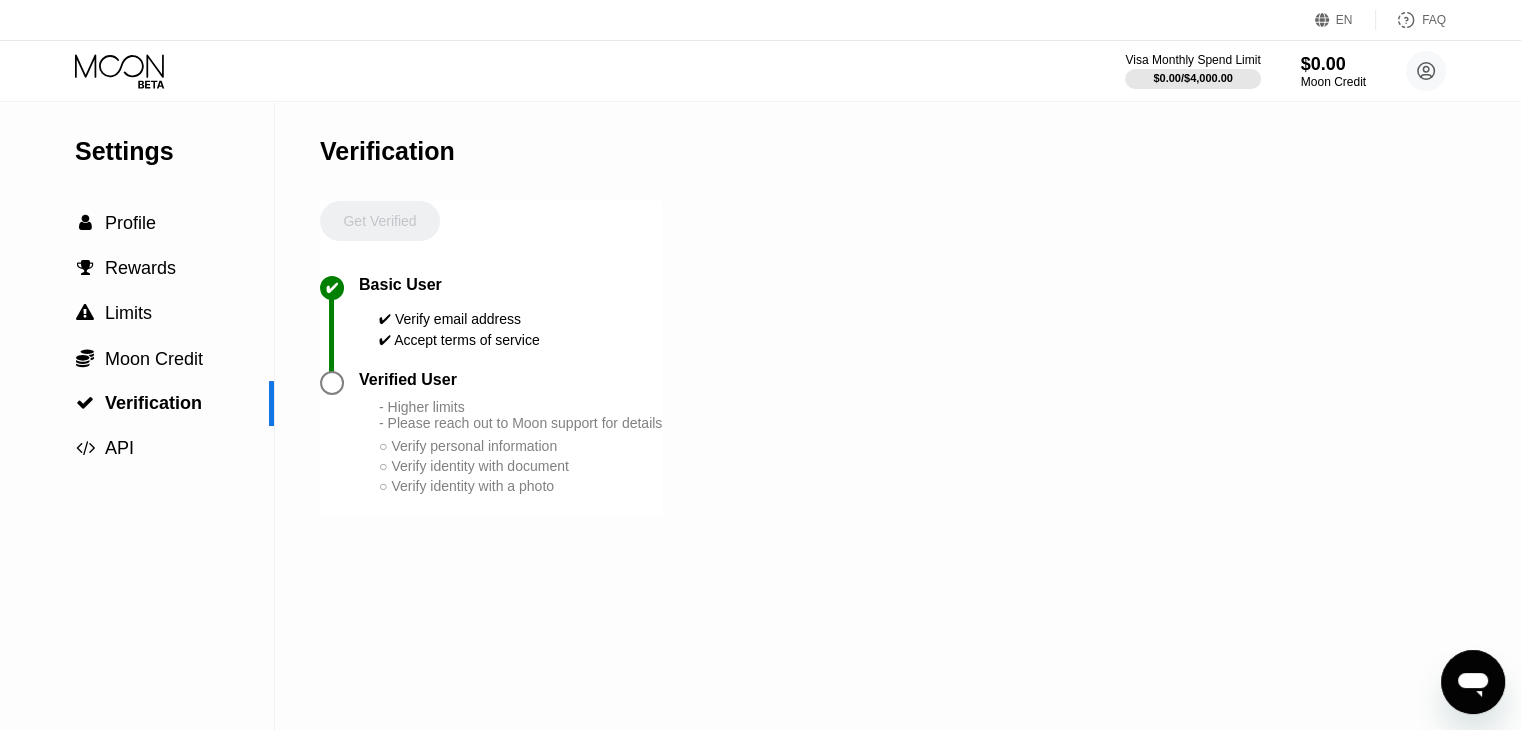 click at bounding box center [332, 383] 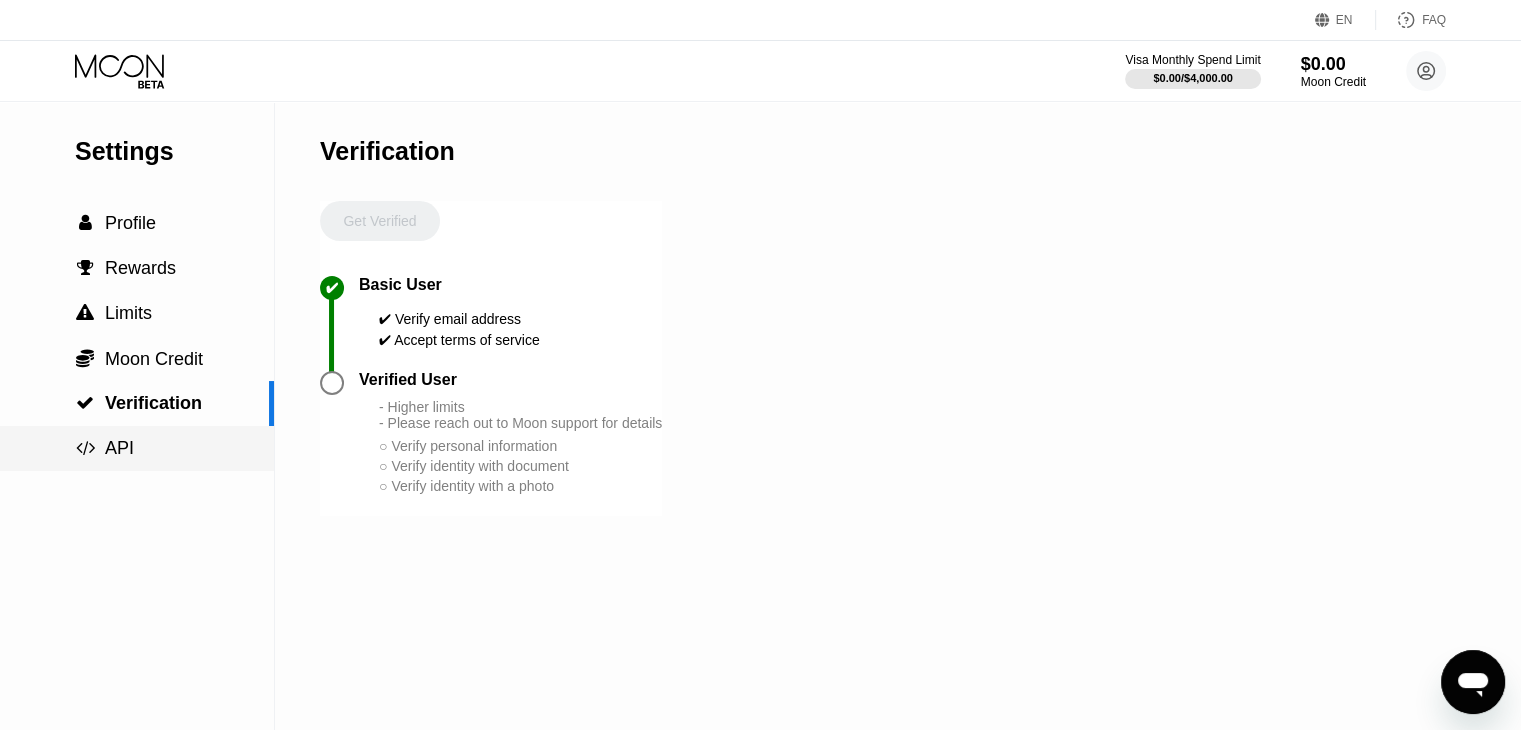 click on "" at bounding box center (85, 448) 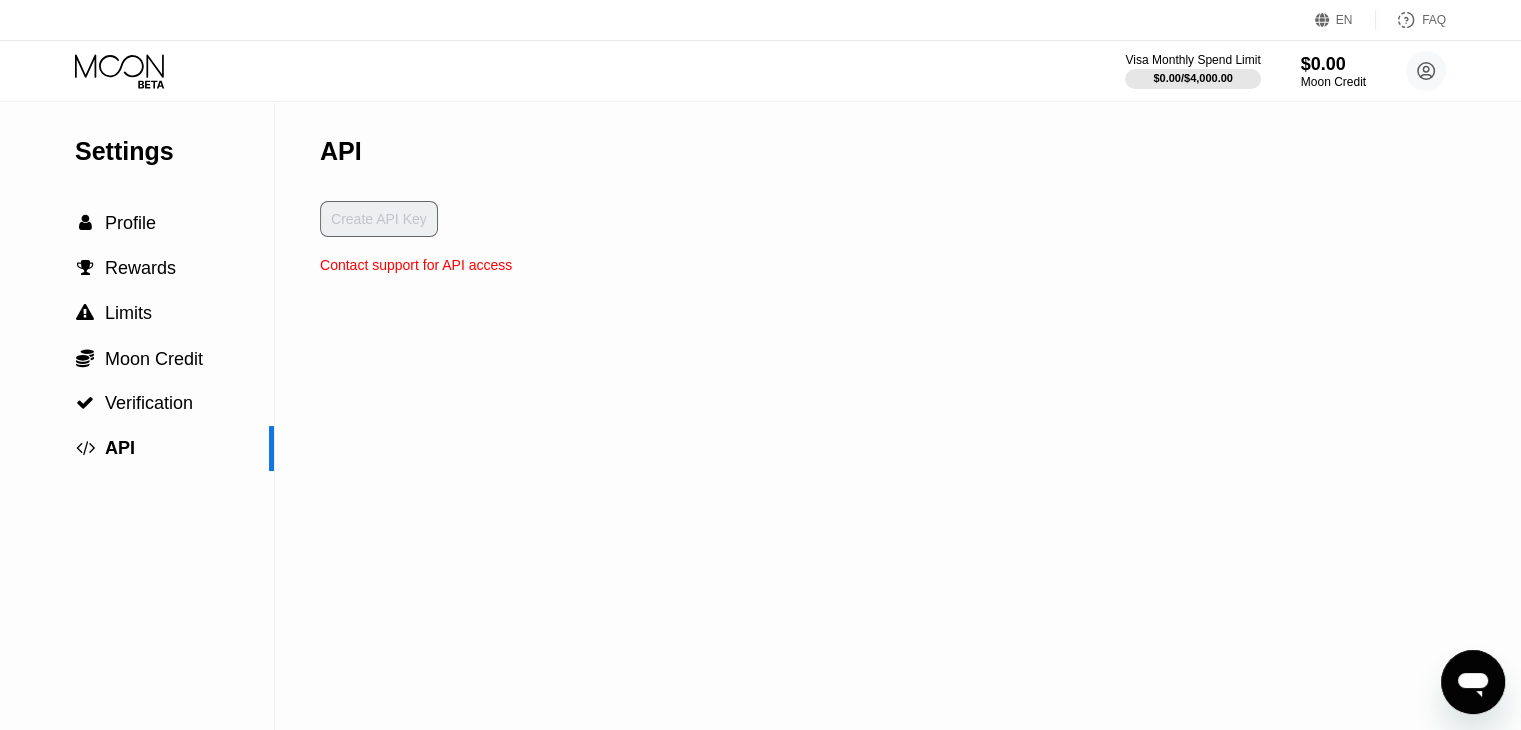 click on "Create API Key" at bounding box center [416, 229] 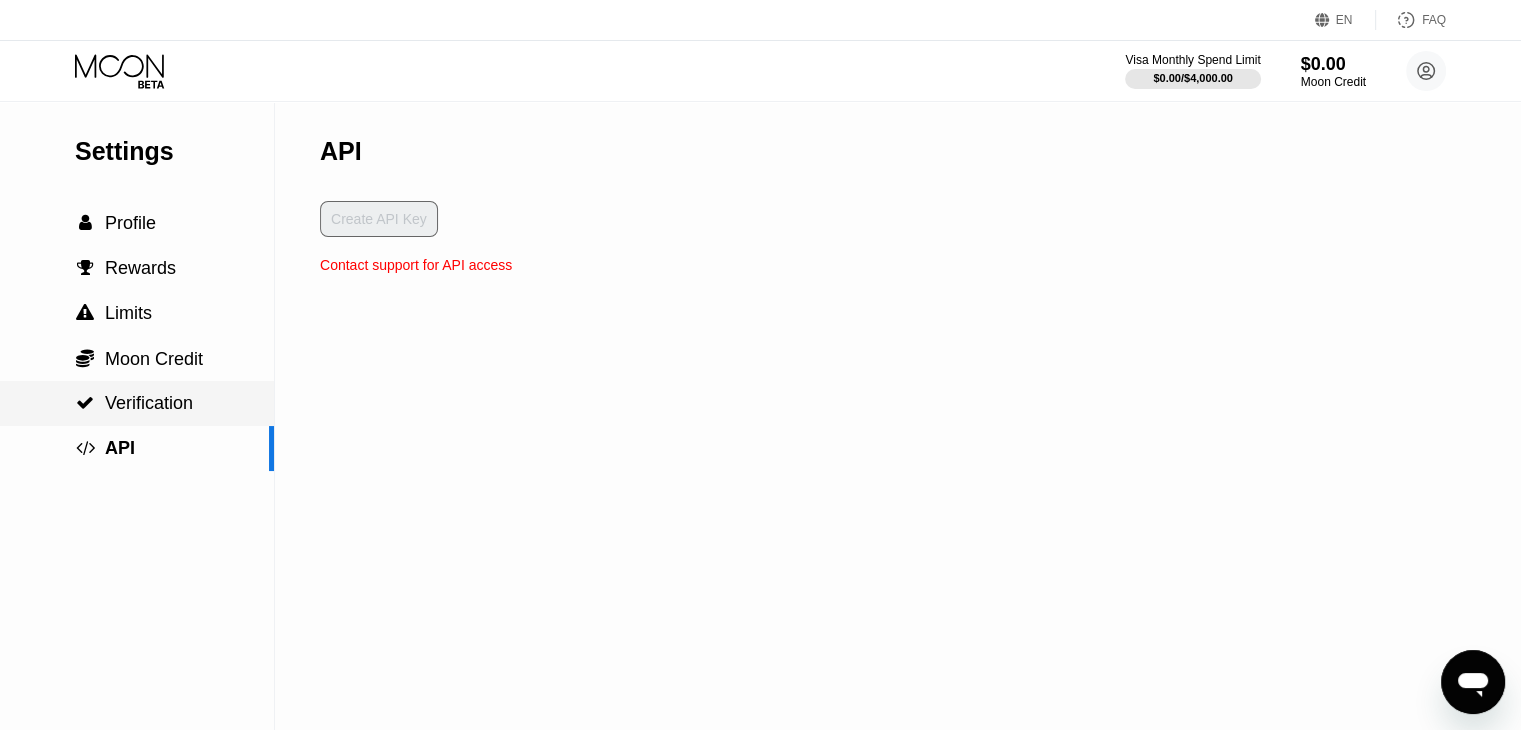 click on "Verification" at bounding box center [149, 403] 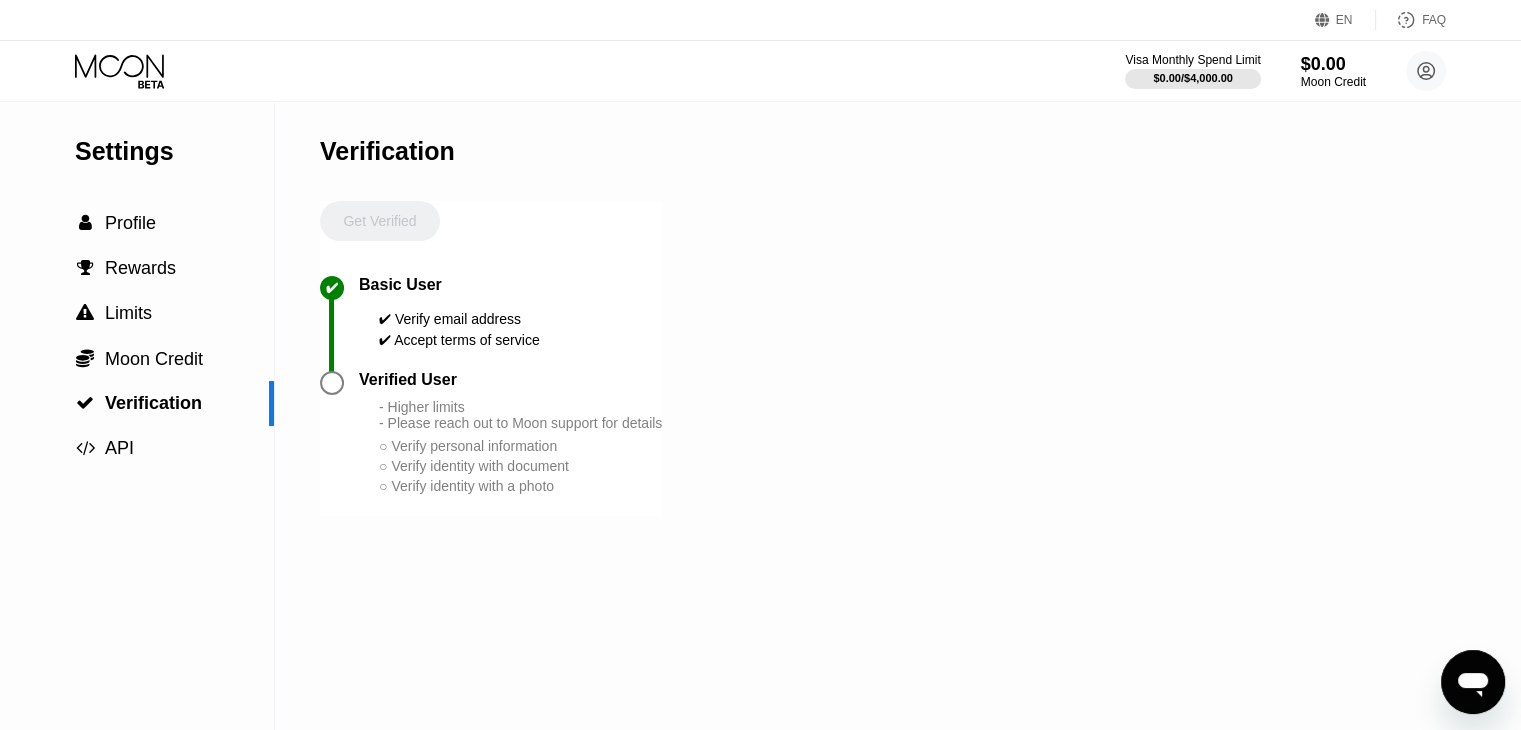 click at bounding box center [332, 383] 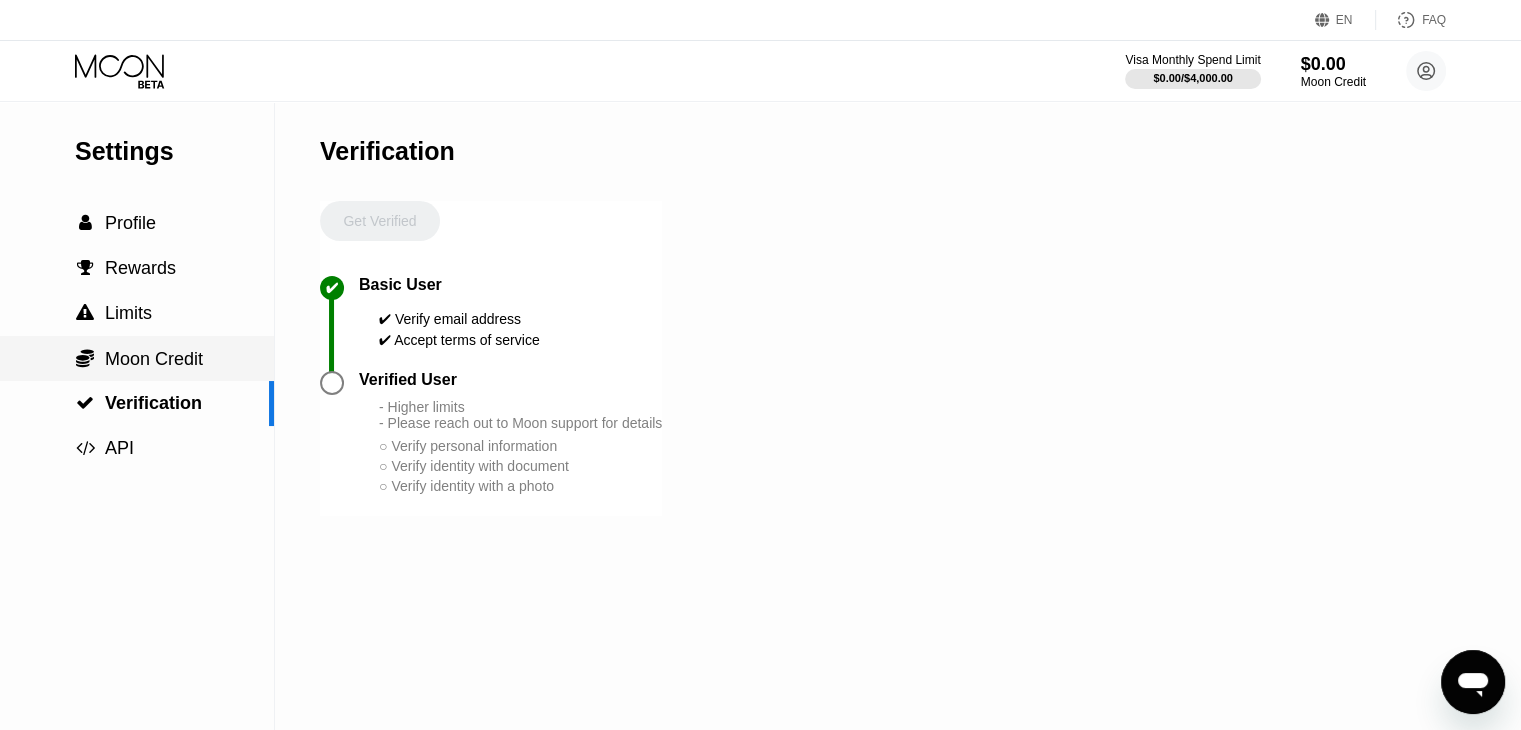 click on "Moon Credit" at bounding box center [154, 359] 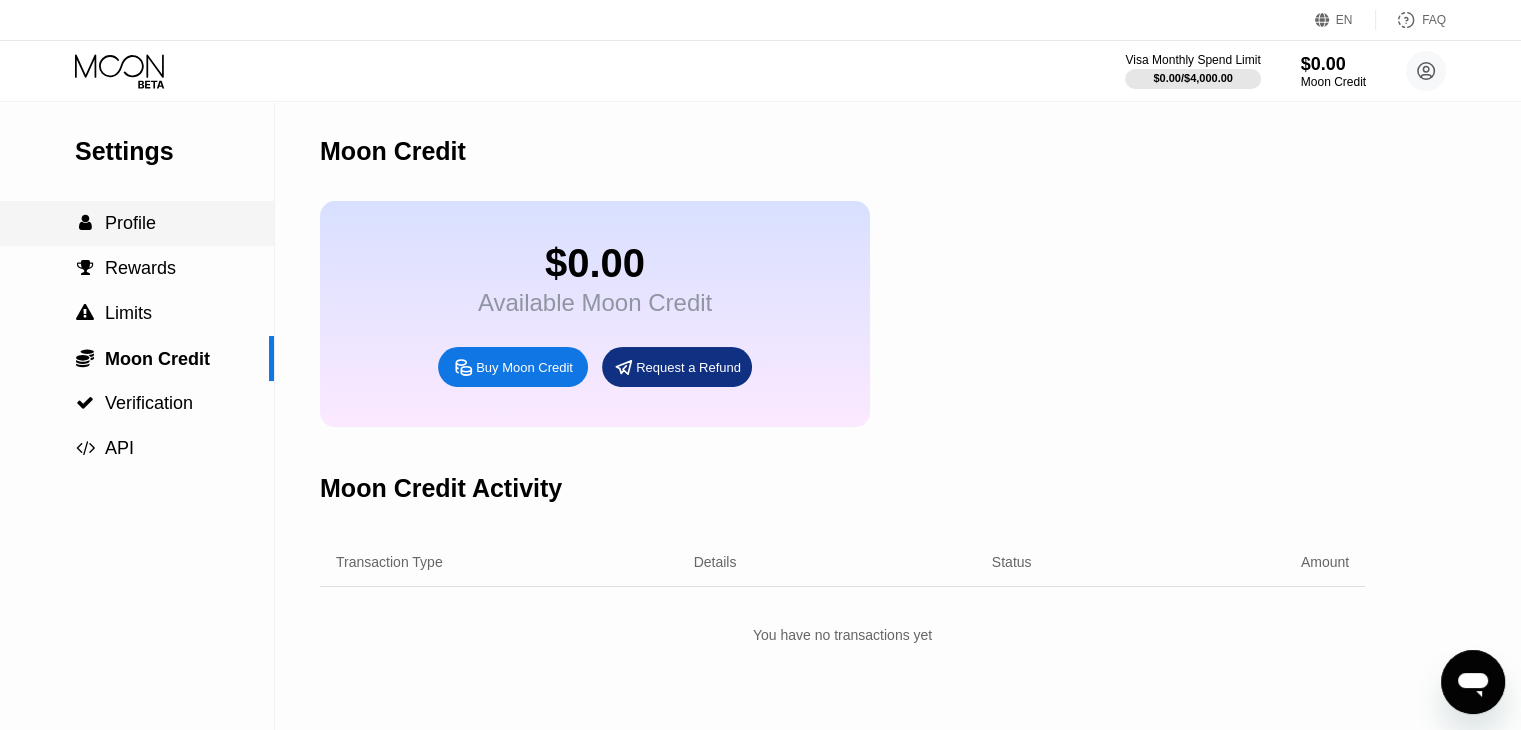 click on " Profile" at bounding box center (137, 223) 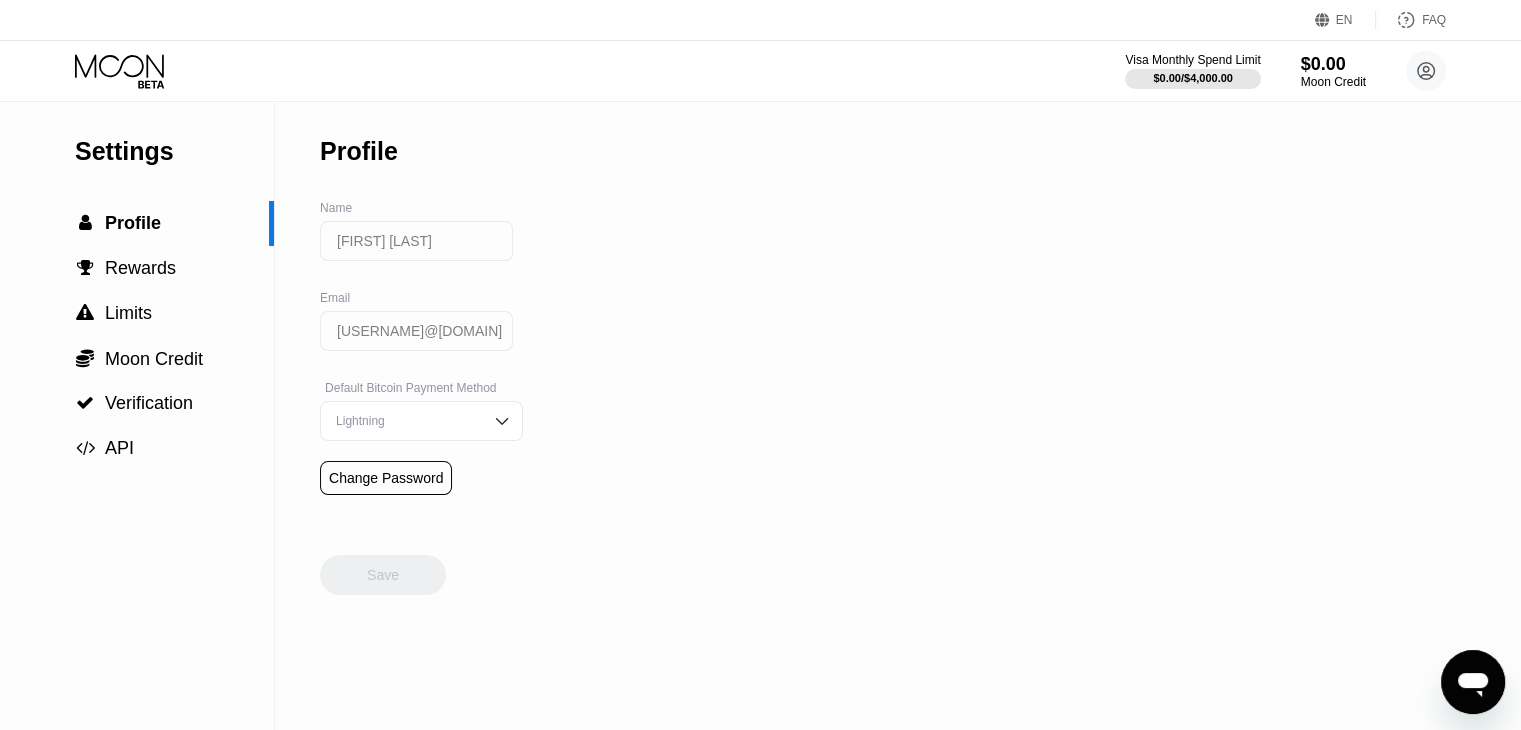 click on "Settings" at bounding box center [174, 151] 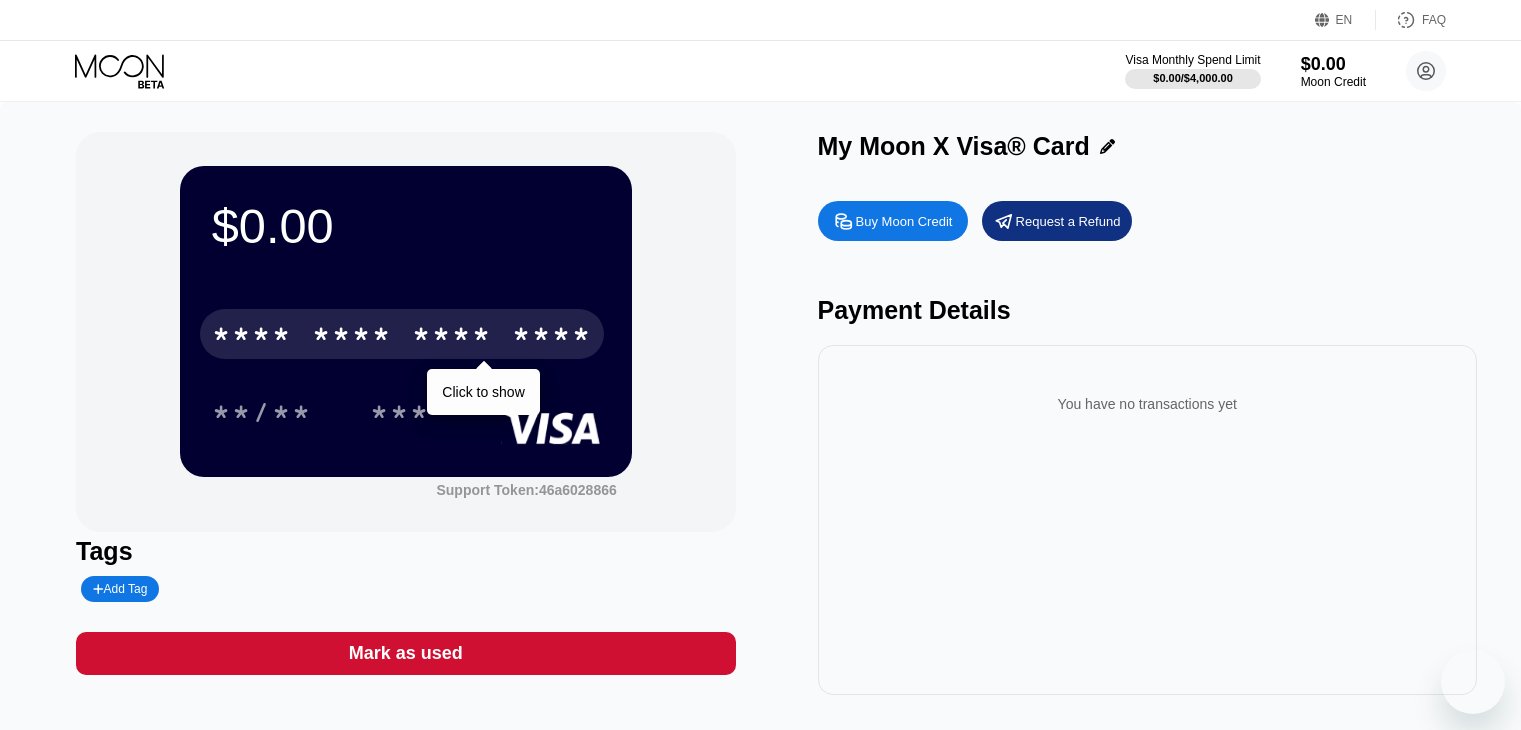 scroll, scrollTop: 0, scrollLeft: 0, axis: both 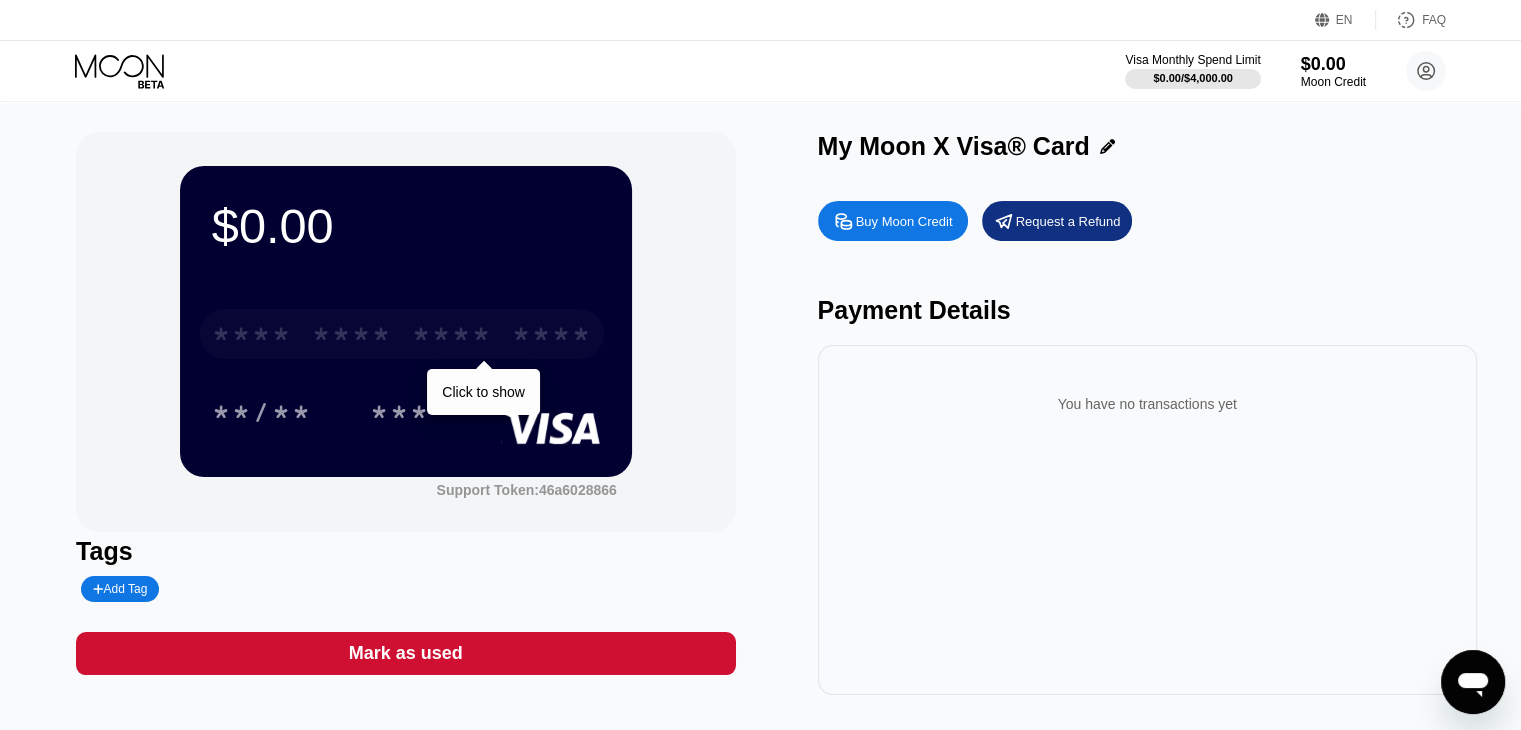 click on "* * * *" at bounding box center [352, 337] 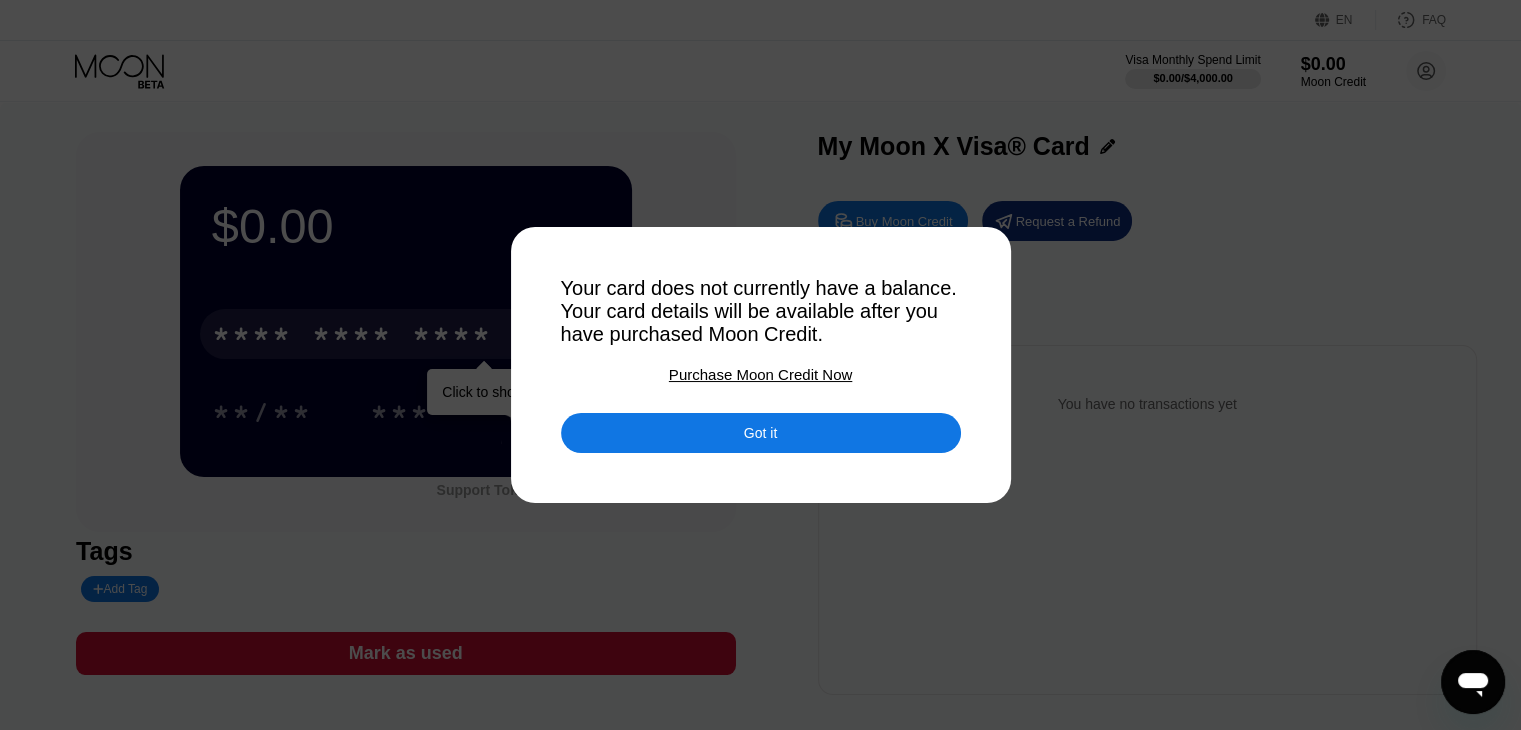 click at bounding box center [768, 365] 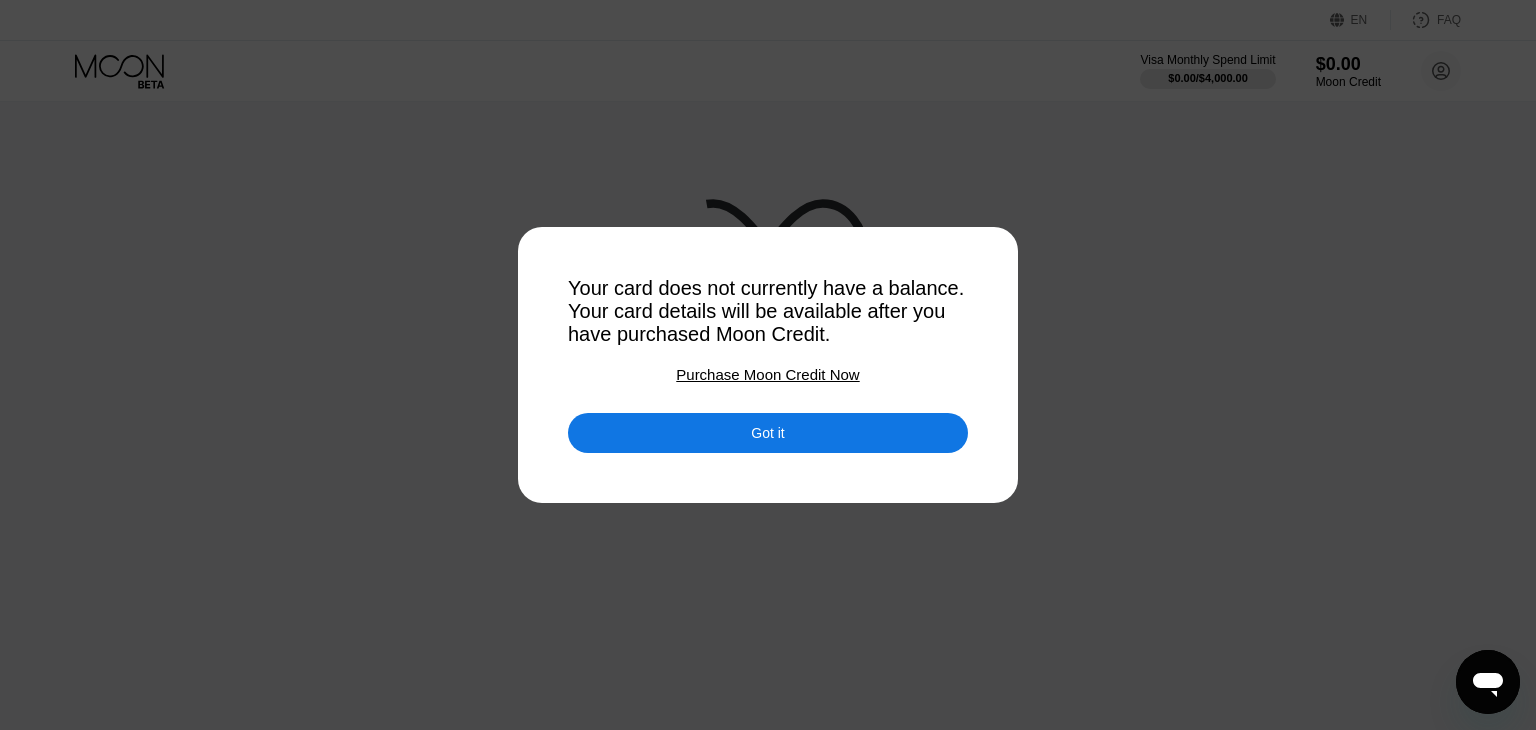click at bounding box center (768, 365) 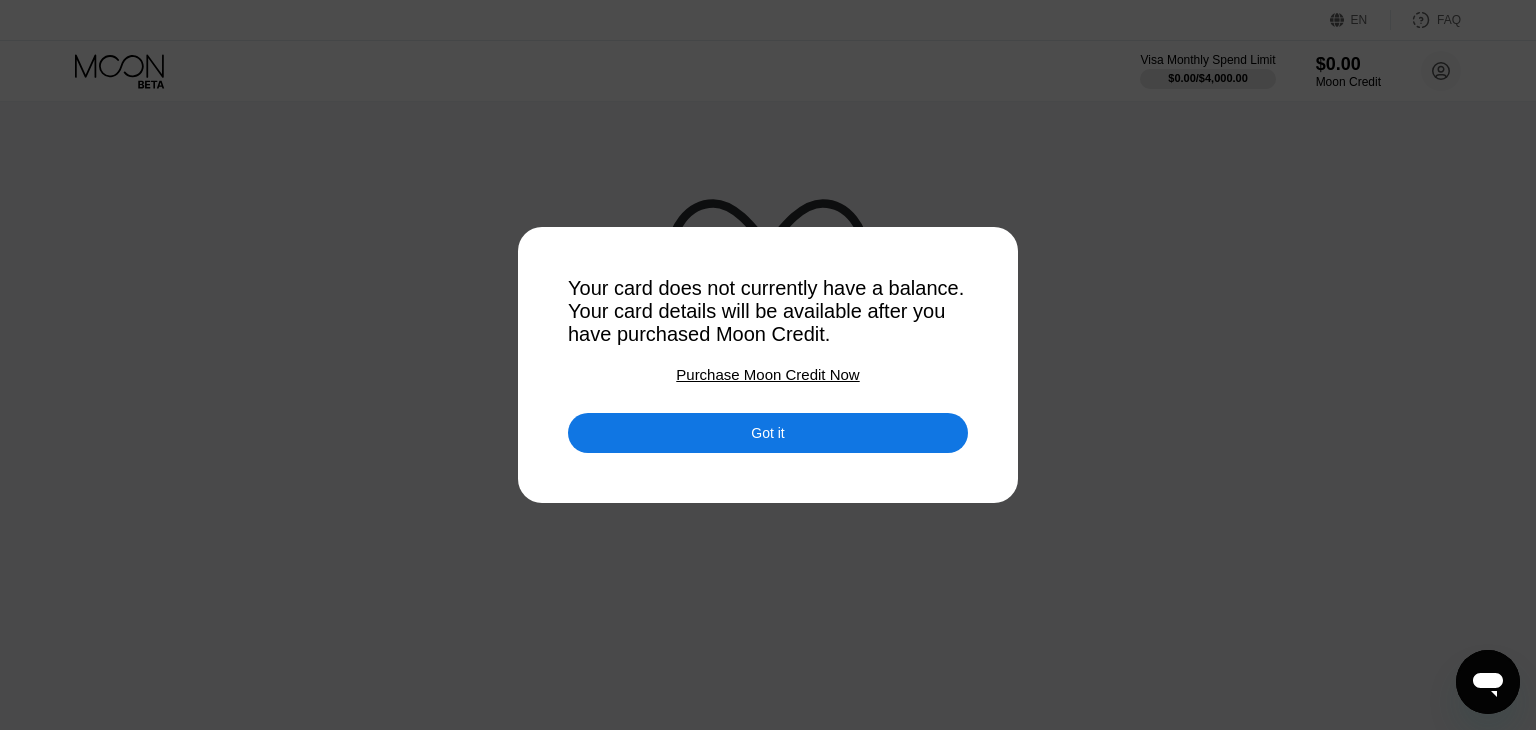 click on "Got it" at bounding box center (768, 433) 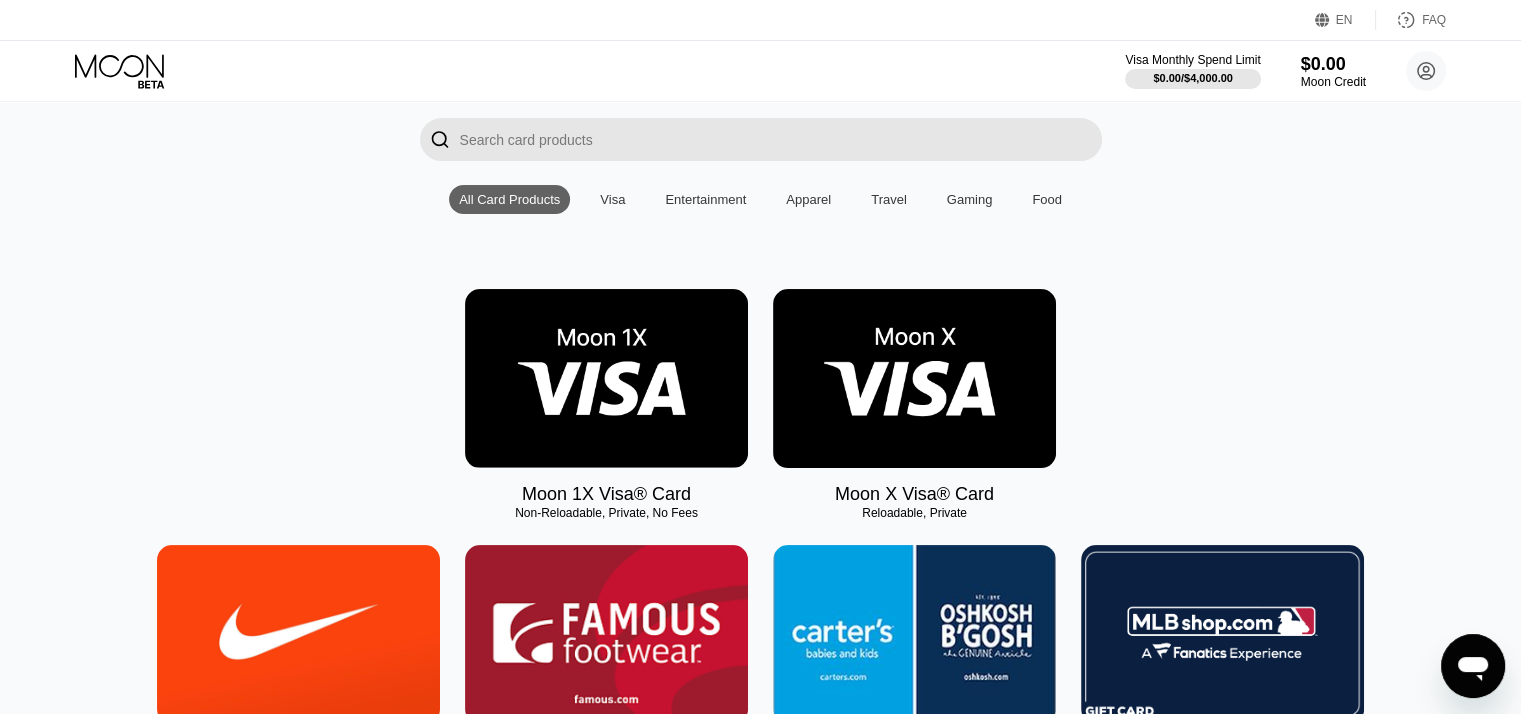 scroll, scrollTop: 166, scrollLeft: 0, axis: vertical 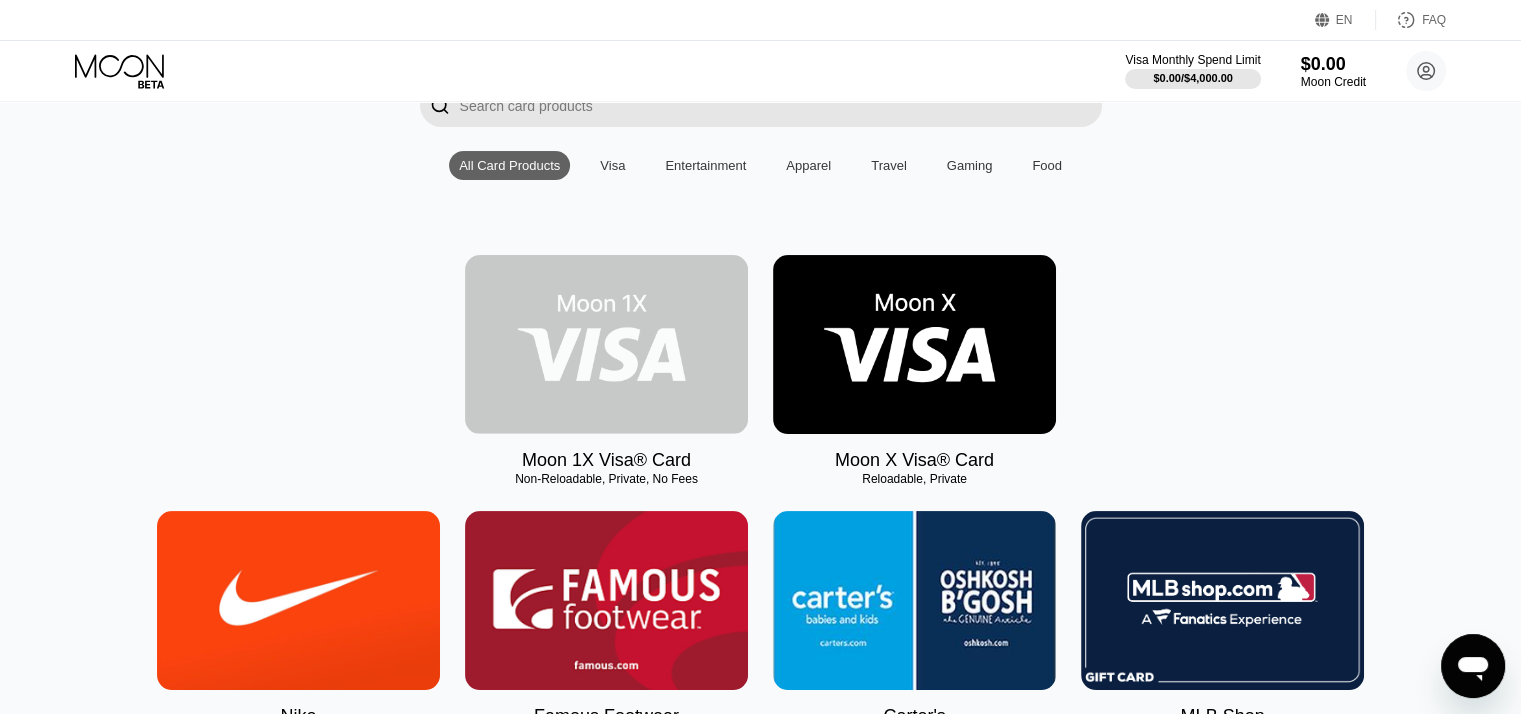 click at bounding box center (606, 344) 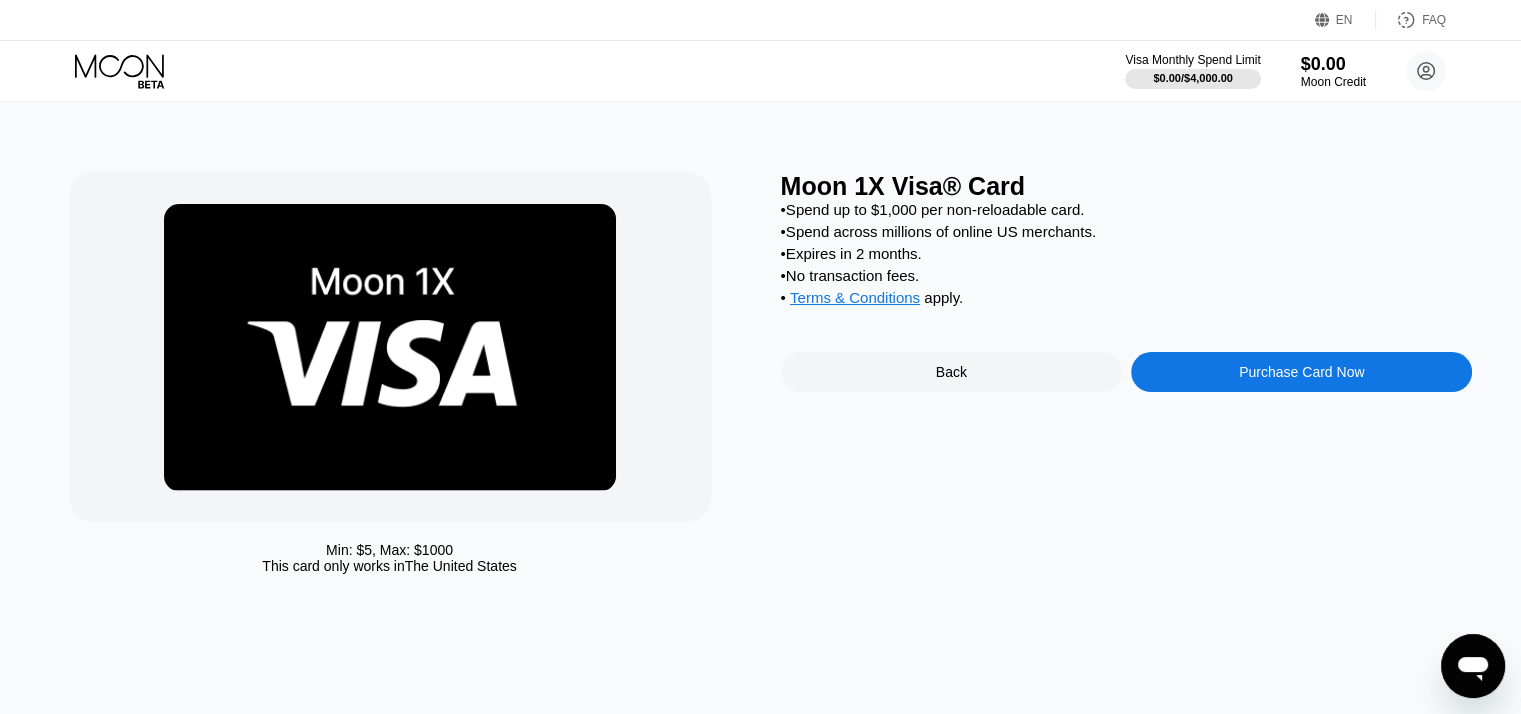 click on "Back" at bounding box center [951, 372] 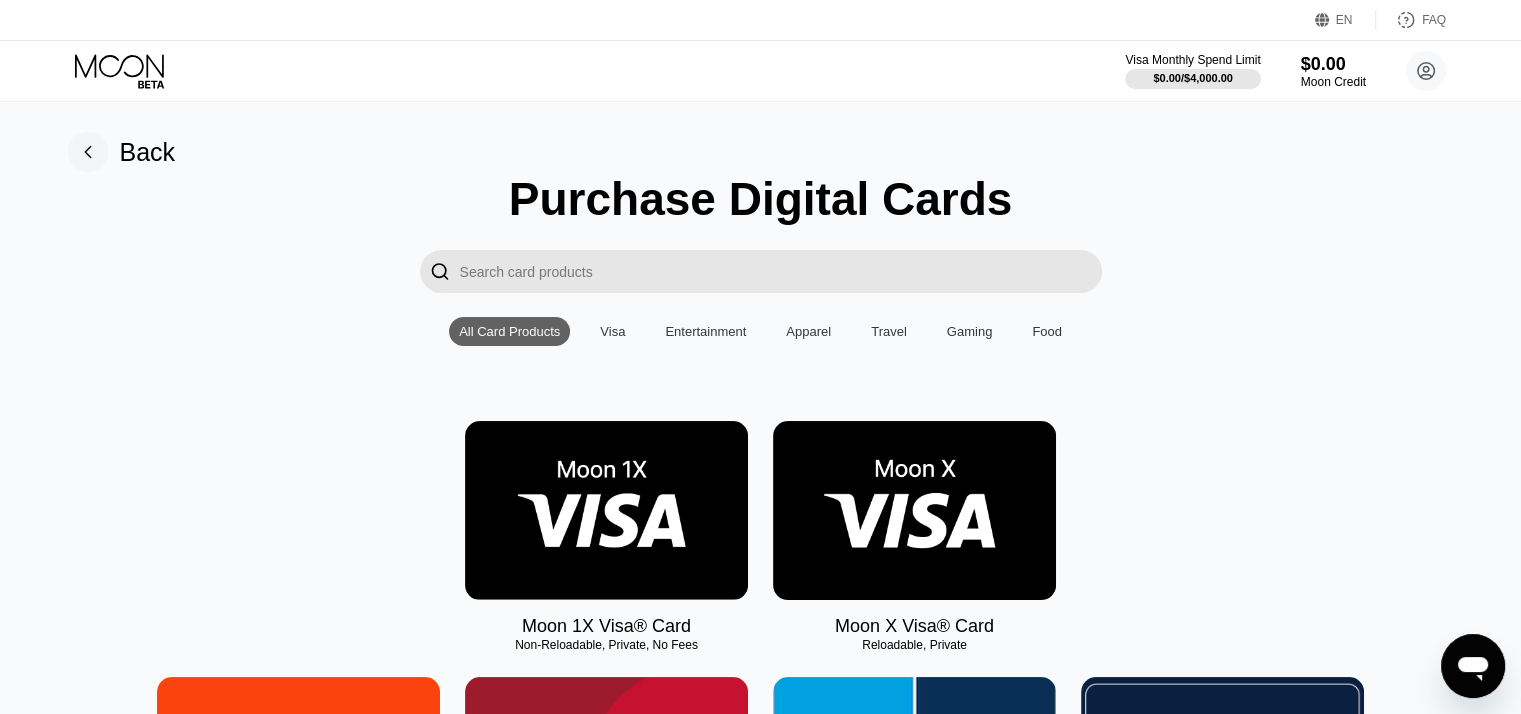 click at bounding box center [914, 510] 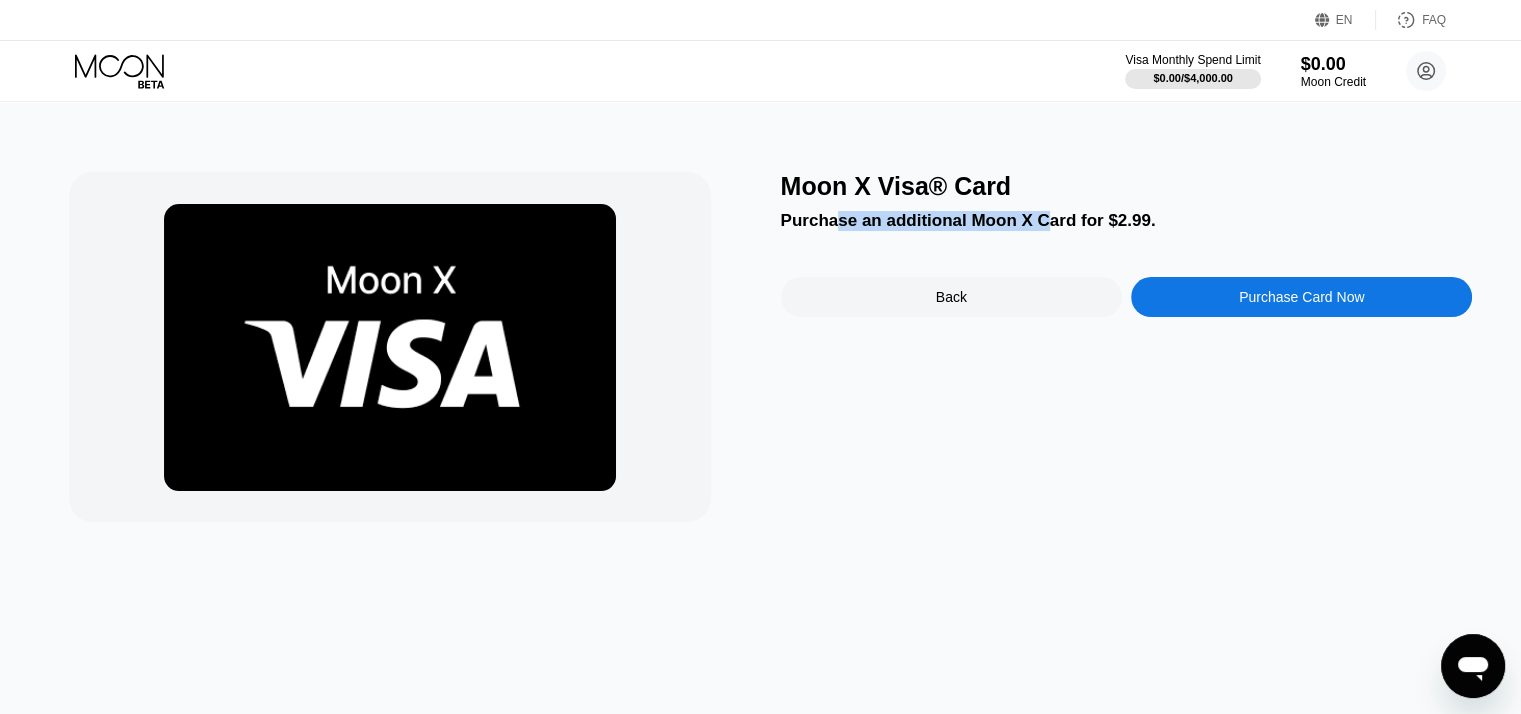 drag, startPoint x: 830, startPoint y: 233, endPoint x: 1040, endPoint y: 227, distance: 210.0857 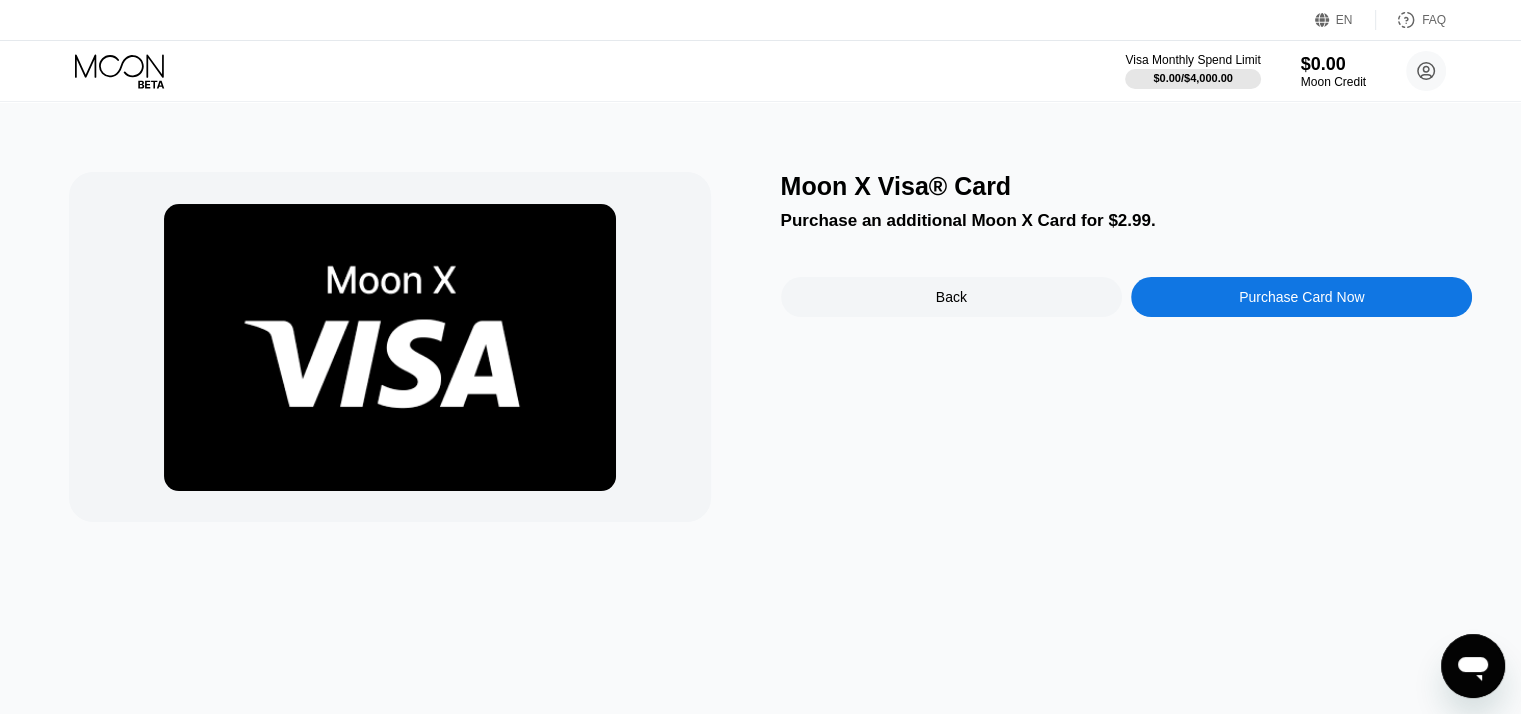 click on "Purchase an additional Moon X Card for $2.99." at bounding box center (1127, 221) 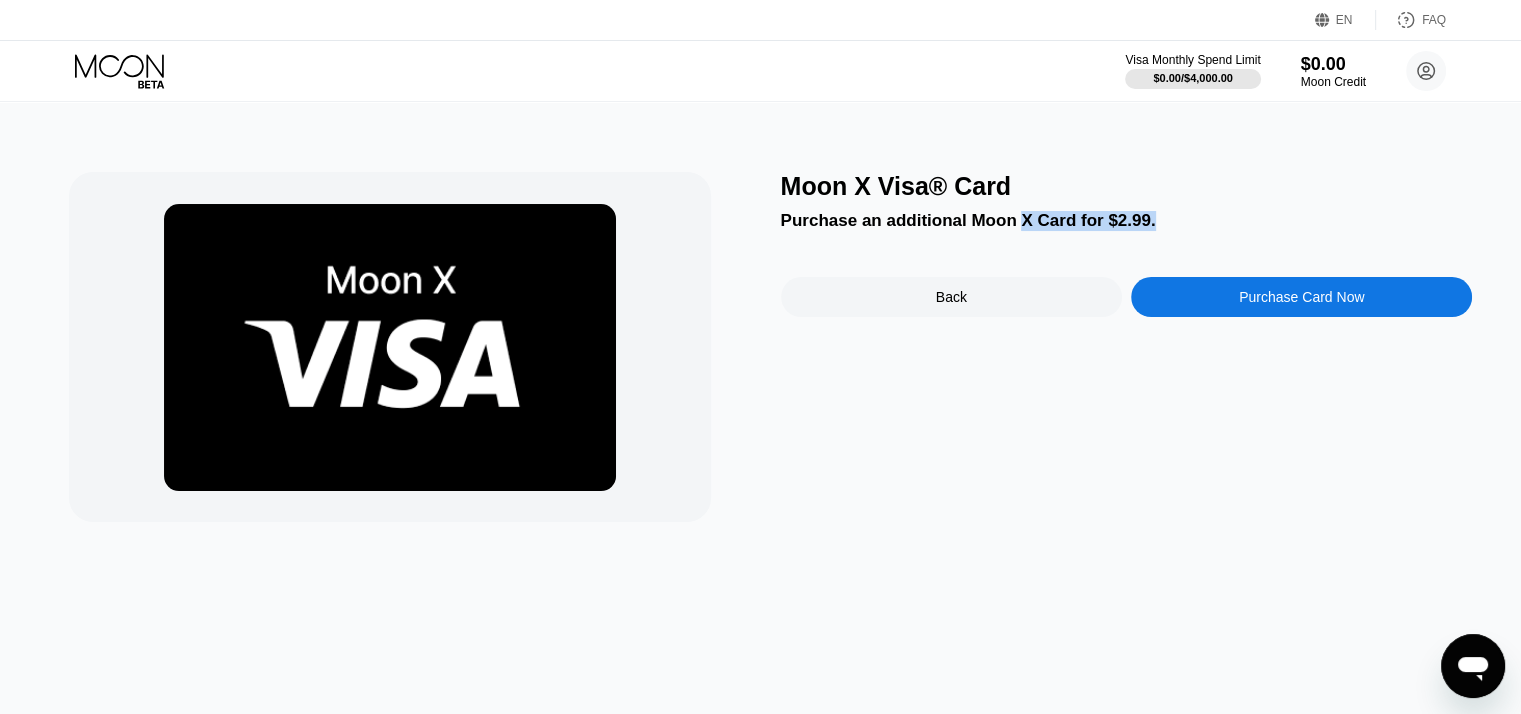 drag, startPoint x: 1015, startPoint y: 227, endPoint x: 1157, endPoint y: 227, distance: 142 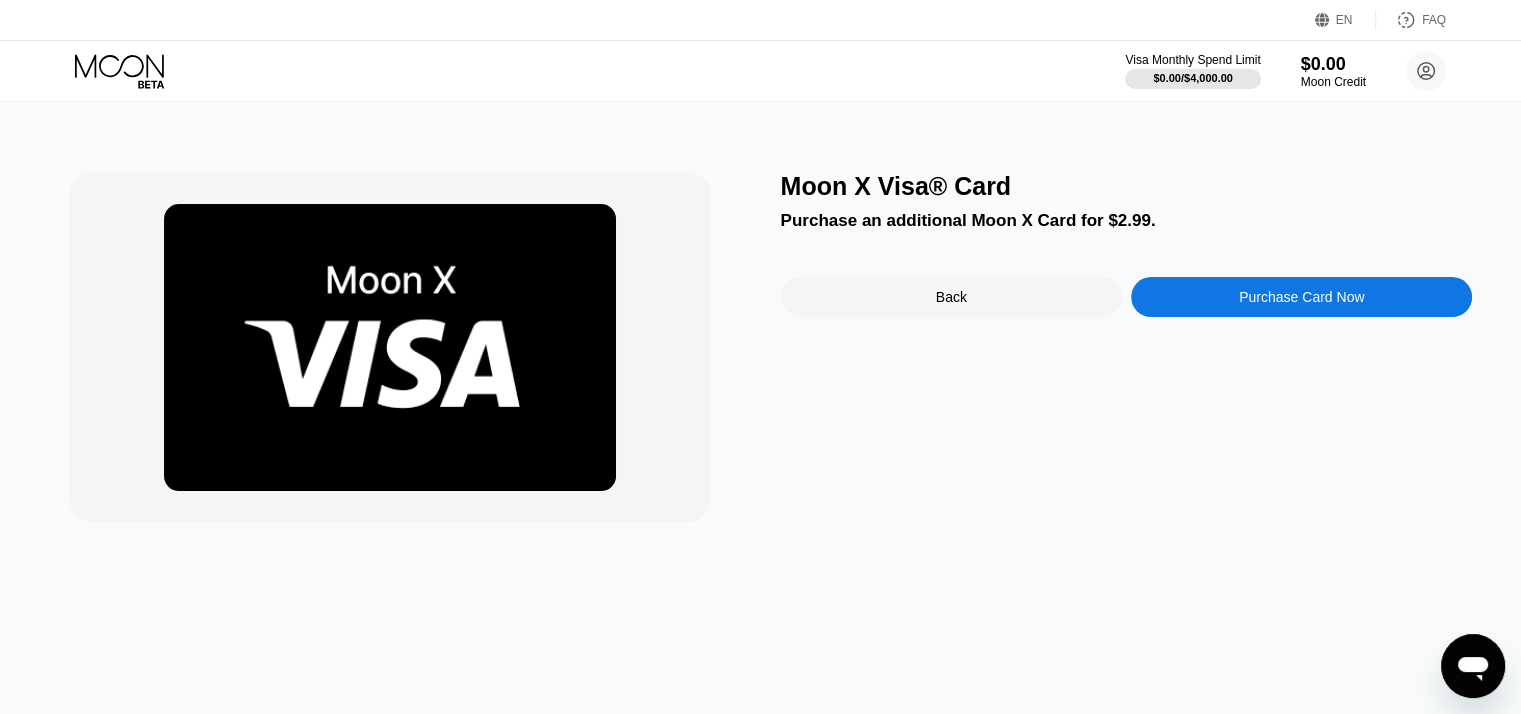 click on "Purchase an additional Moon X Card for $2.99." at bounding box center (1127, 221) 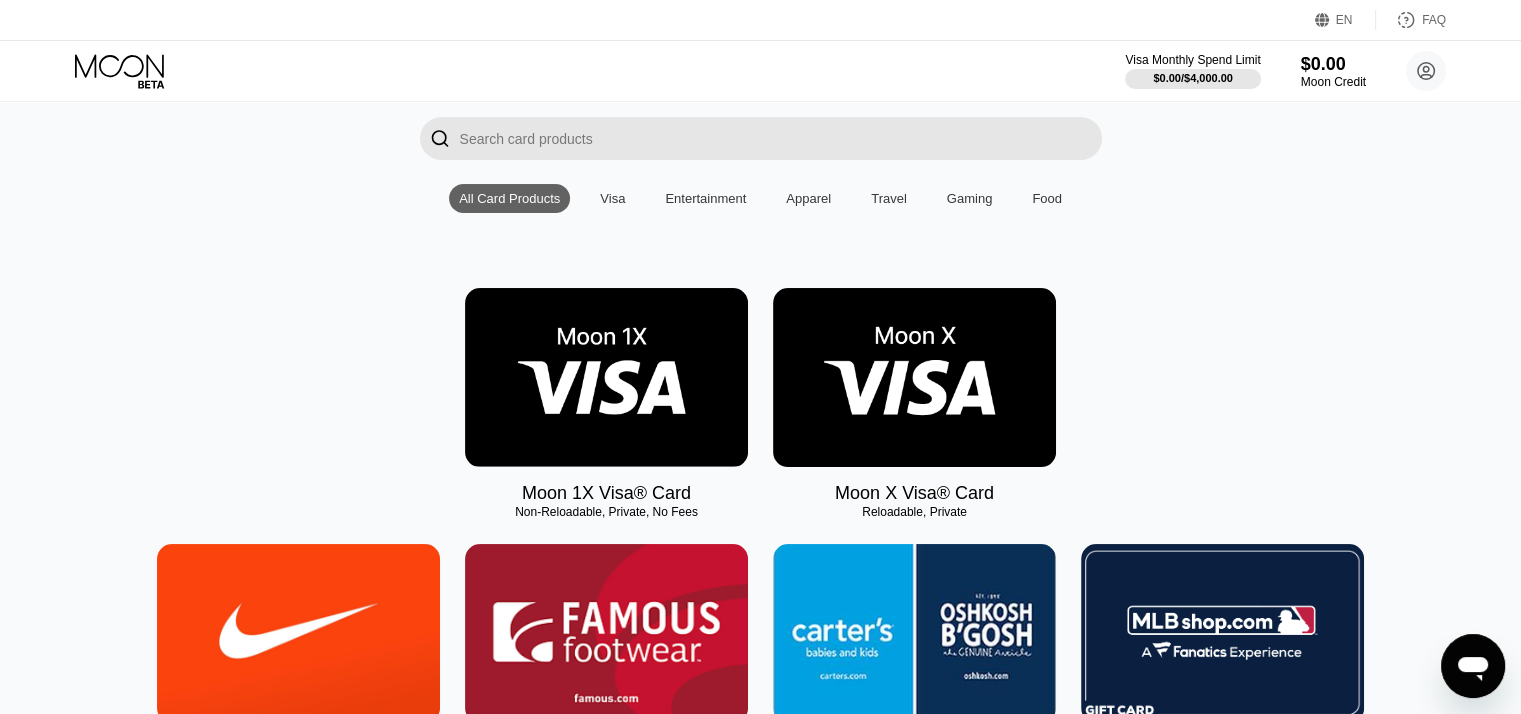 scroll, scrollTop: 166, scrollLeft: 0, axis: vertical 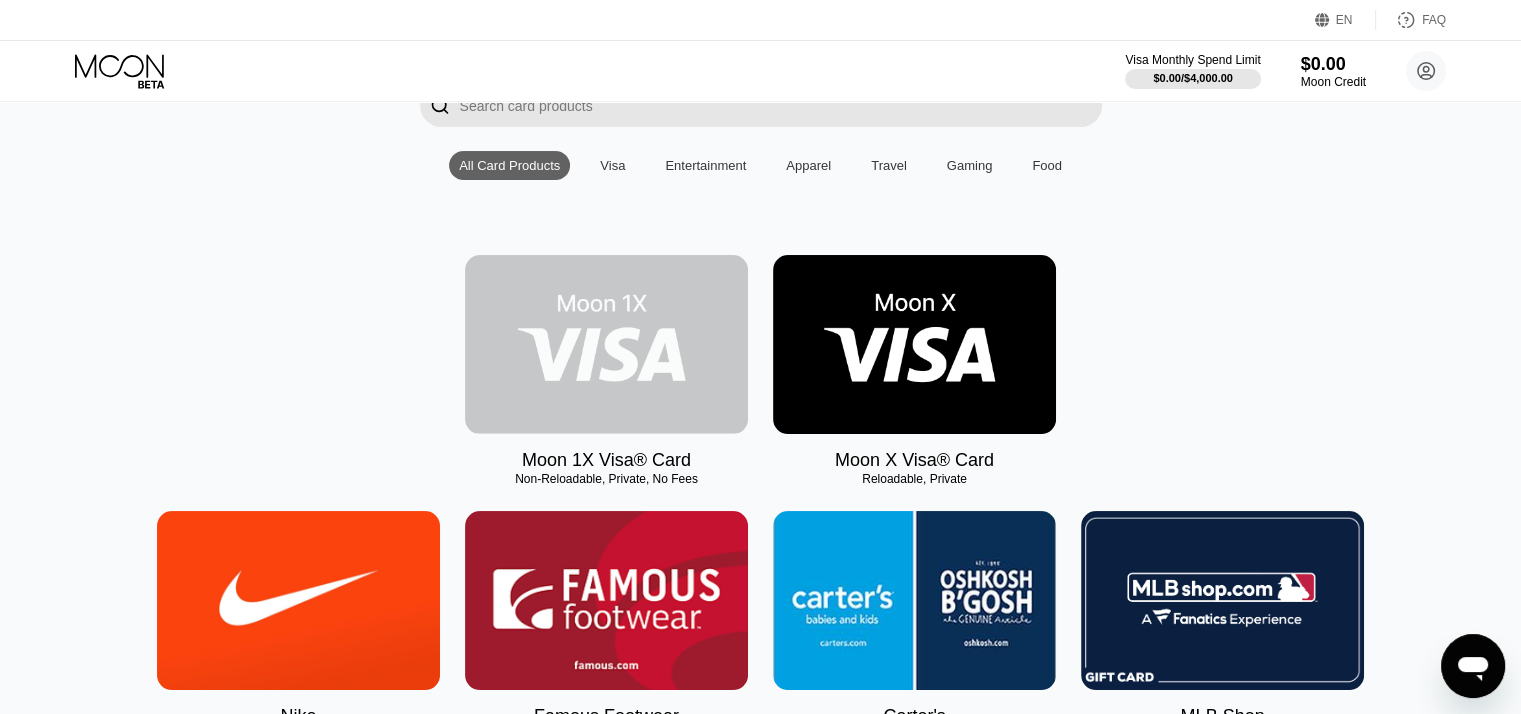 click at bounding box center (606, 344) 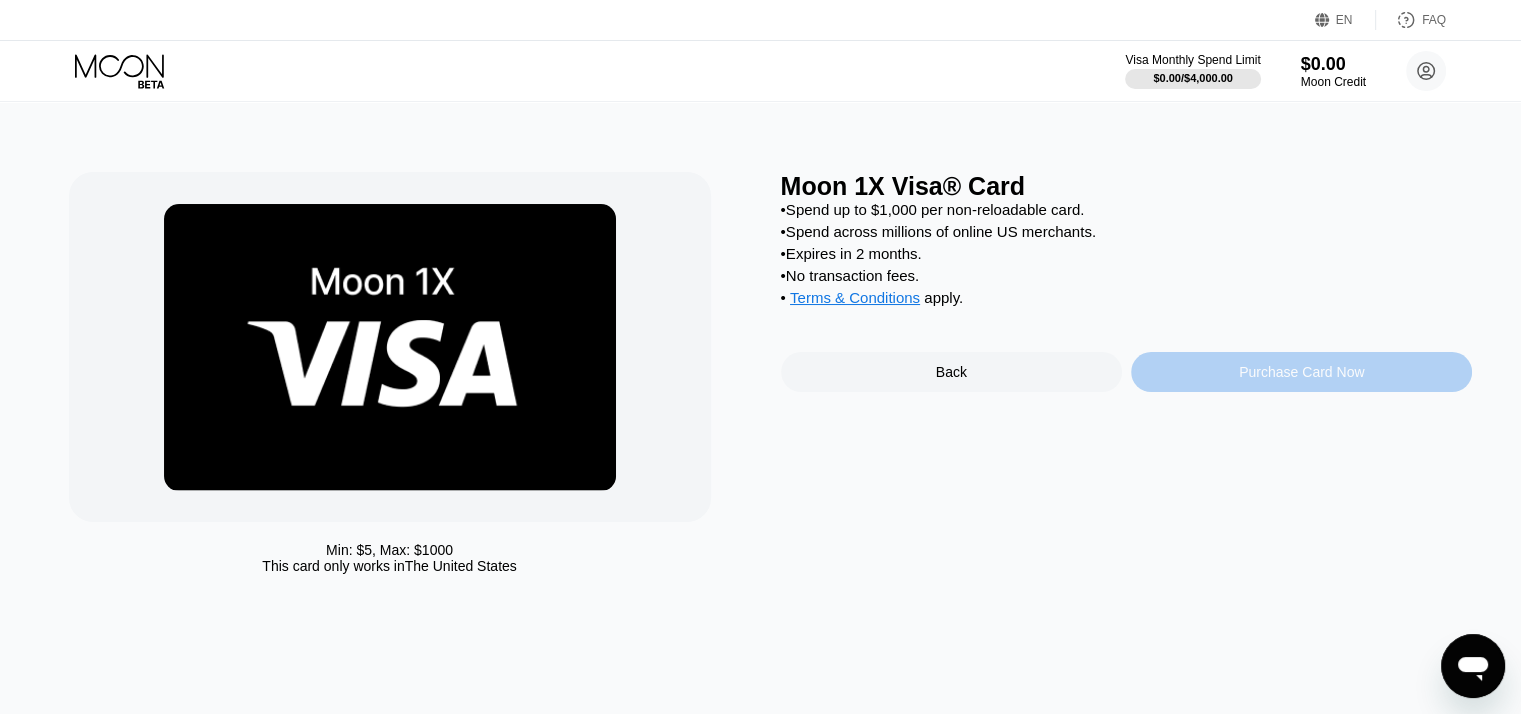 click on "Purchase Card Now" at bounding box center [1301, 372] 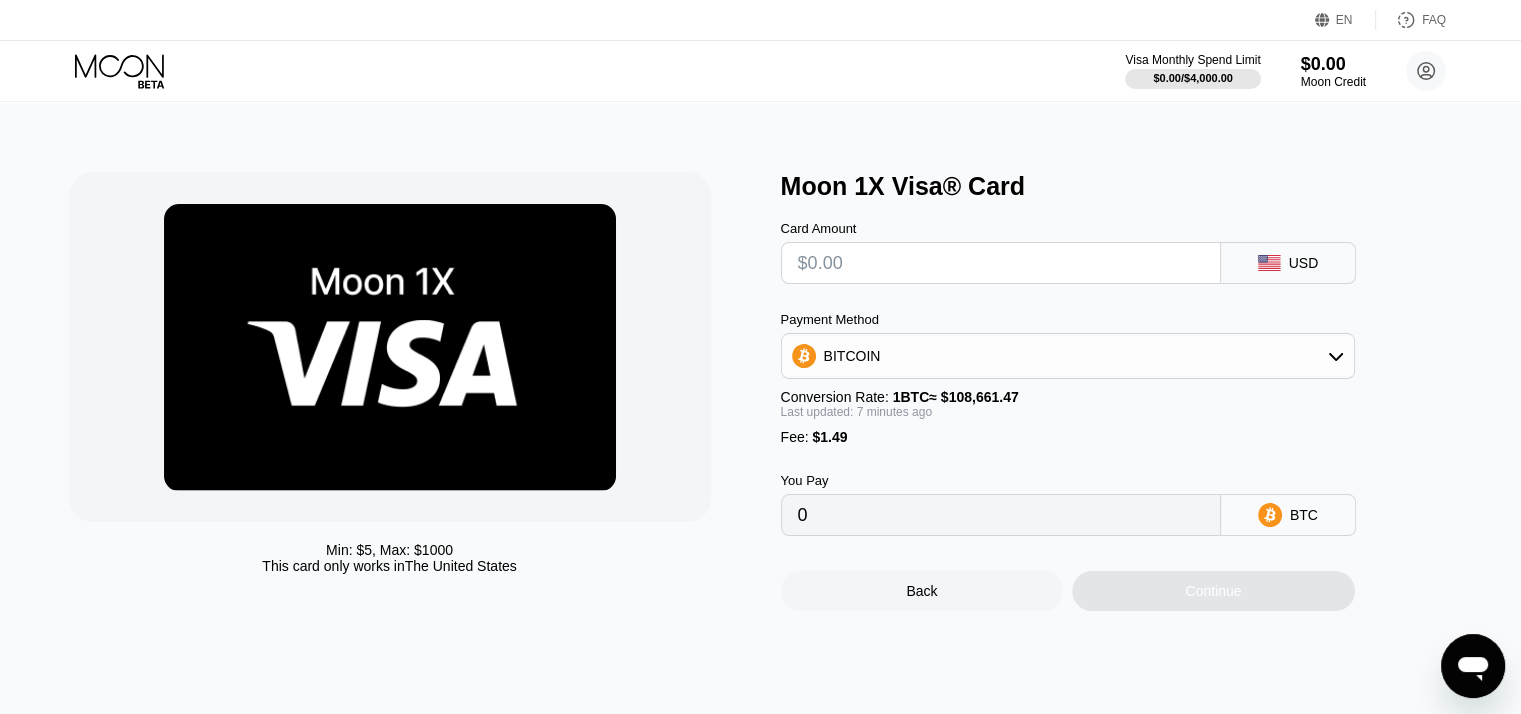 click on "Back" at bounding box center [922, 591] 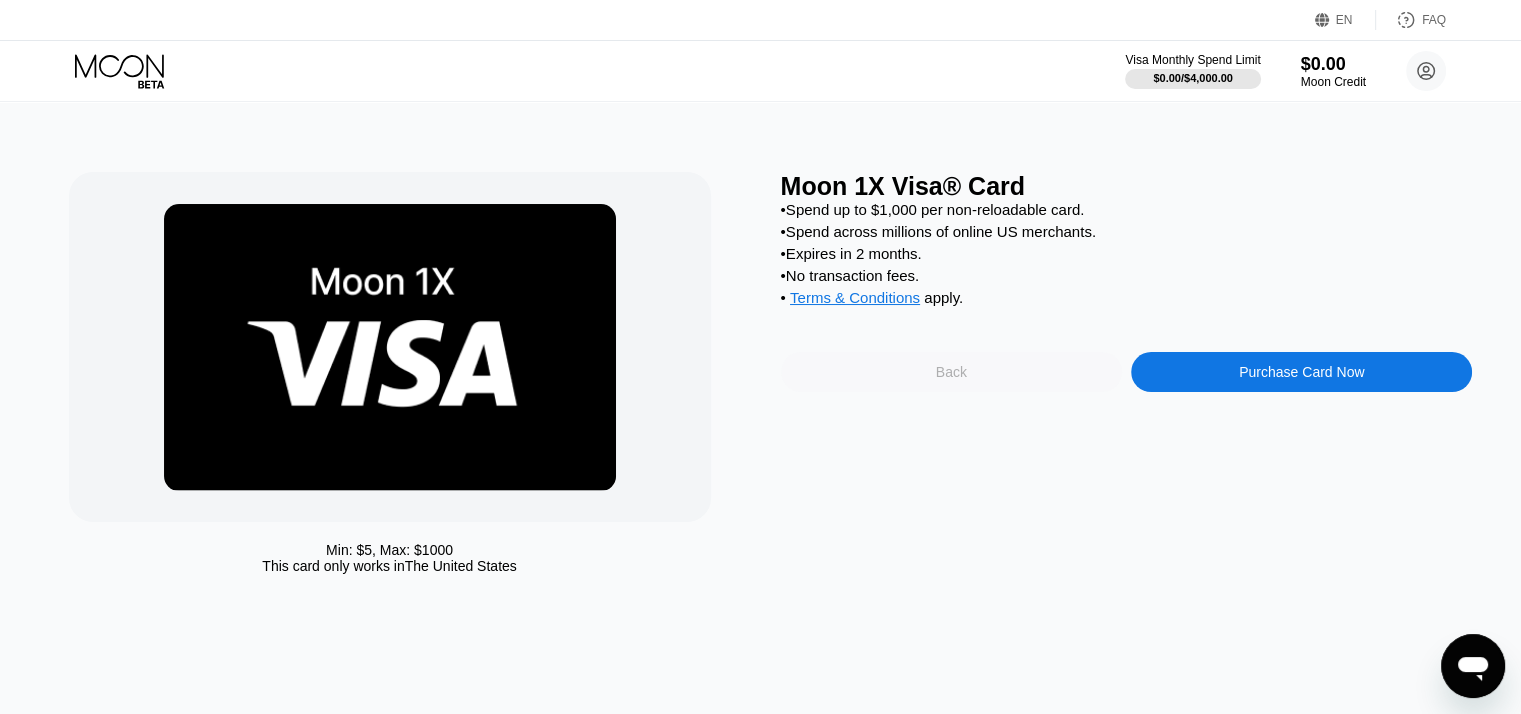click on "Back" at bounding box center [951, 372] 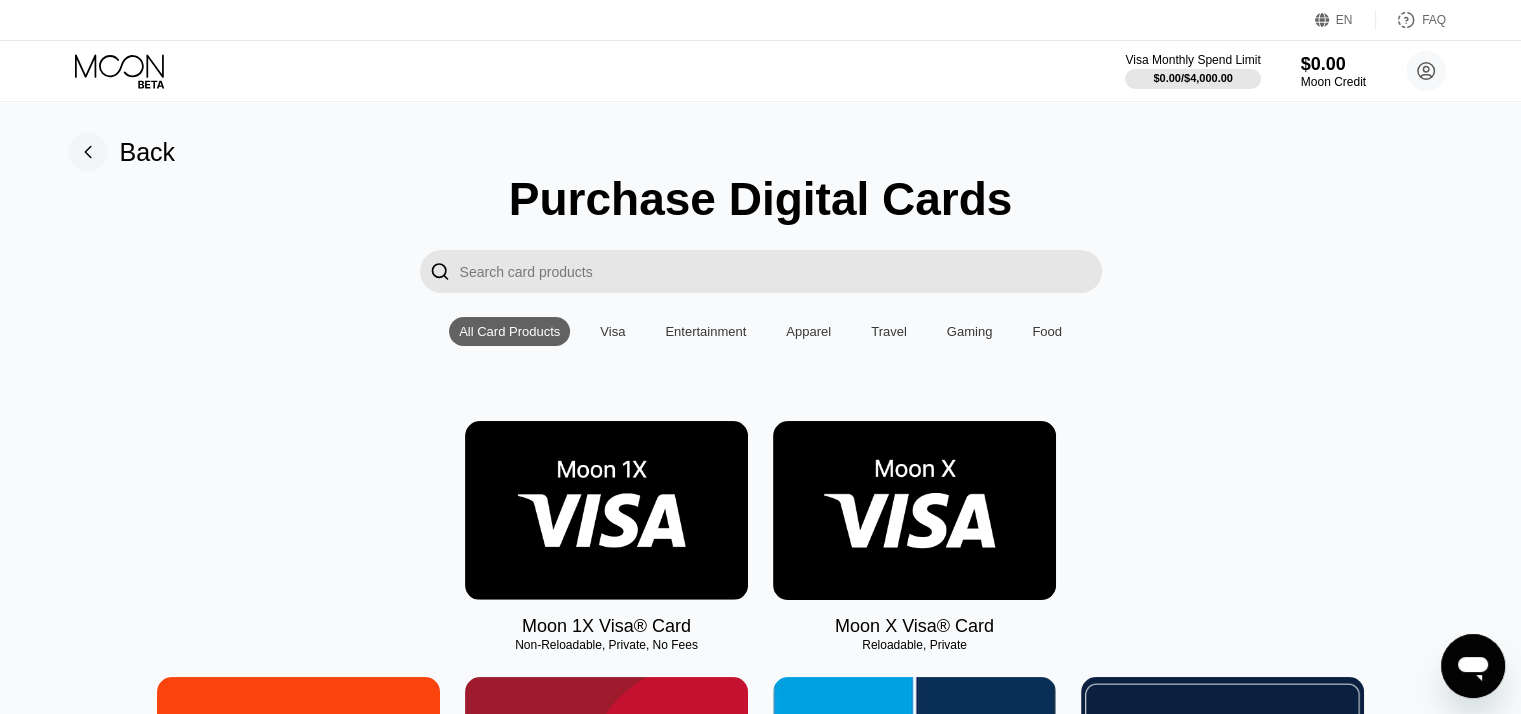 click at bounding box center (914, 510) 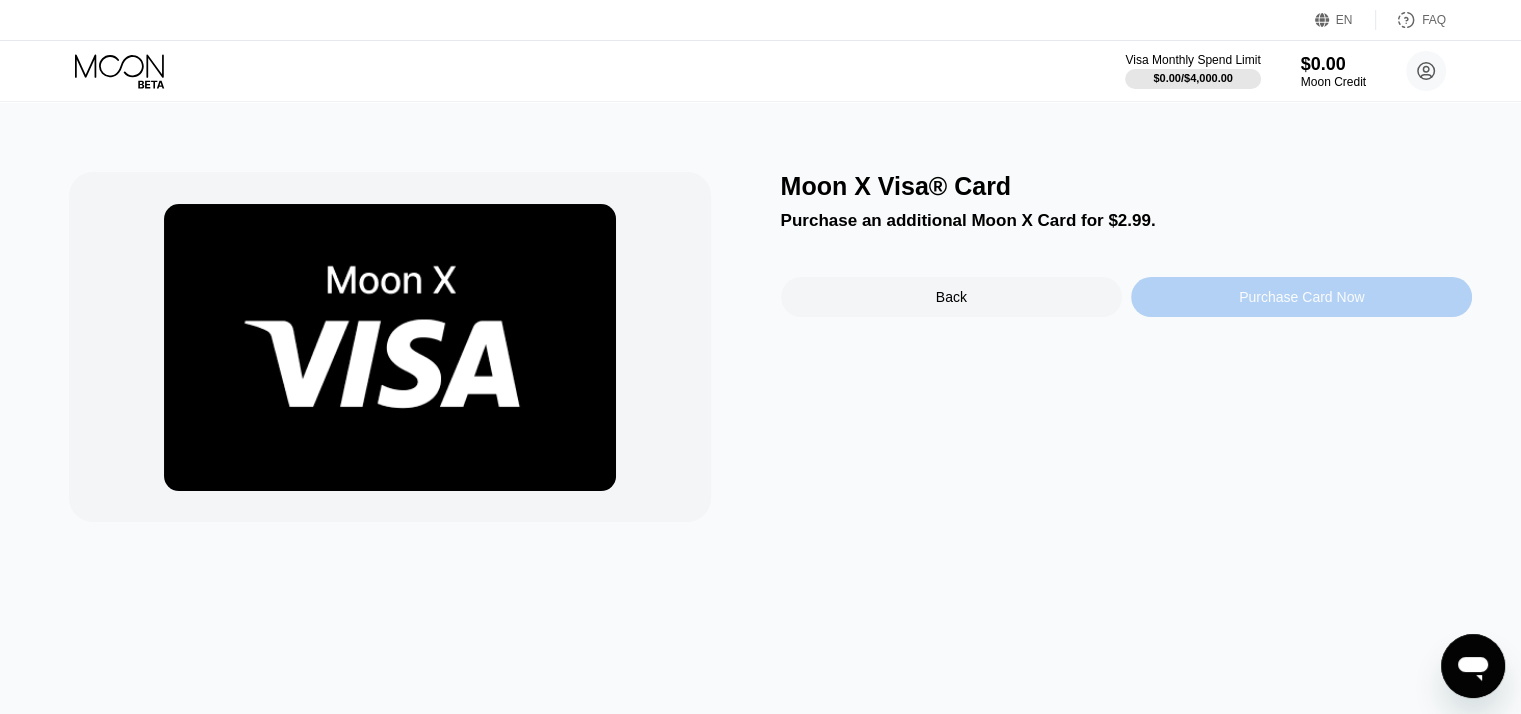 click on "Purchase Card Now" at bounding box center (1301, 297) 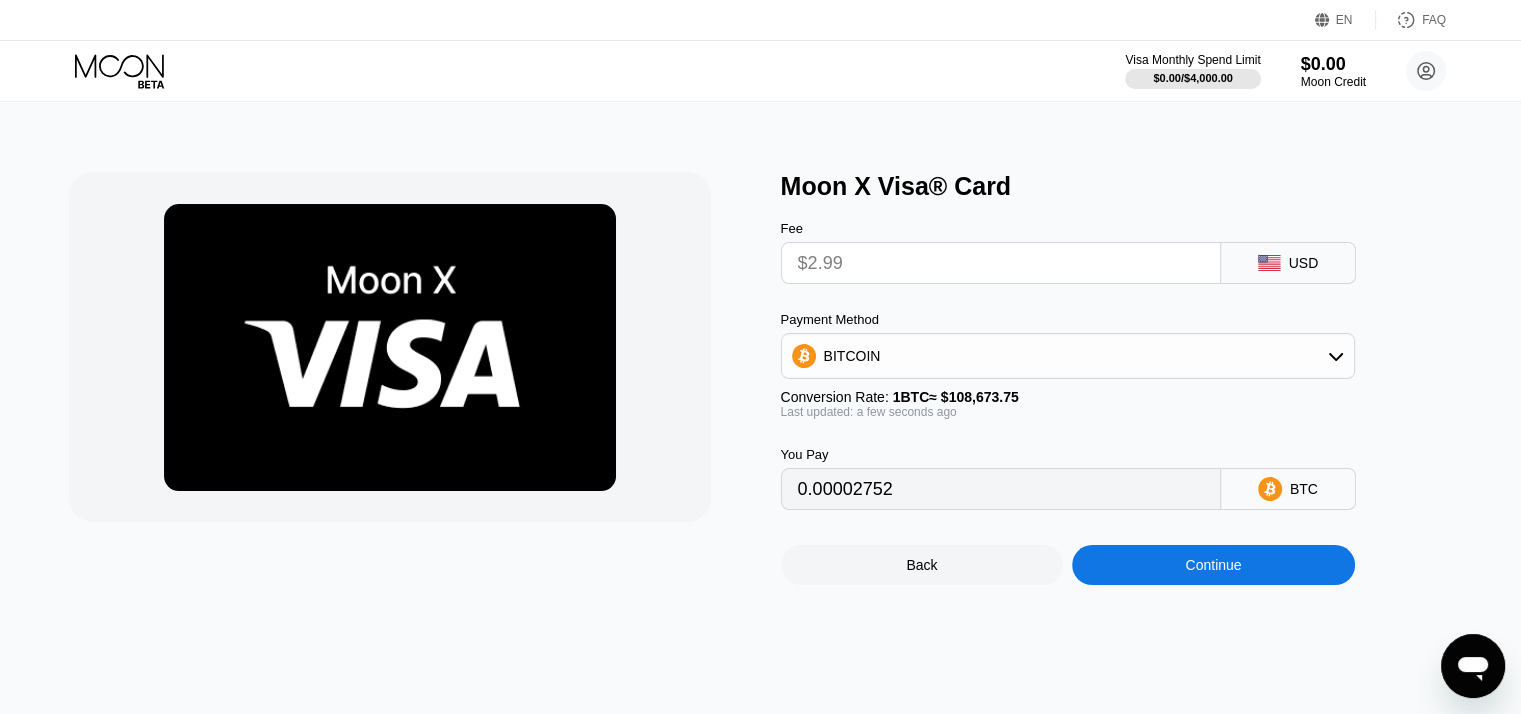 click on "Back" at bounding box center [922, 565] 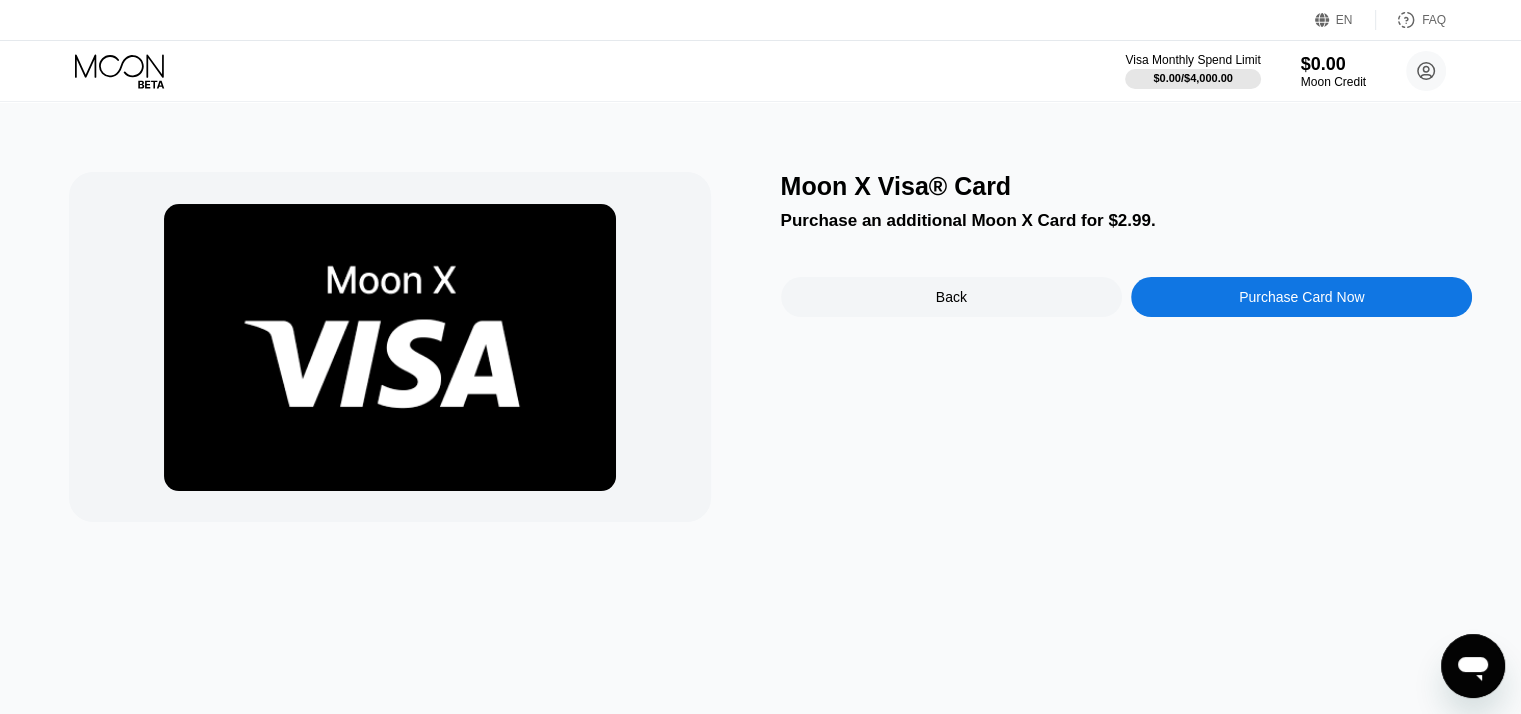 click on "Back" at bounding box center (951, 297) 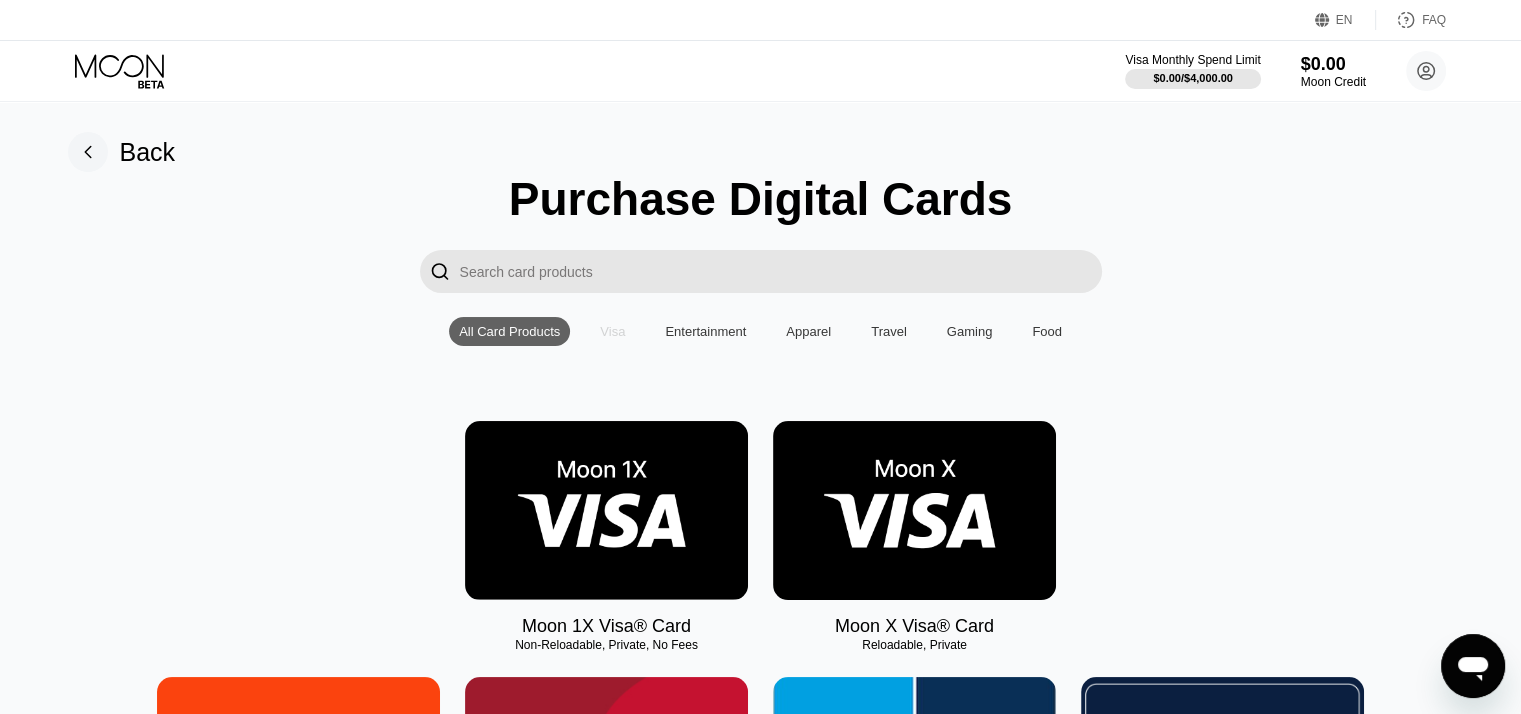 click on "Visa" at bounding box center (612, 331) 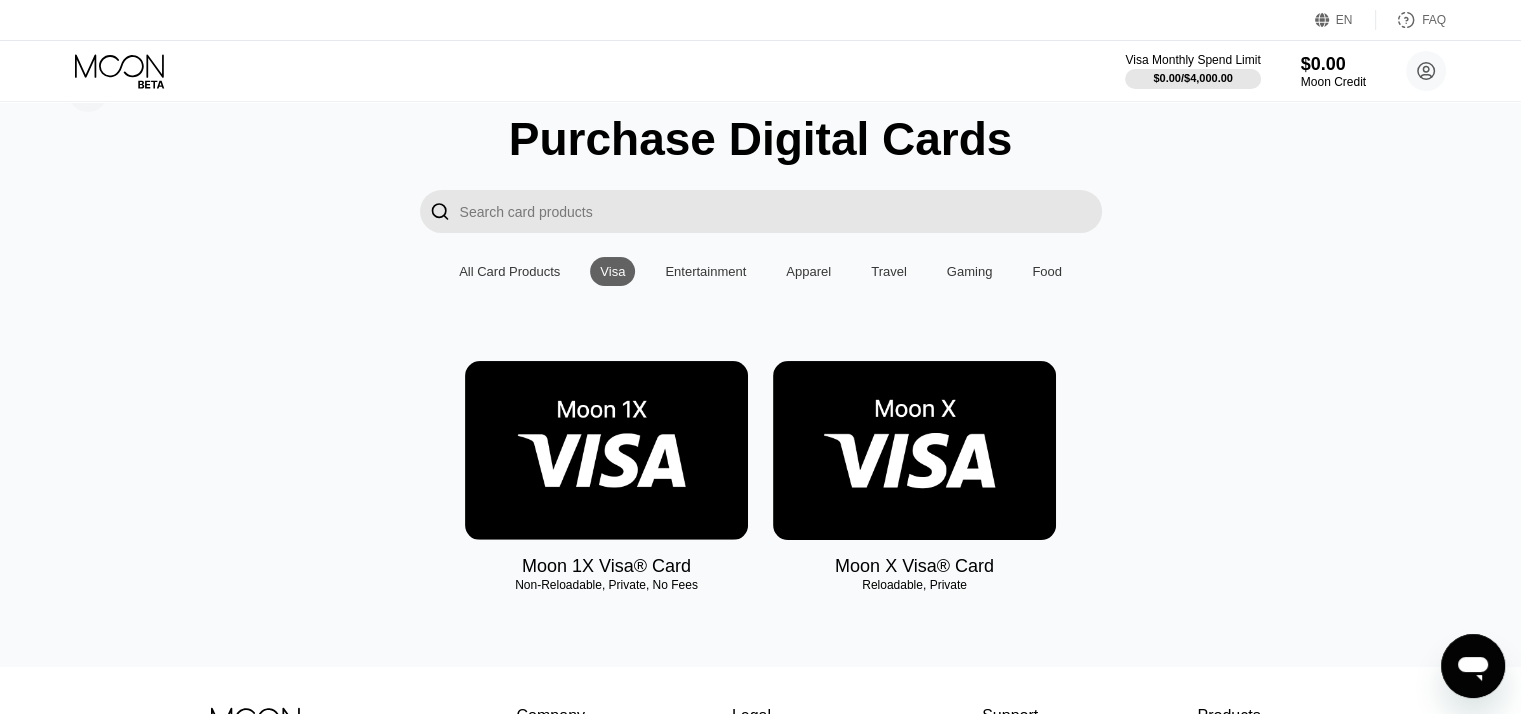 scroll, scrollTop: 0, scrollLeft: 0, axis: both 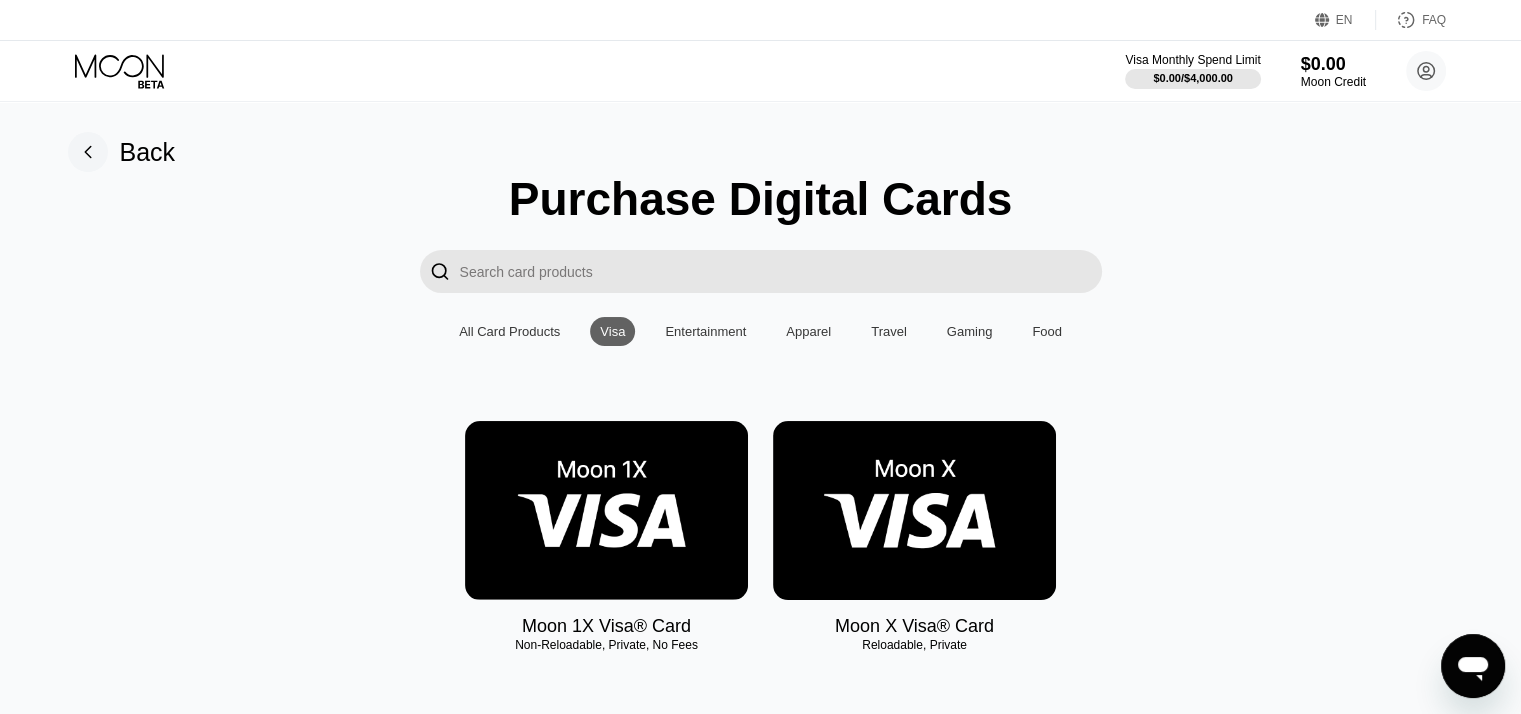 click on "All Card Products" at bounding box center [509, 331] 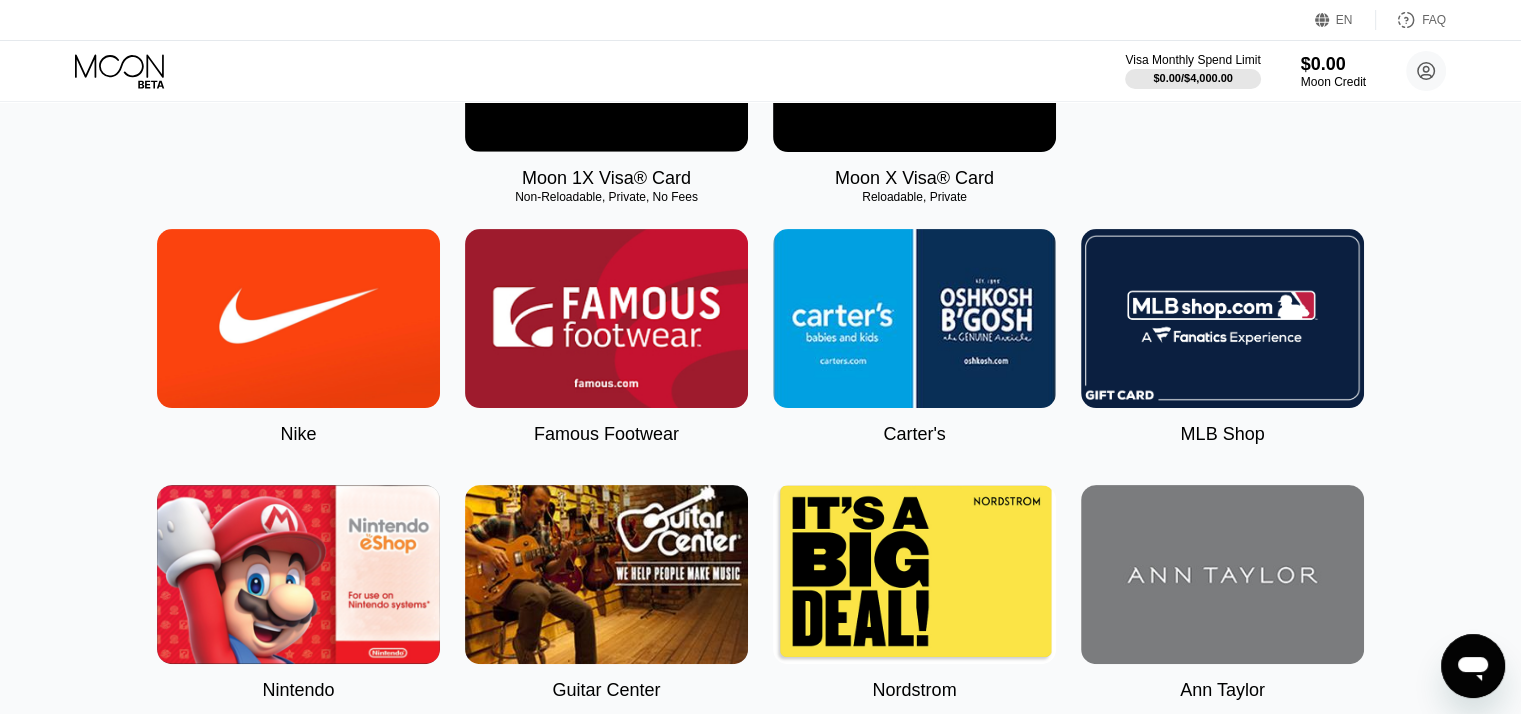 scroll, scrollTop: 500, scrollLeft: 0, axis: vertical 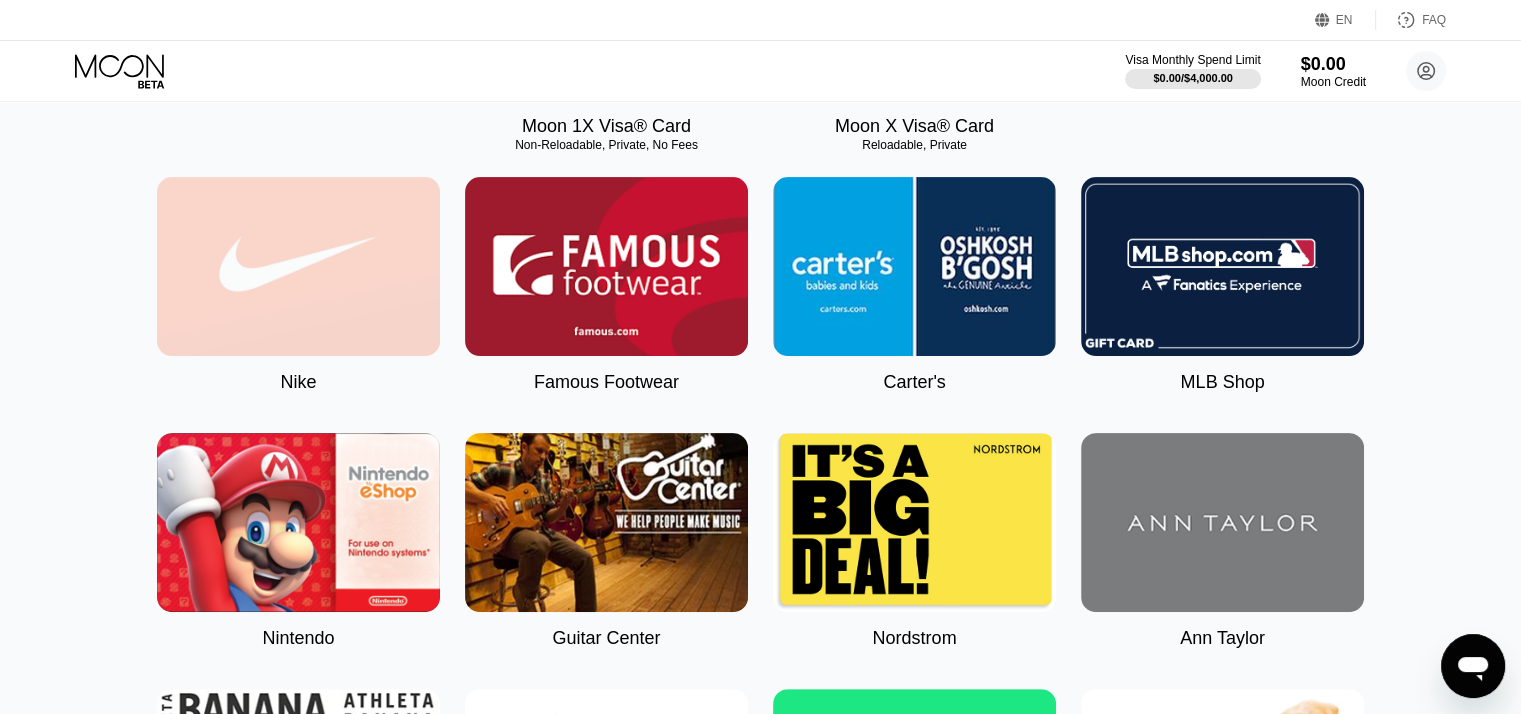 click at bounding box center (298, 266) 